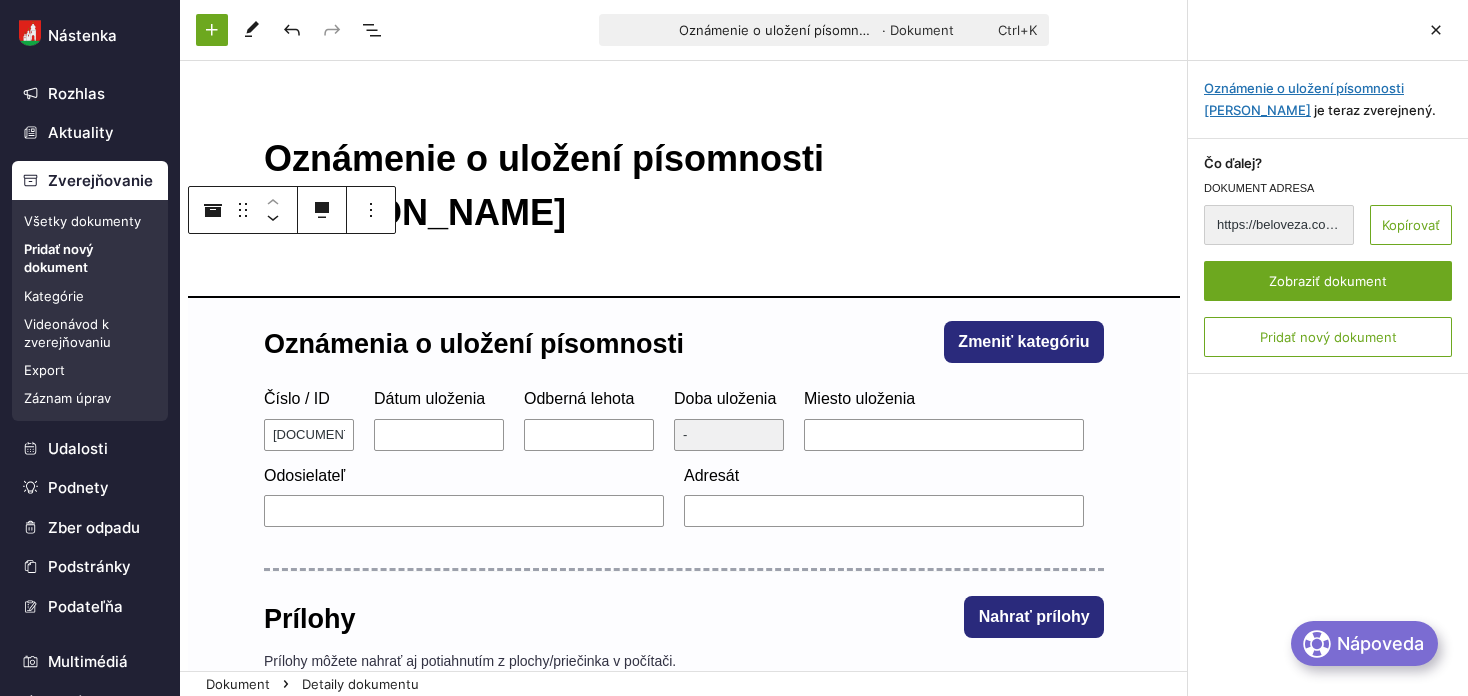 scroll, scrollTop: 0, scrollLeft: 0, axis: both 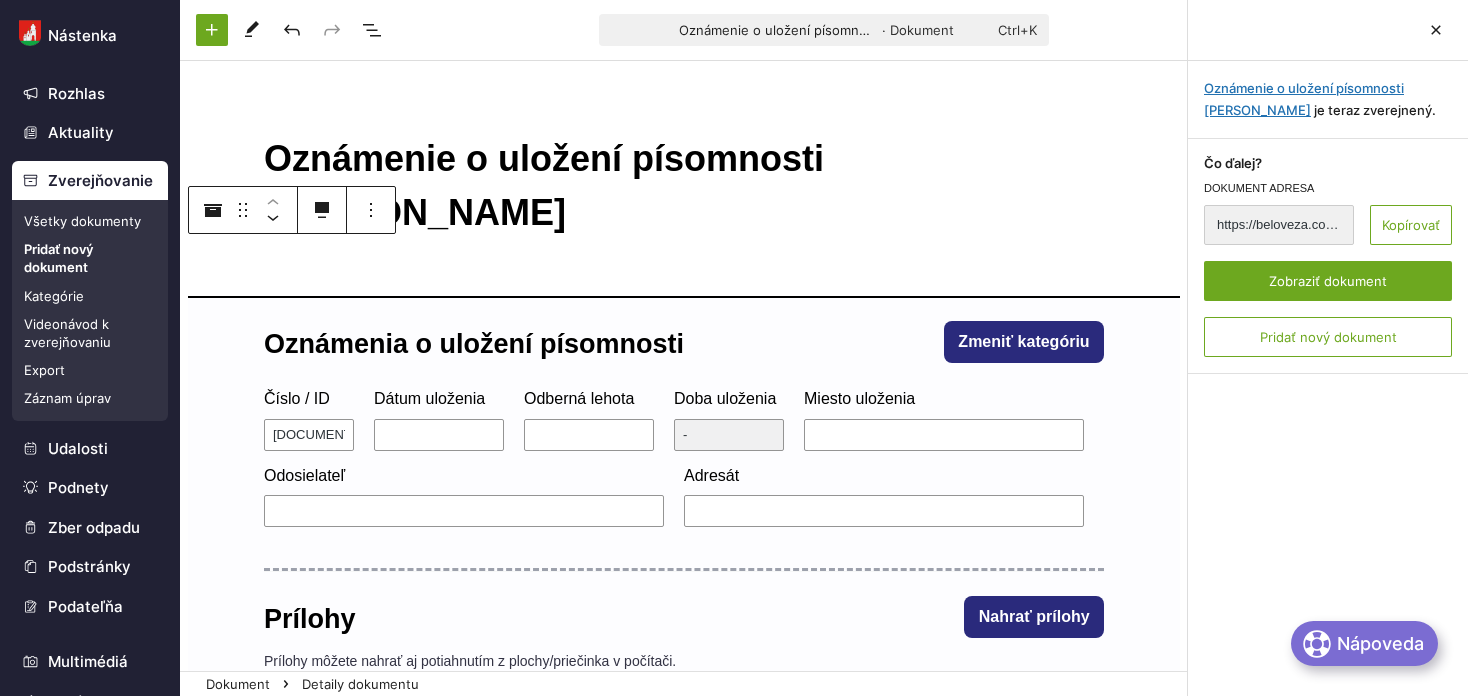 click on "Všetky dokumenty" at bounding box center (90, 221) 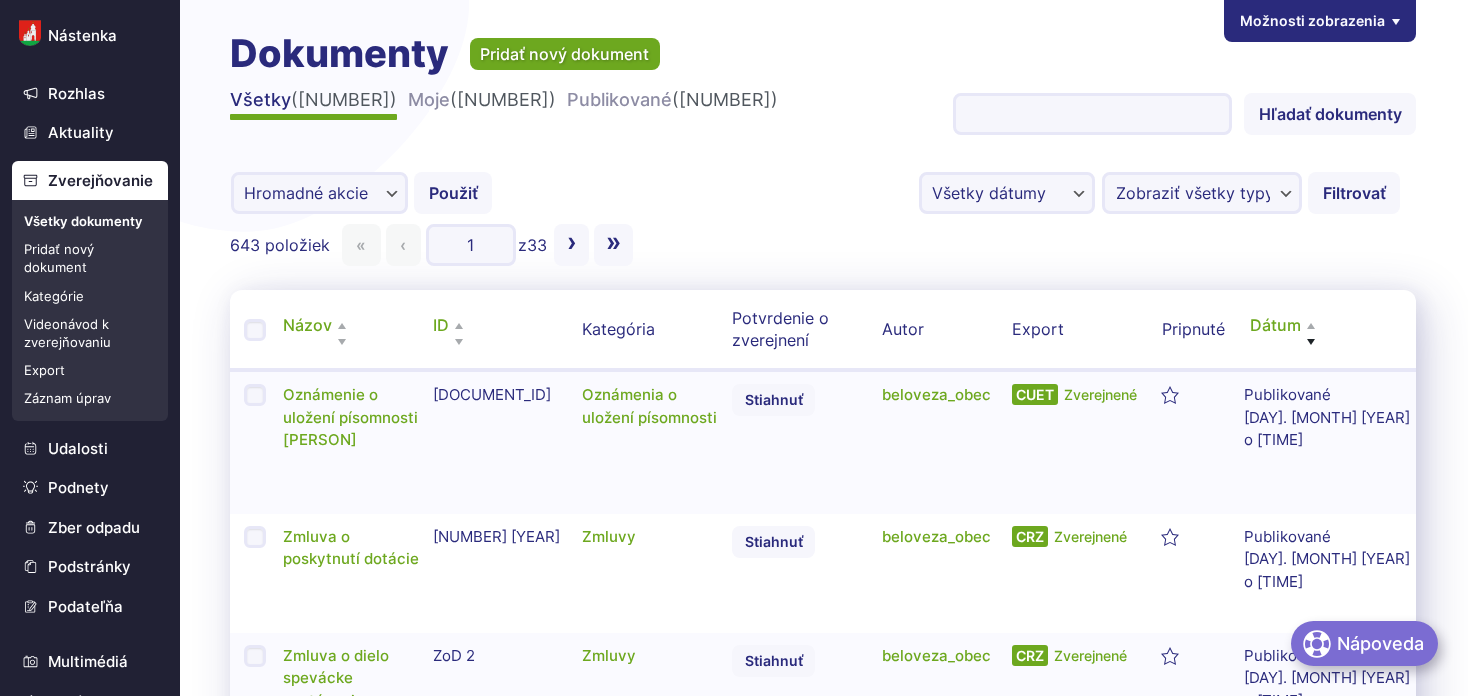 scroll, scrollTop: 0, scrollLeft: 0, axis: both 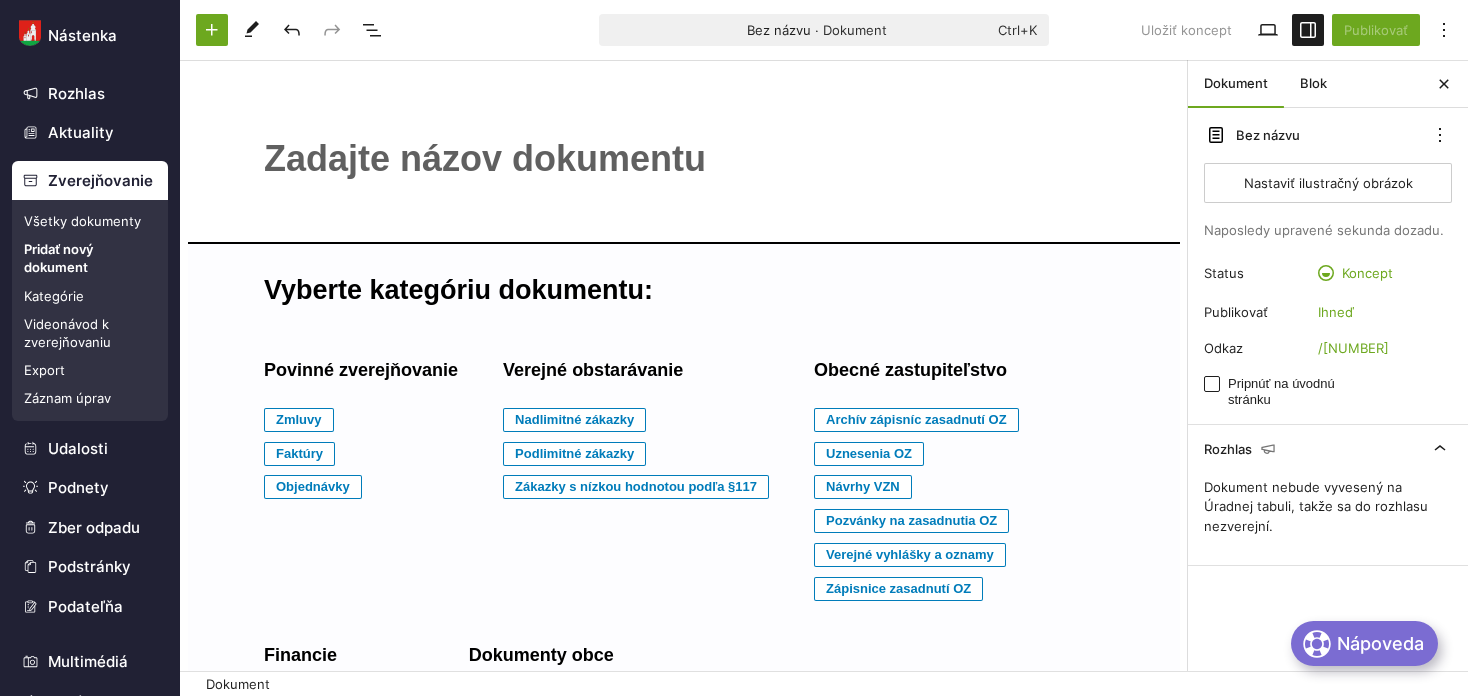 click on "﻿" at bounding box center [684, 159] 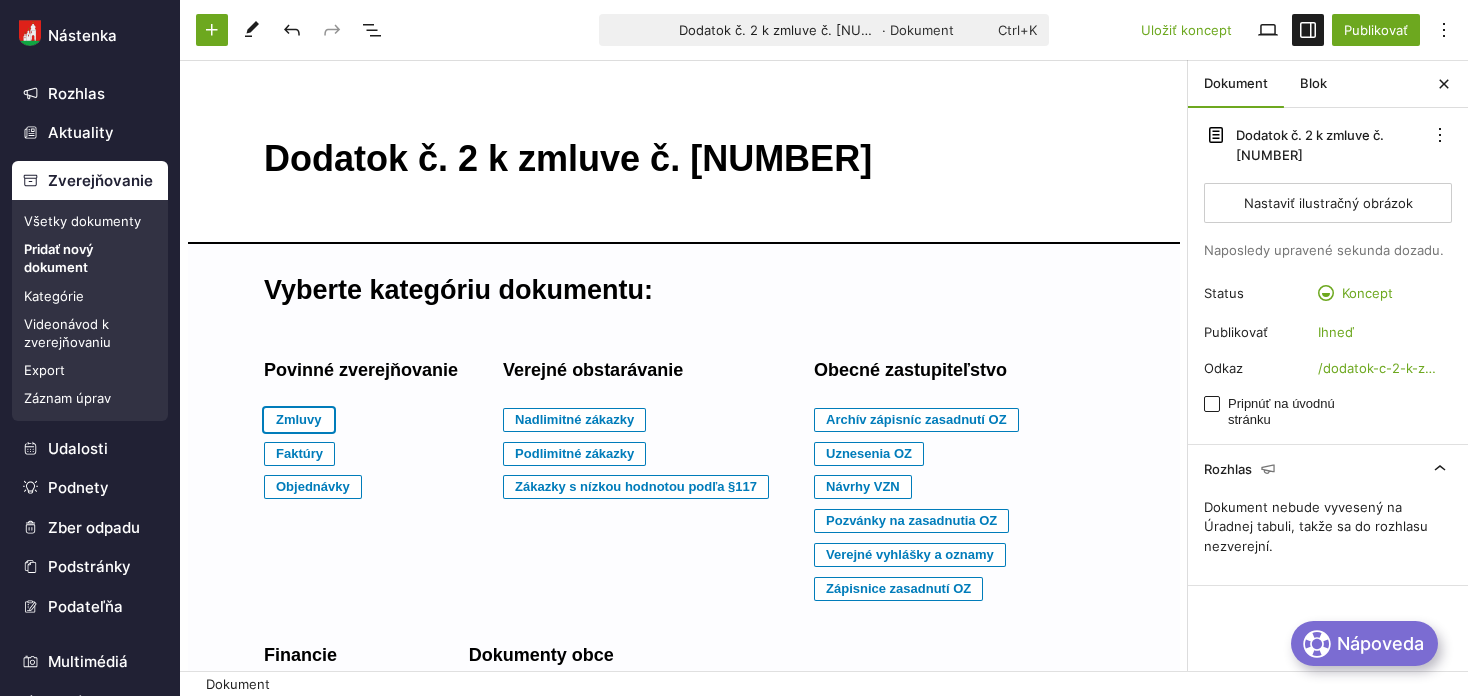 click on "Zmluvy" at bounding box center [299, 420] 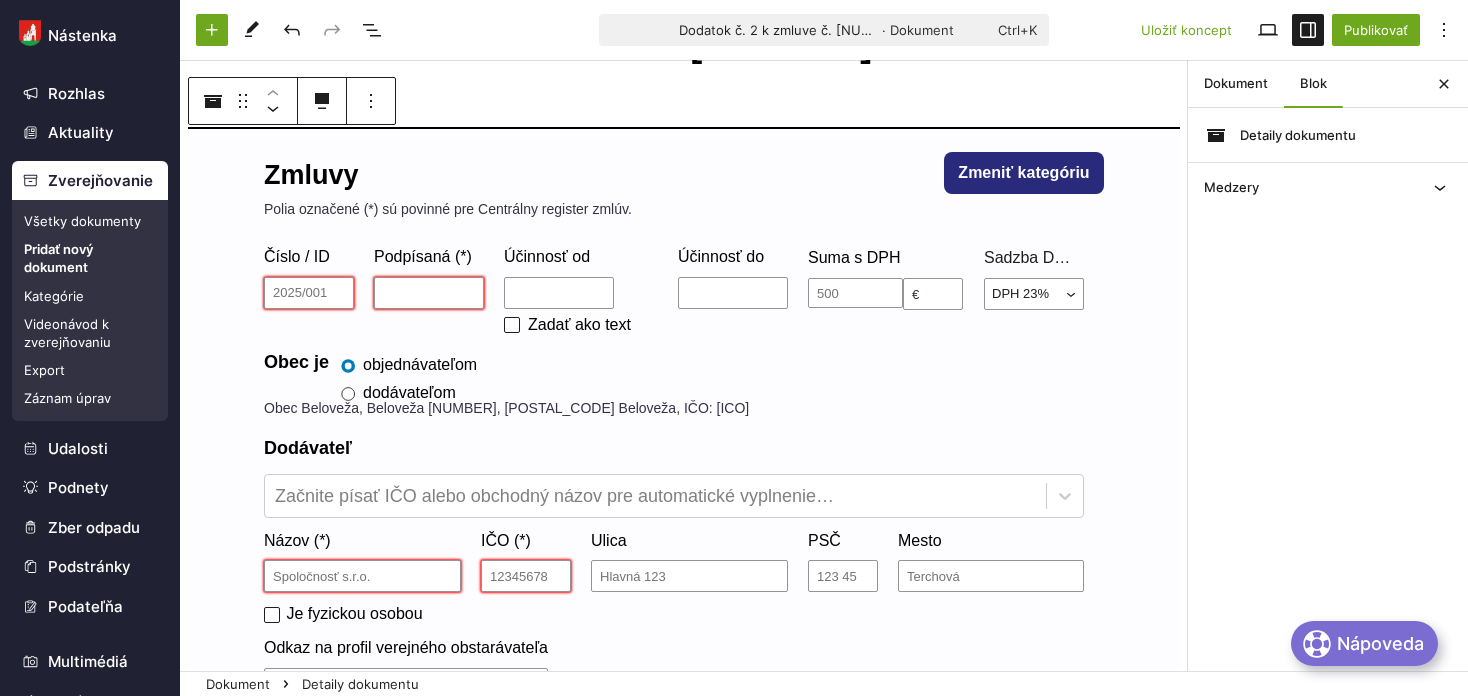 scroll, scrollTop: 200, scrollLeft: 0, axis: vertical 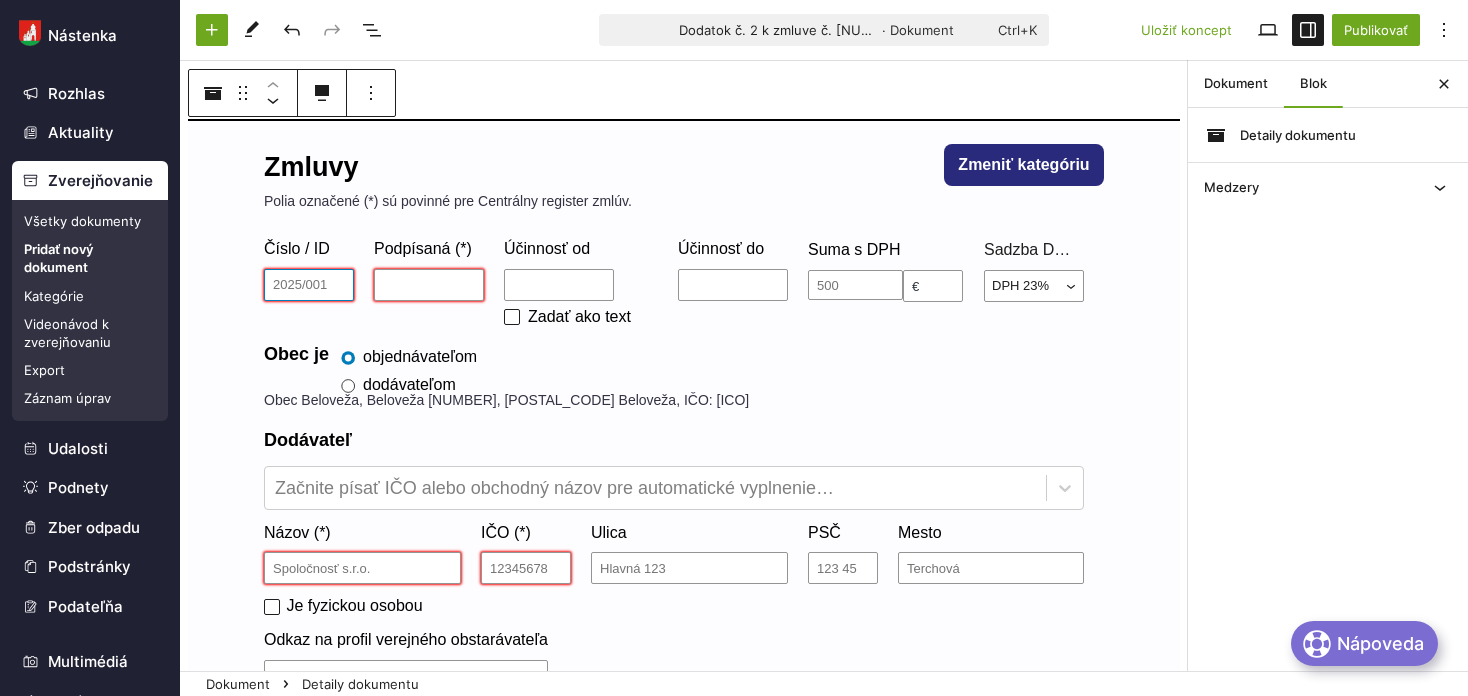 click on "Číslo / ID" at bounding box center (309, 285) 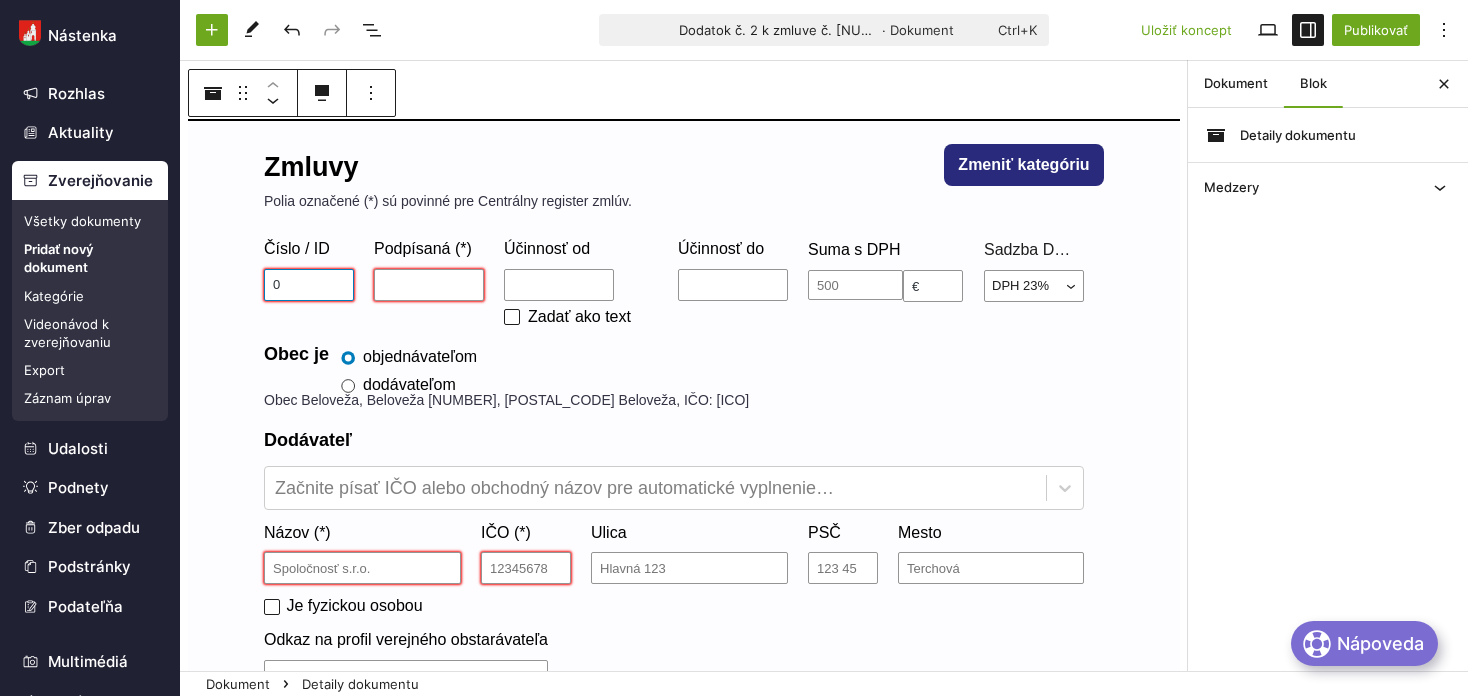 scroll, scrollTop: 183, scrollLeft: 0, axis: vertical 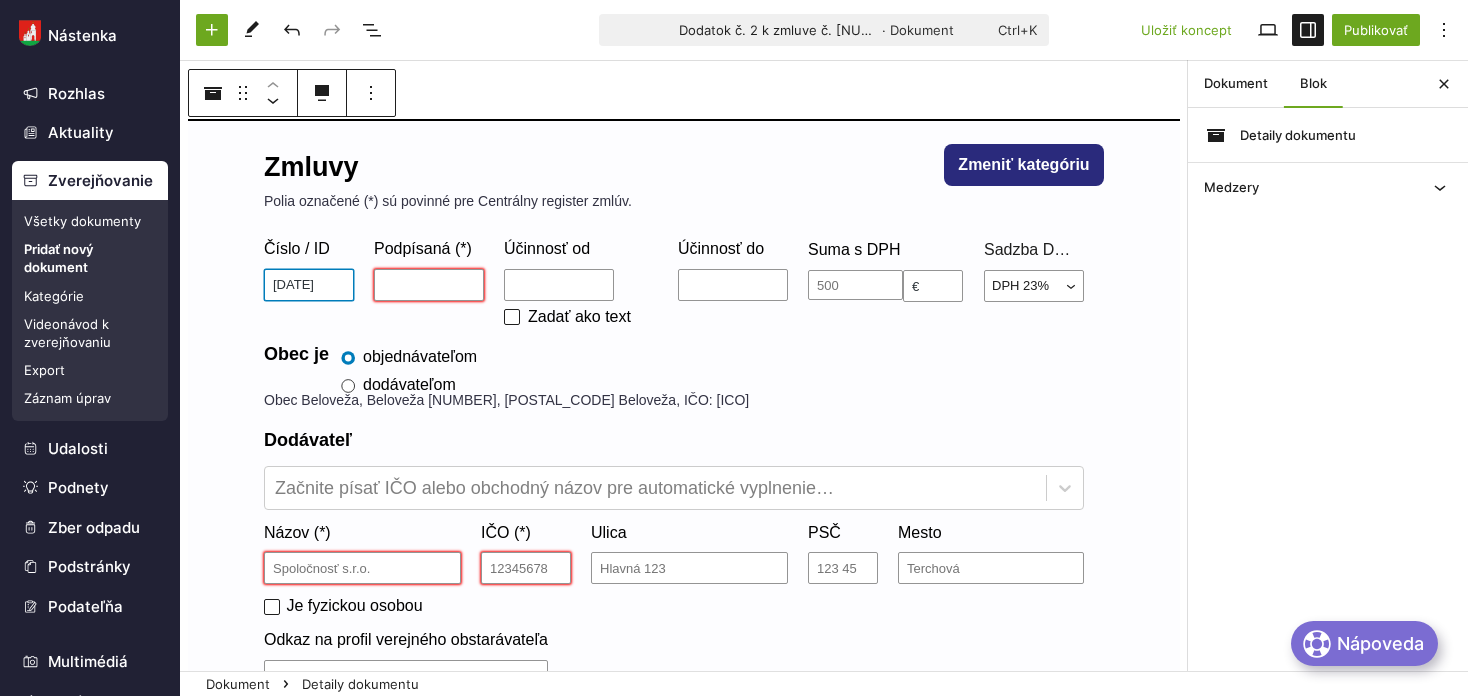 type on "[DATE]" 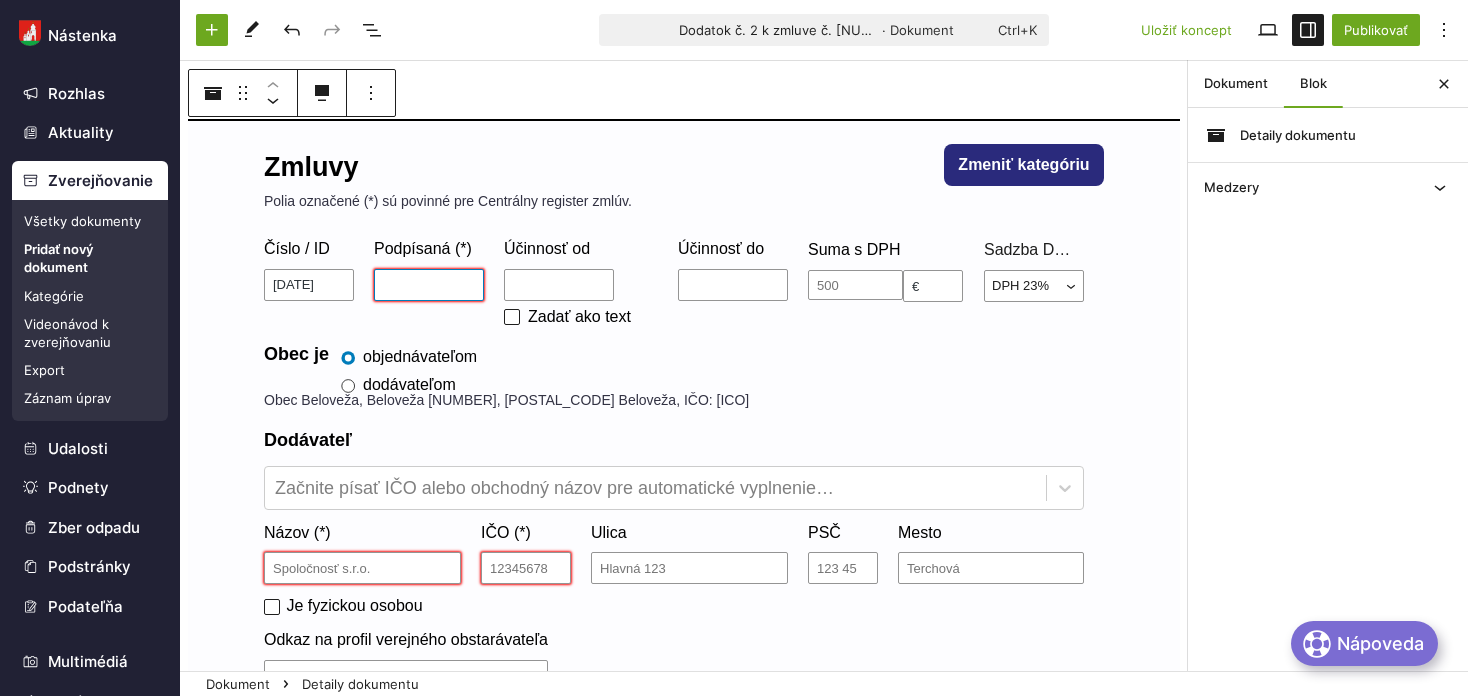 click on "Podpísaná (*)" at bounding box center (429, 285) 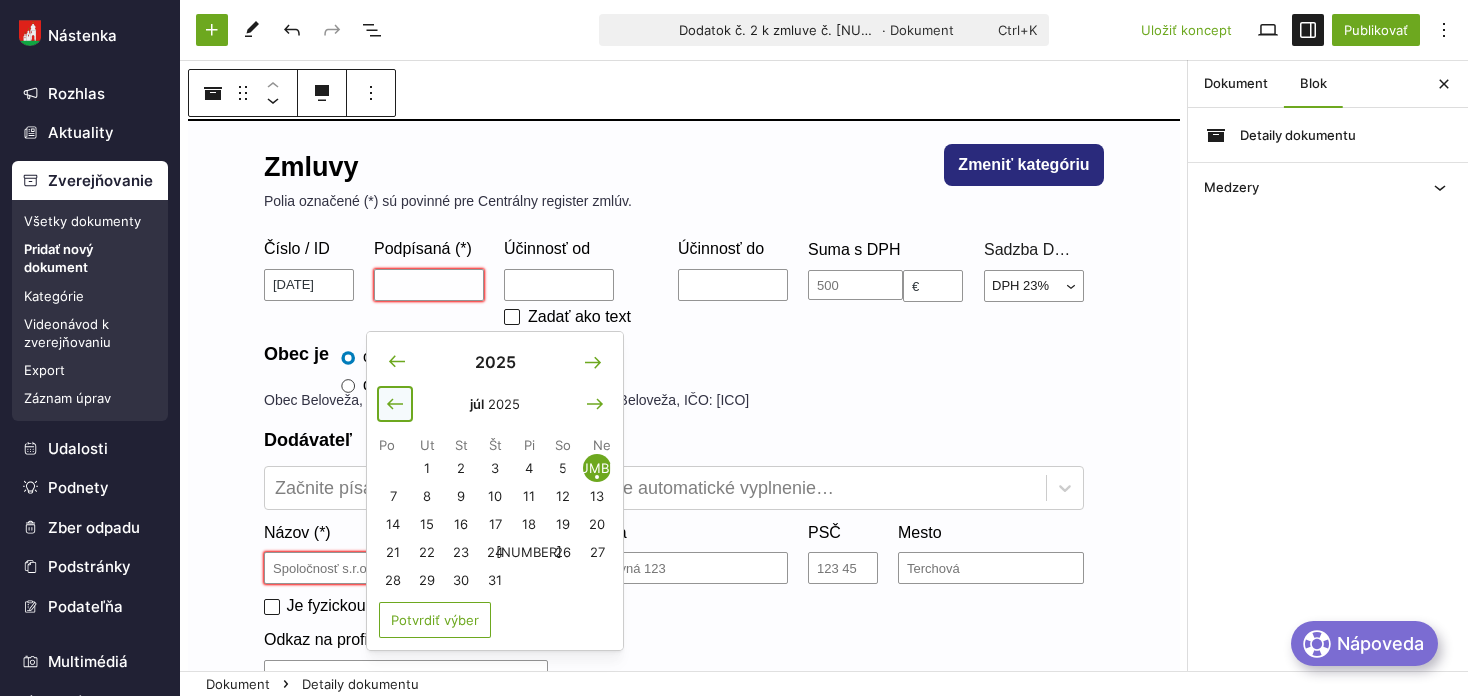 click at bounding box center (395, 404) 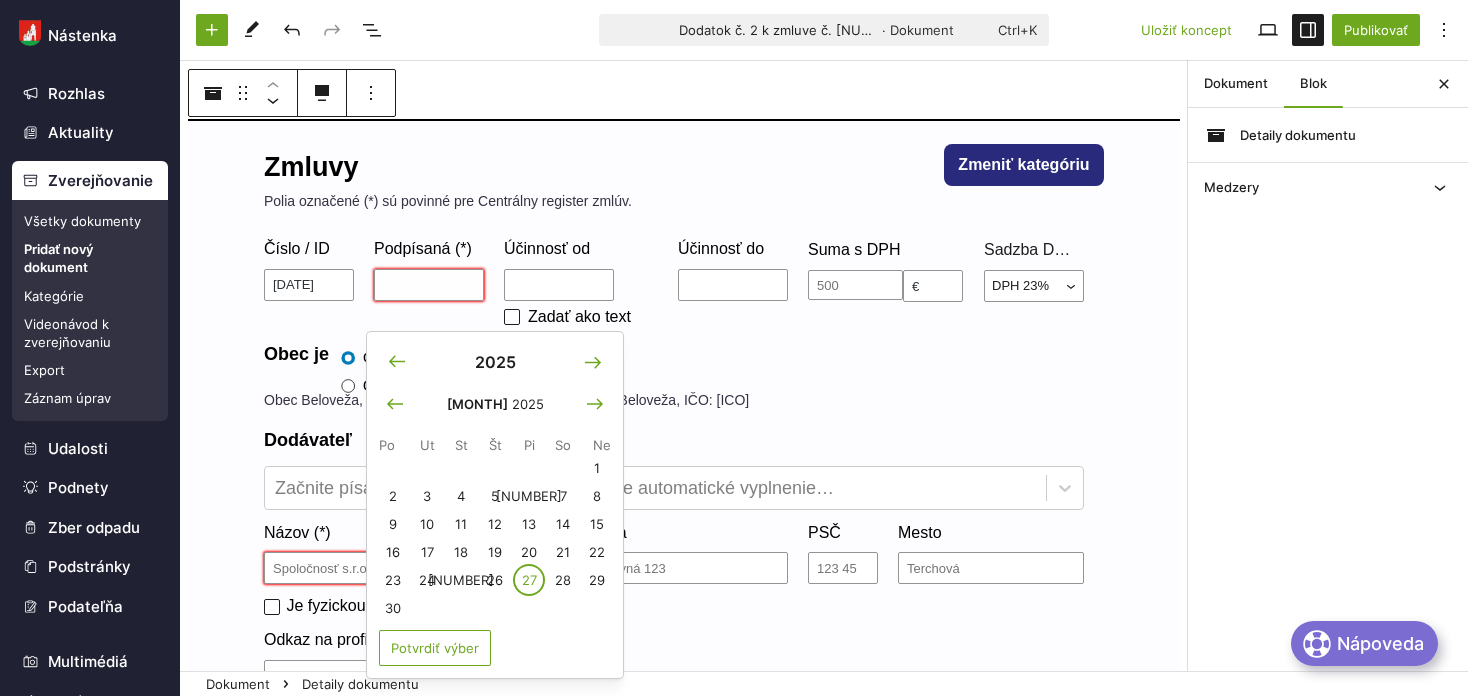 click on "27" at bounding box center (529, 580) 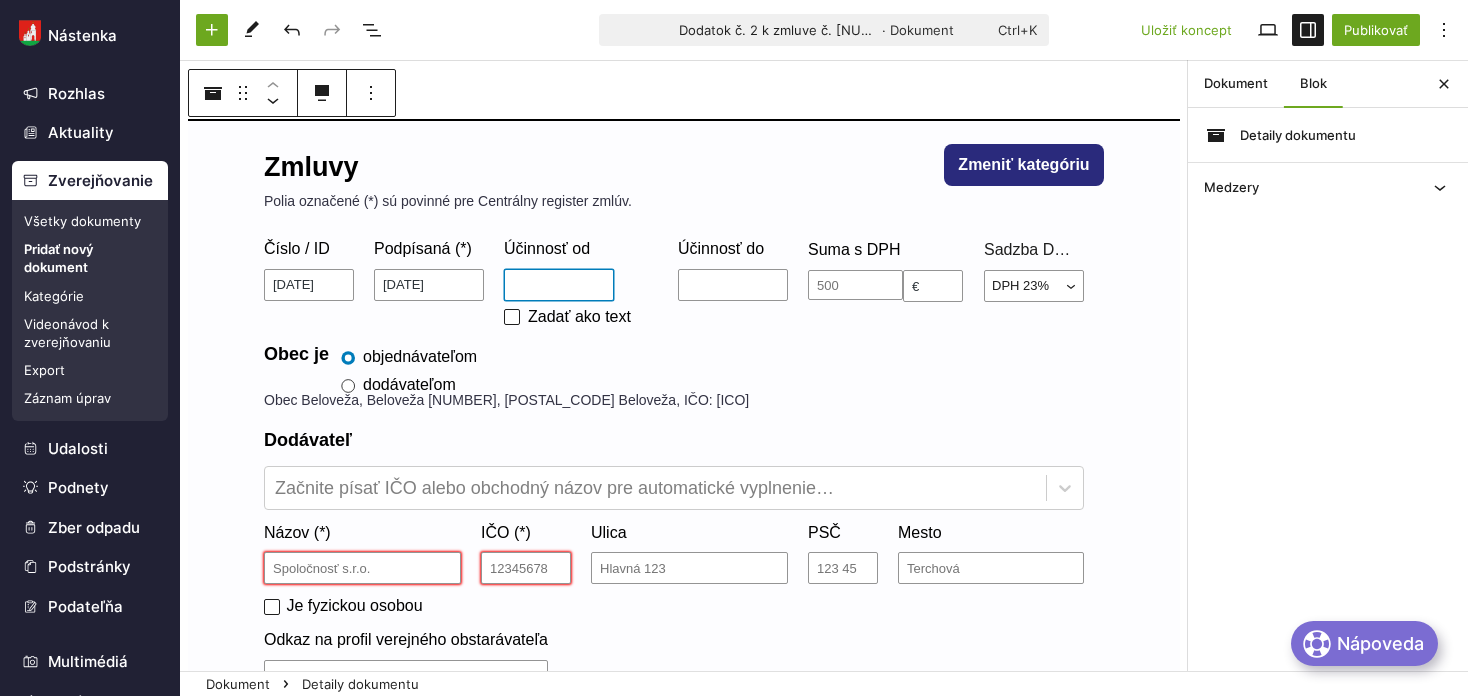 click on "Účinnosť od" at bounding box center [559, 285] 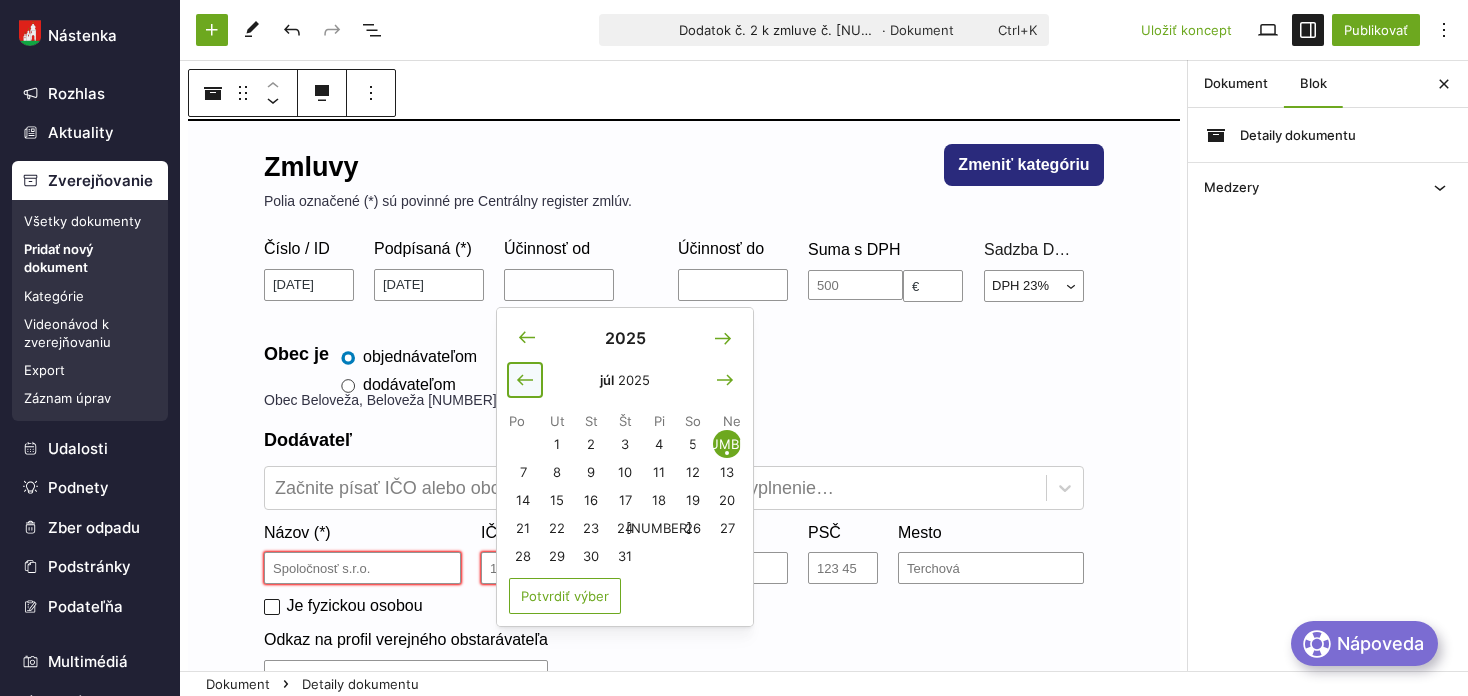 click at bounding box center (525, 380) 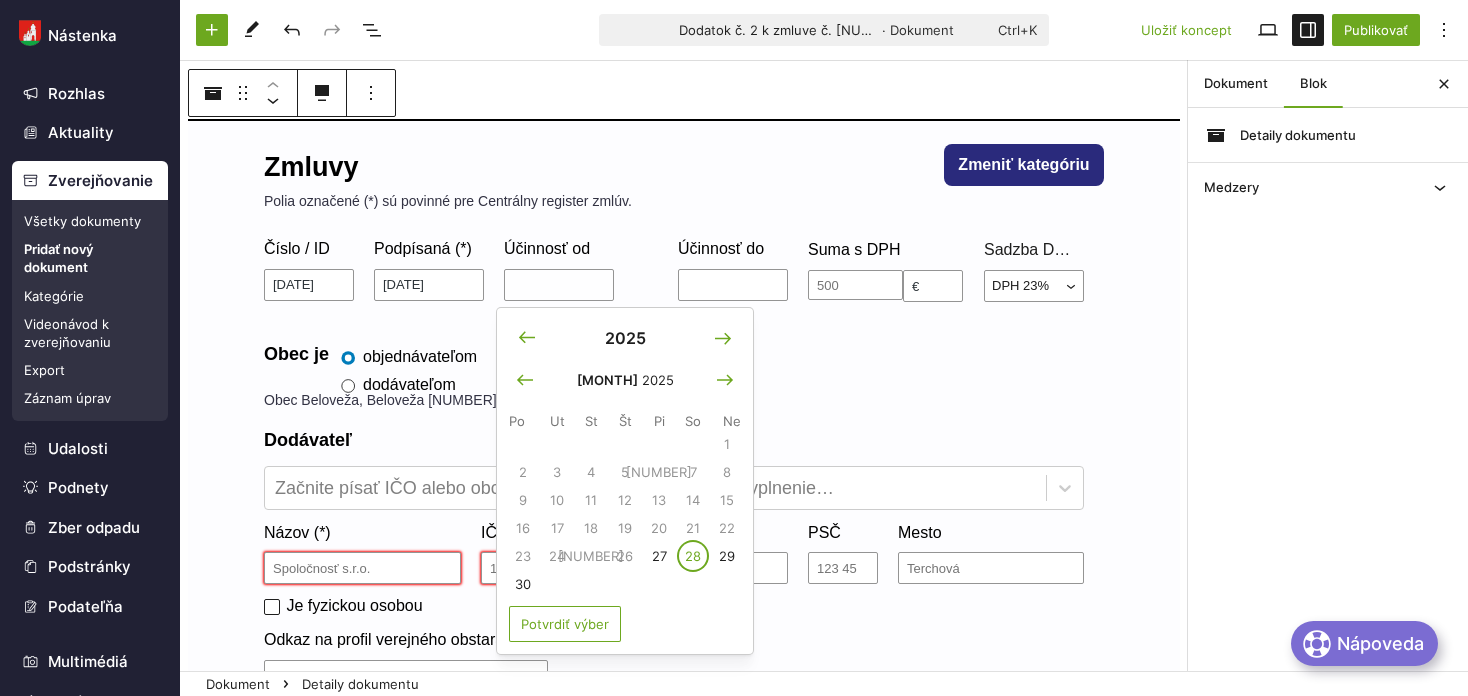click on "28" at bounding box center [693, 556] 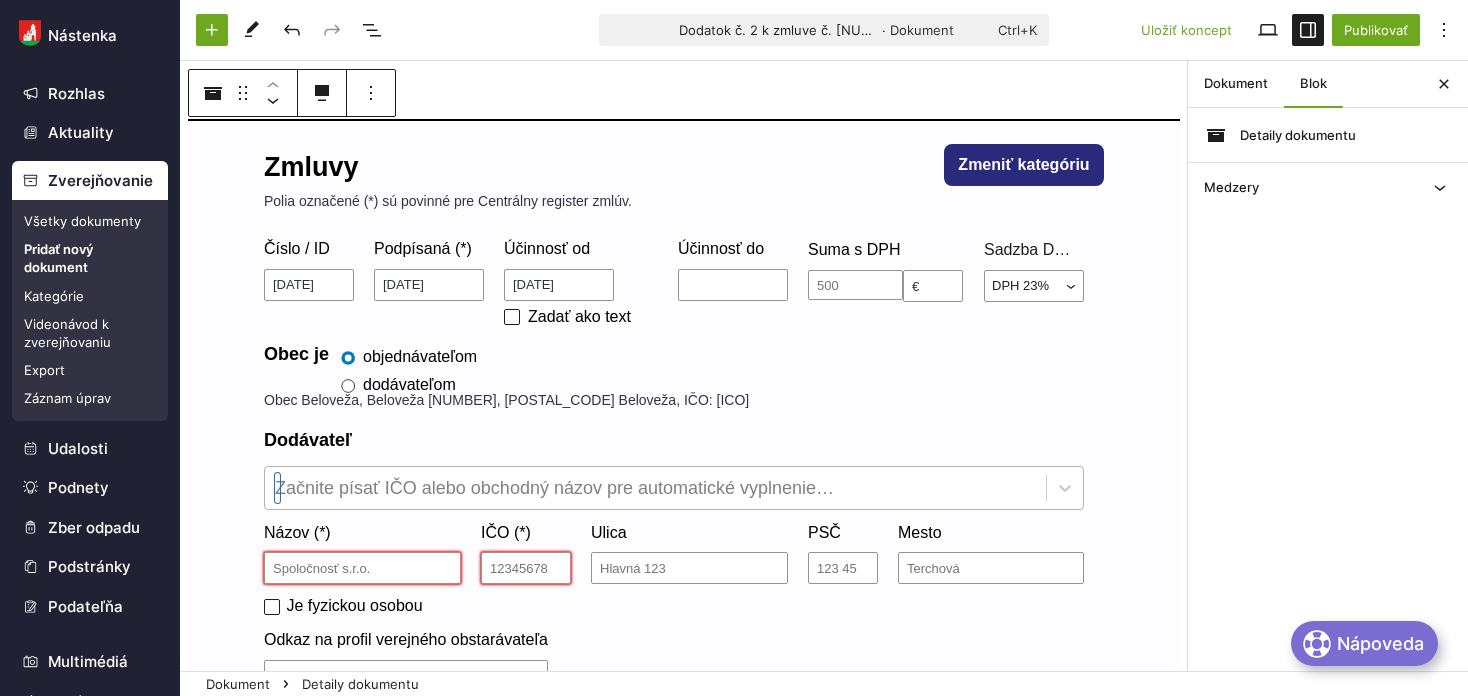 click at bounding box center (655, 488) 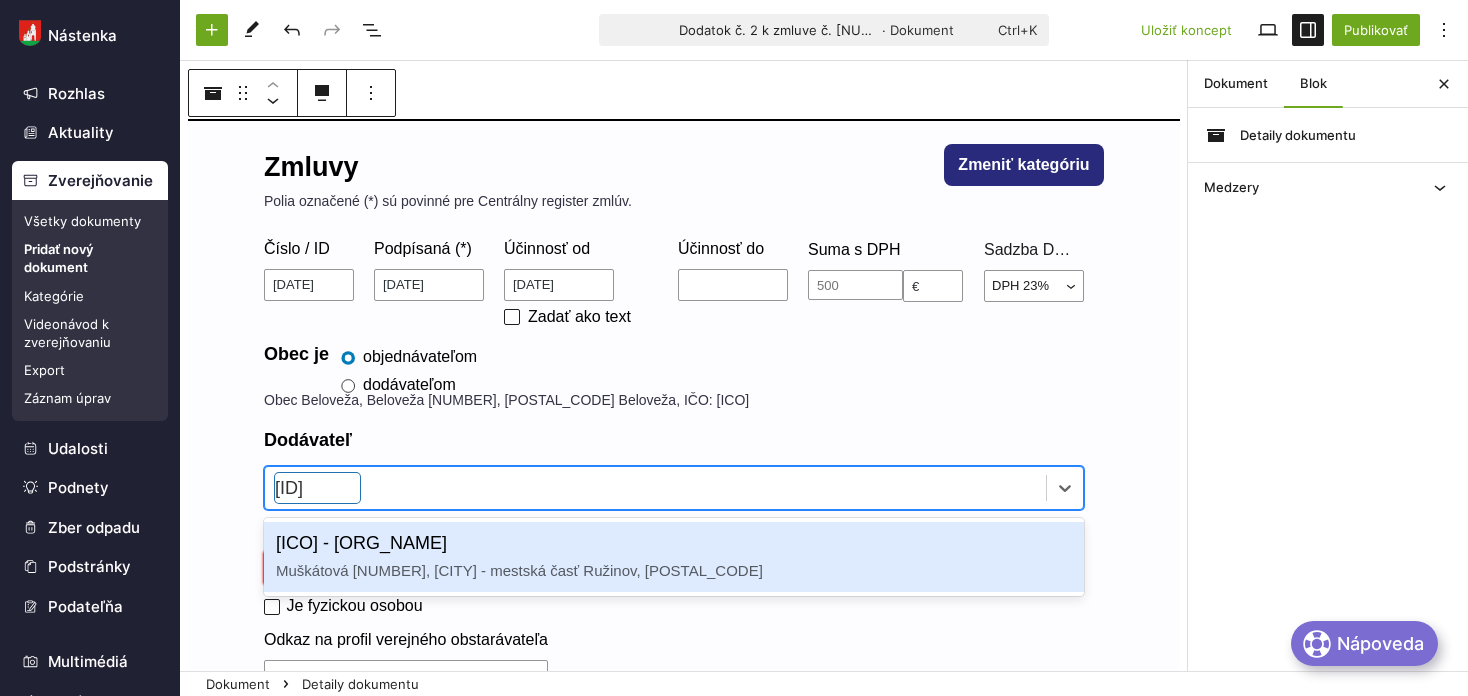 click on "30796491 - Environmentálny fond Martinská 49, Bratislava - mestská časť Ružinov, 82105" at bounding box center (674, 557) 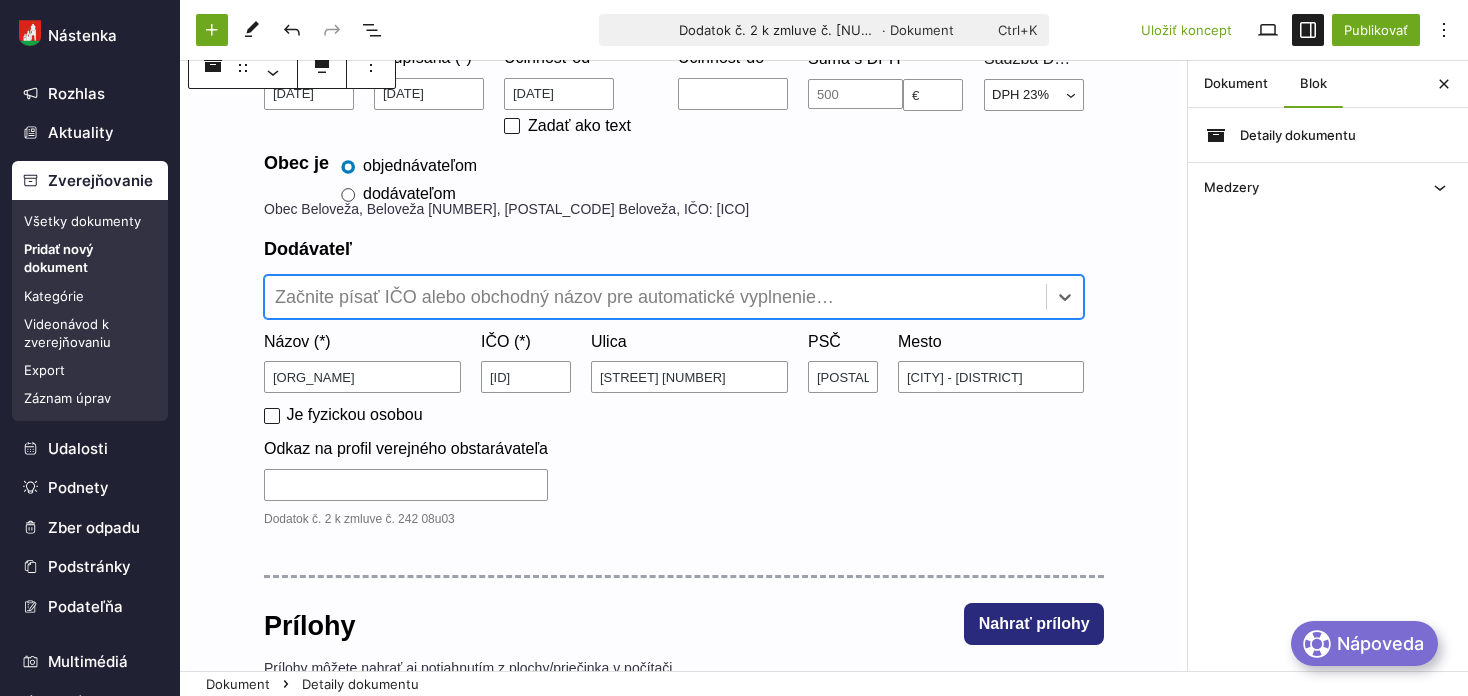 scroll, scrollTop: 483, scrollLeft: 0, axis: vertical 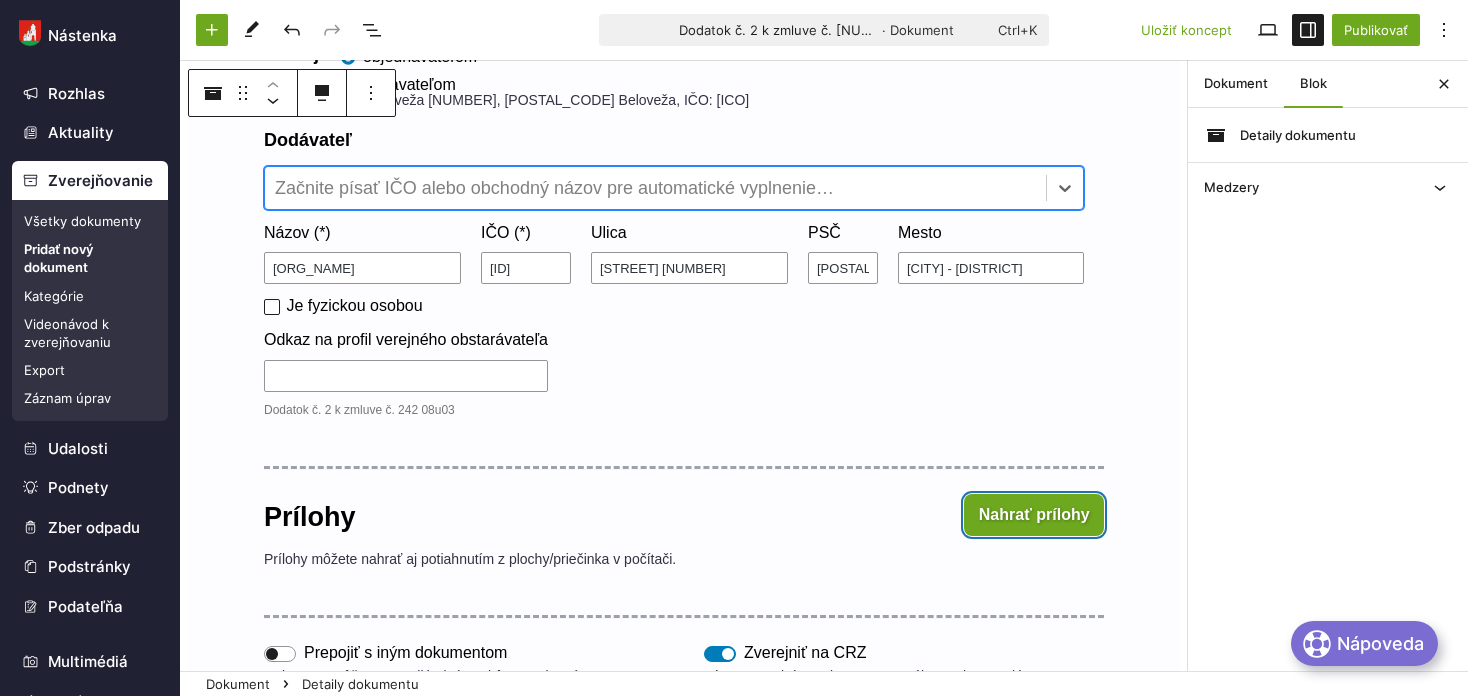 click on "Nahrať prílohy" at bounding box center [1034, 515] 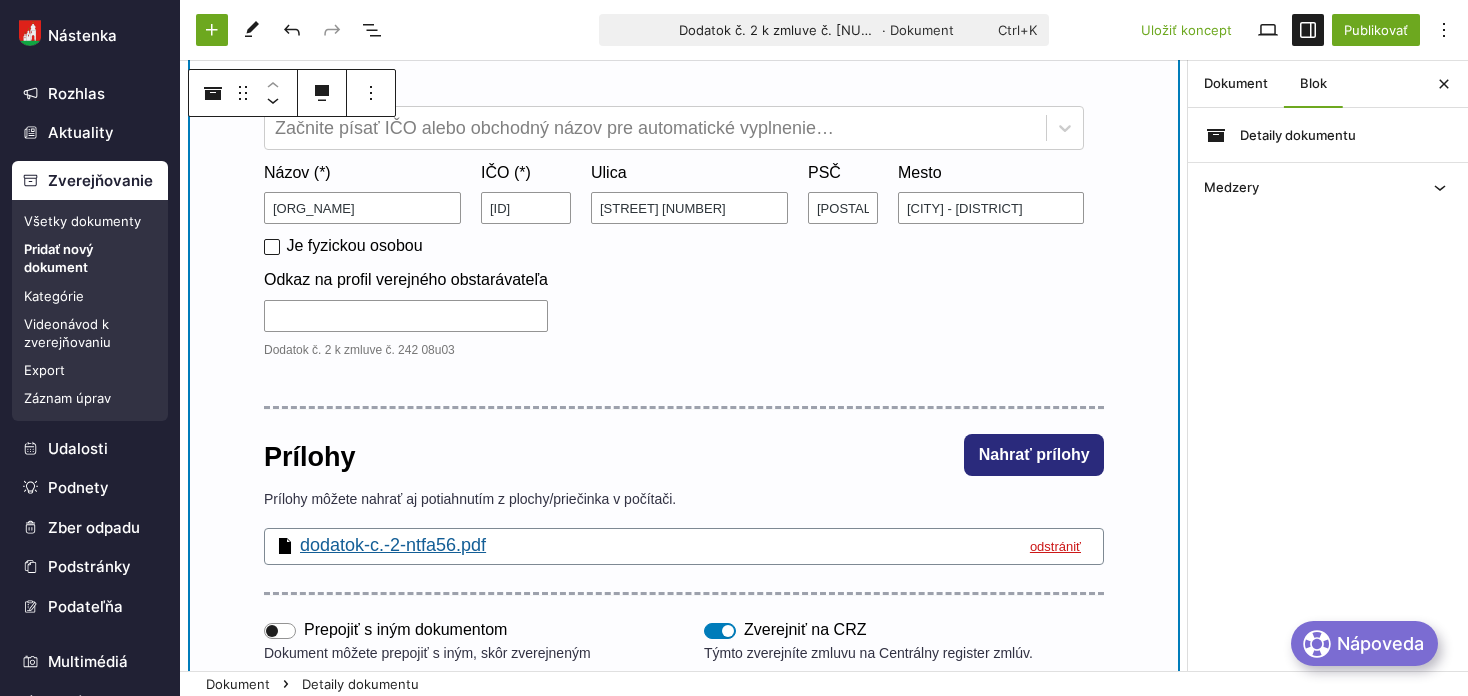 click on "dodatok-c.-2-ntfa56.pdf odstrániť" at bounding box center [684, 546] 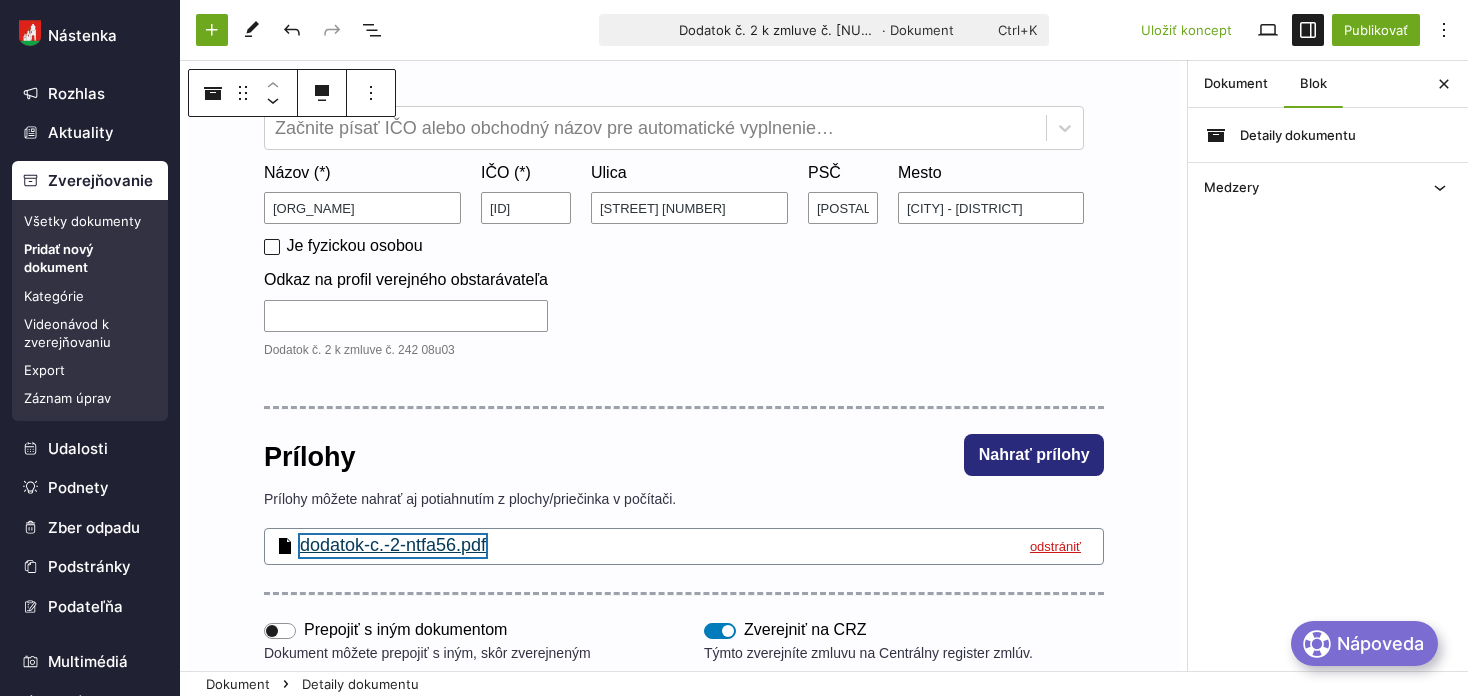 click on "dodatok-c.-2-ntfa56.pdf" at bounding box center [393, 546] 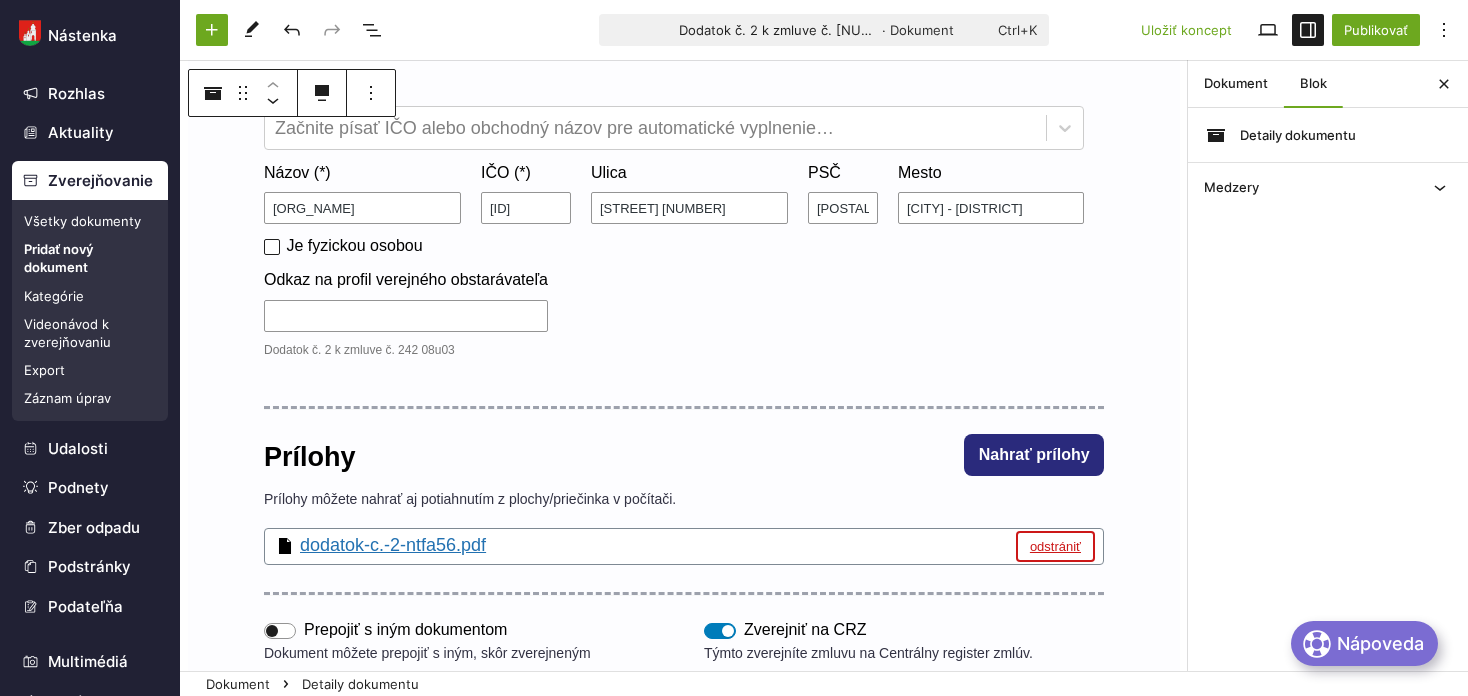 click on "odstrániť" at bounding box center (1055, 546) 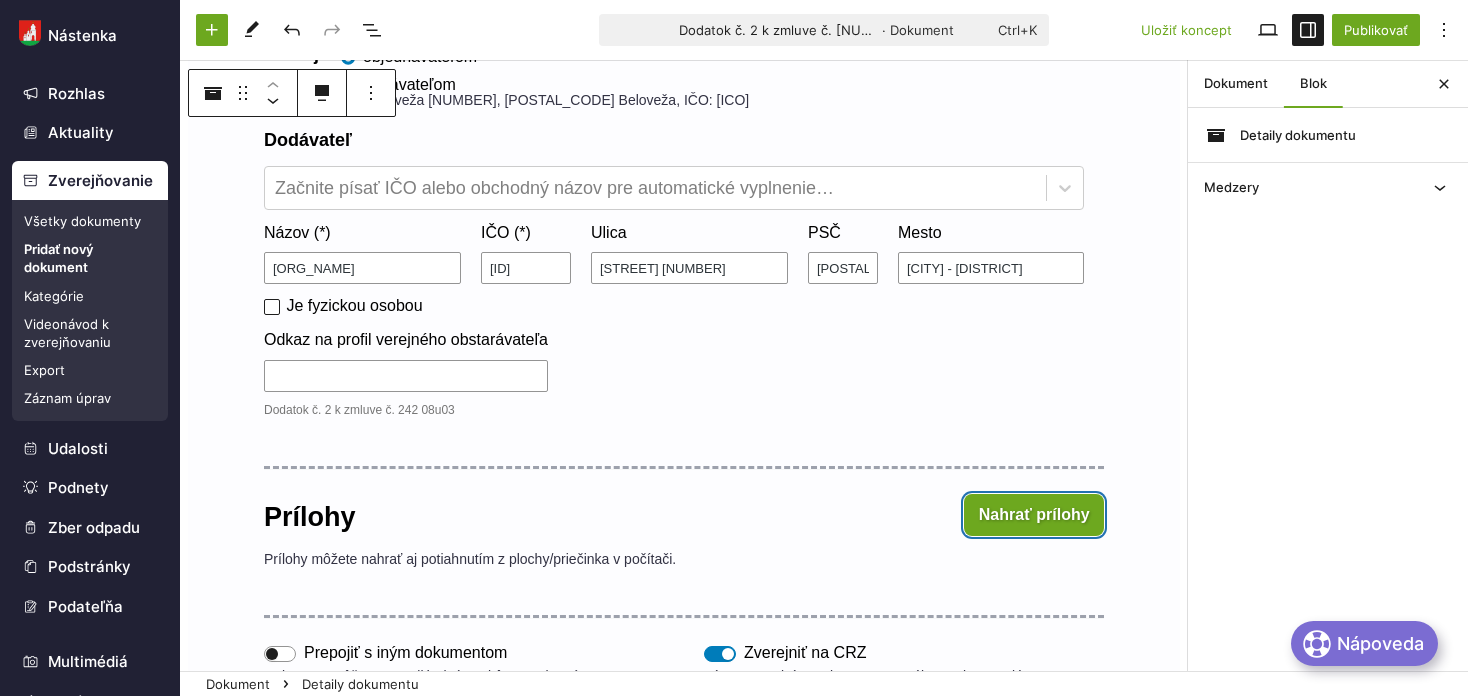 click on "Nahrať prílohy" at bounding box center (1034, 515) 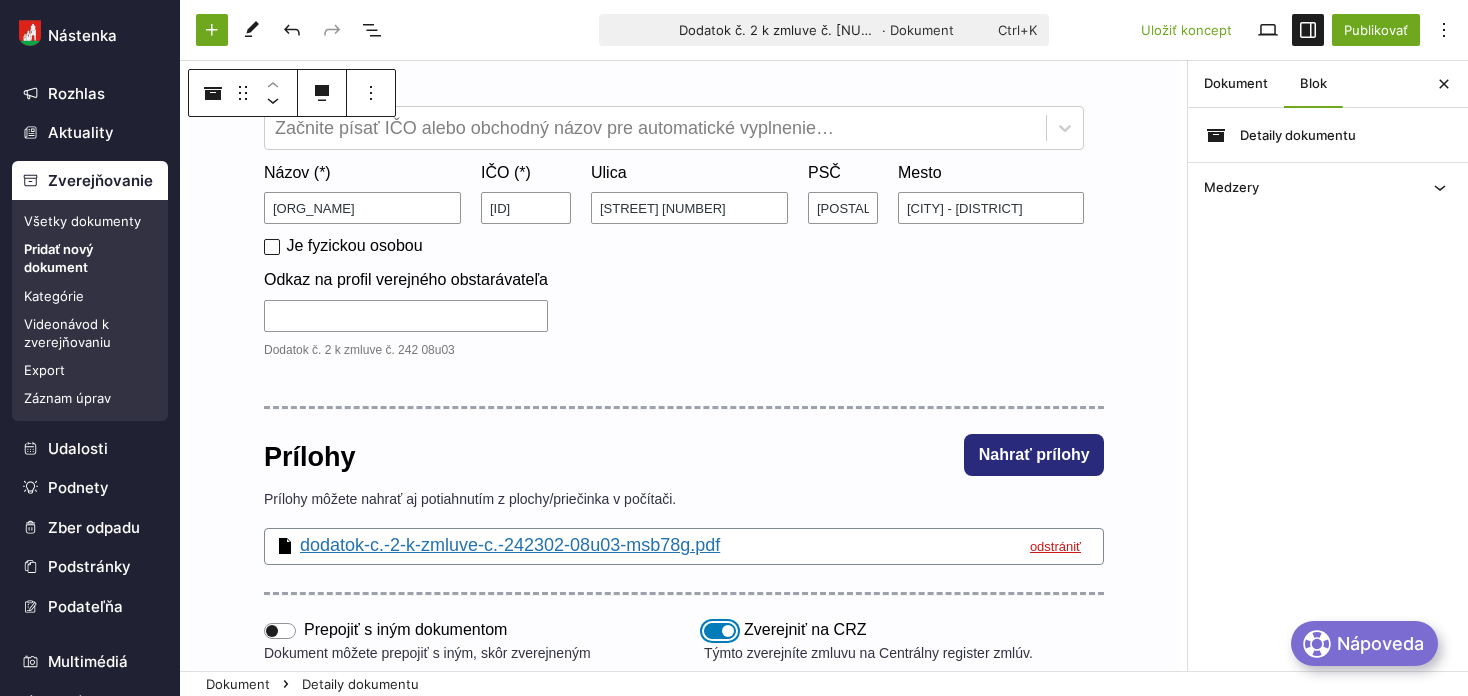 click on "Zverejniť na CRZ" at bounding box center [720, 631] 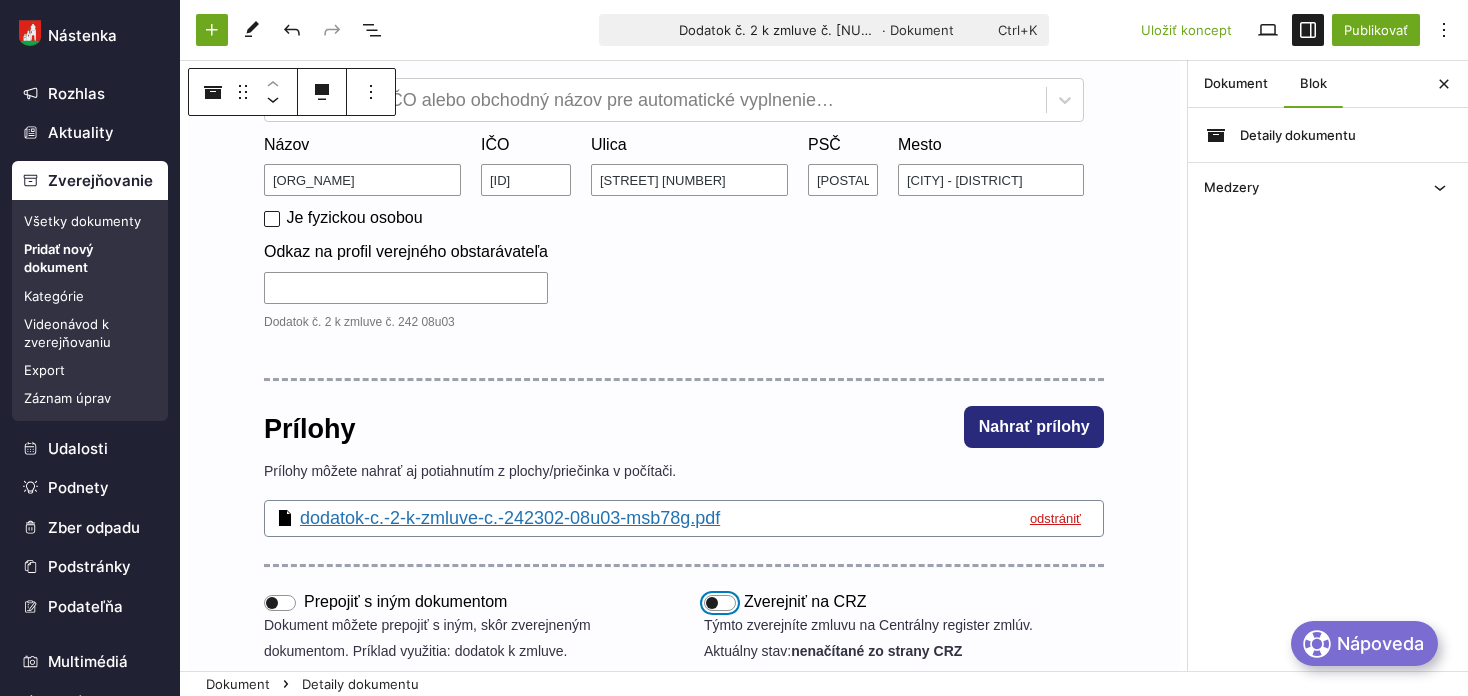 scroll, scrollTop: 483, scrollLeft: 0, axis: vertical 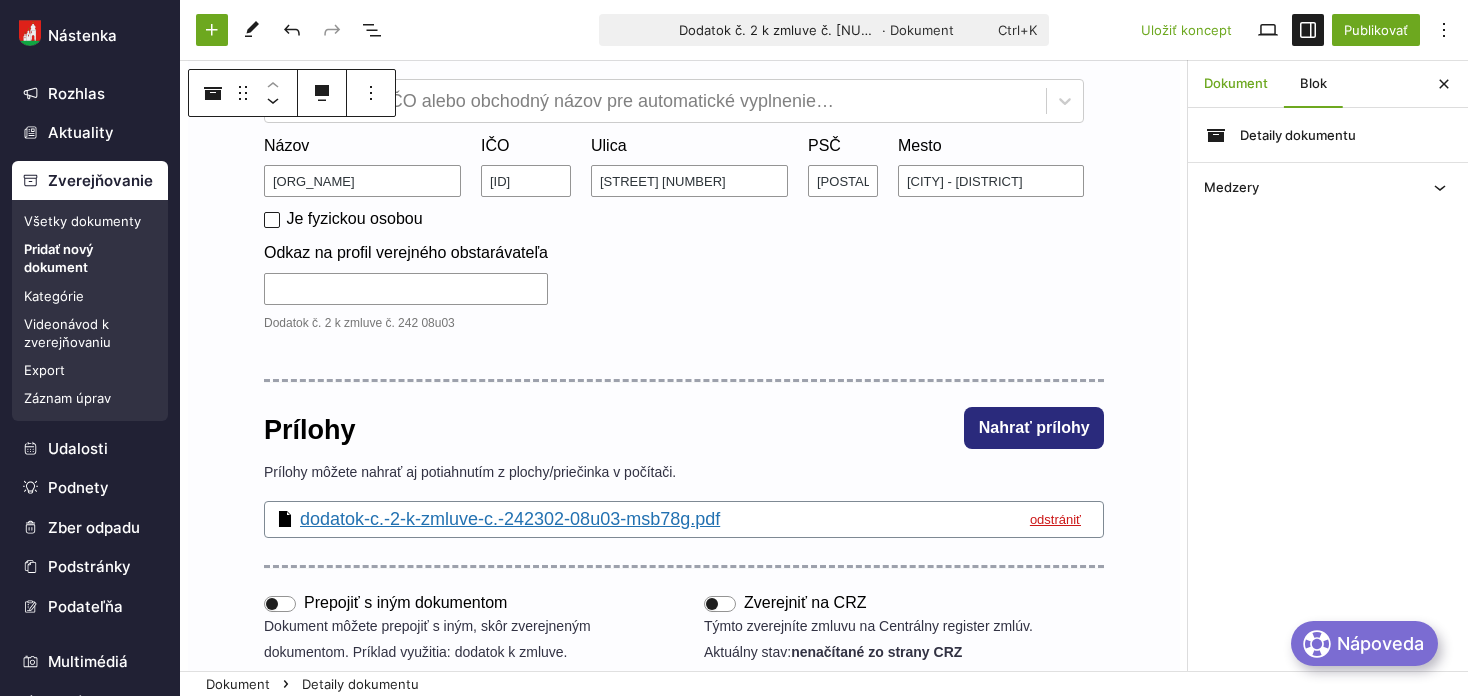 click on "Dokument" at bounding box center [1236, 84] 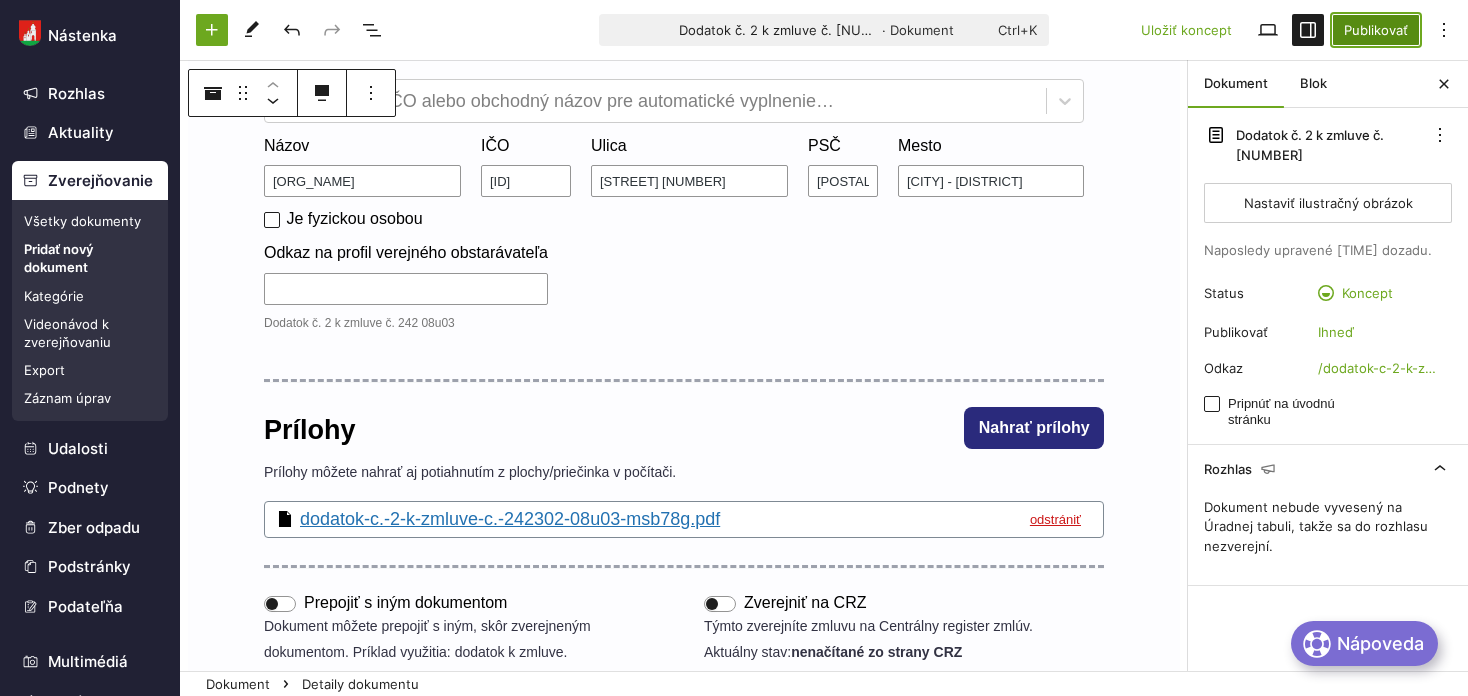 click on "Publikovať" at bounding box center [1376, 30] 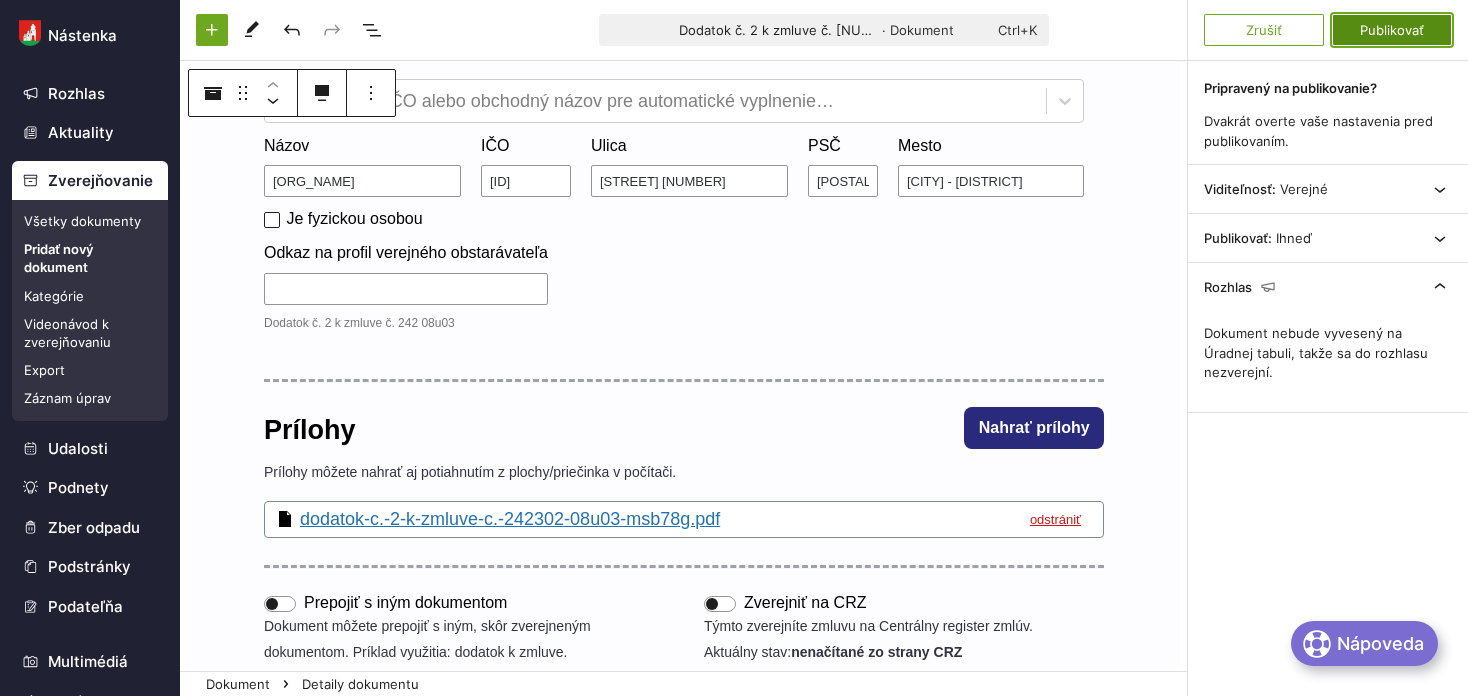 click on "Publikovať" at bounding box center (1392, 30) 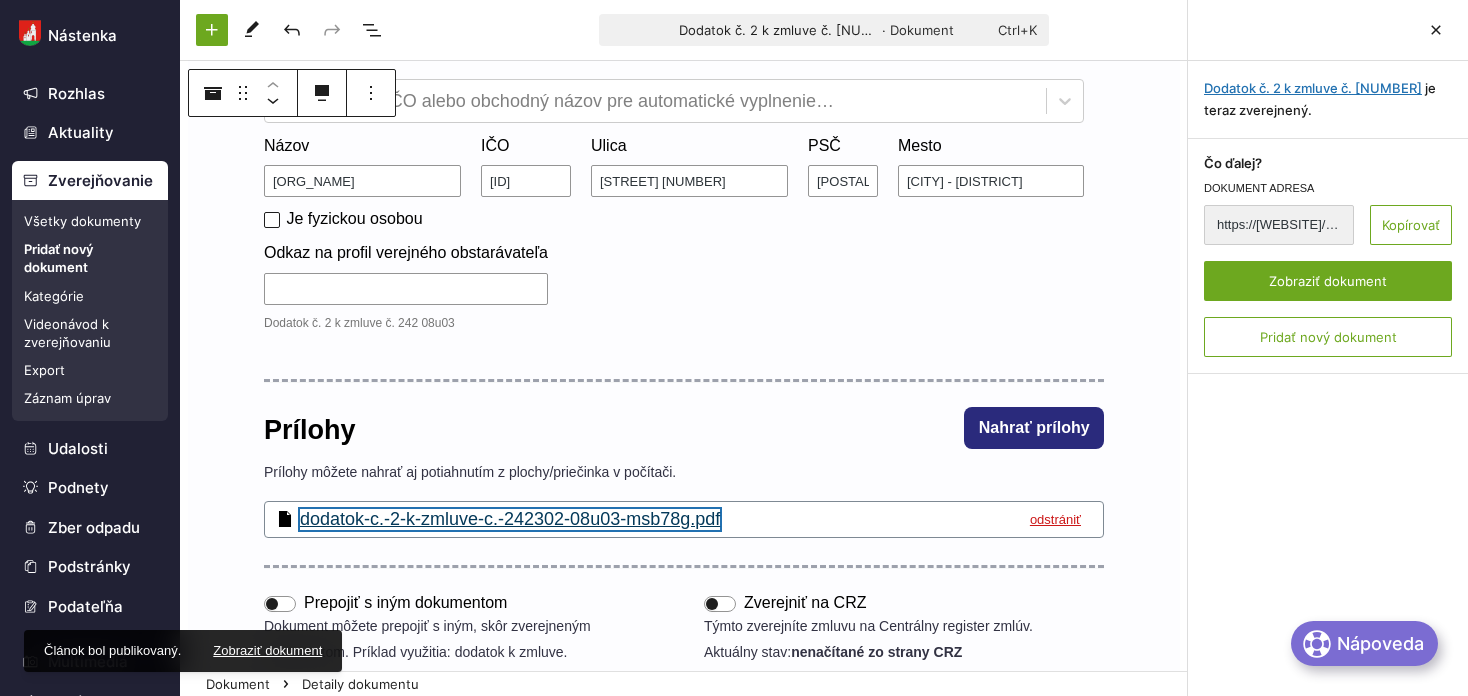 click on "dodatok-c.-2-k-zmluve-c.-242302-08u03-msb78g.pdf" at bounding box center [510, 520] 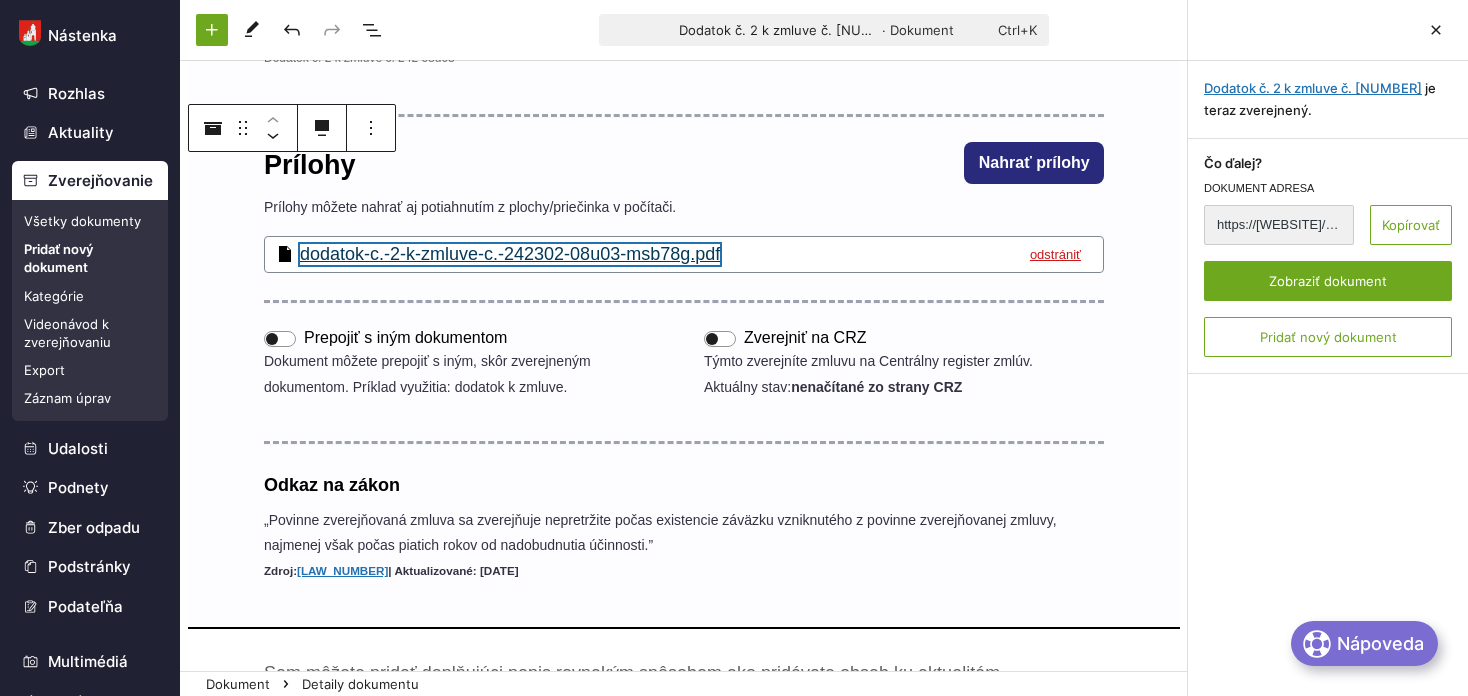 scroll, scrollTop: 783, scrollLeft: 0, axis: vertical 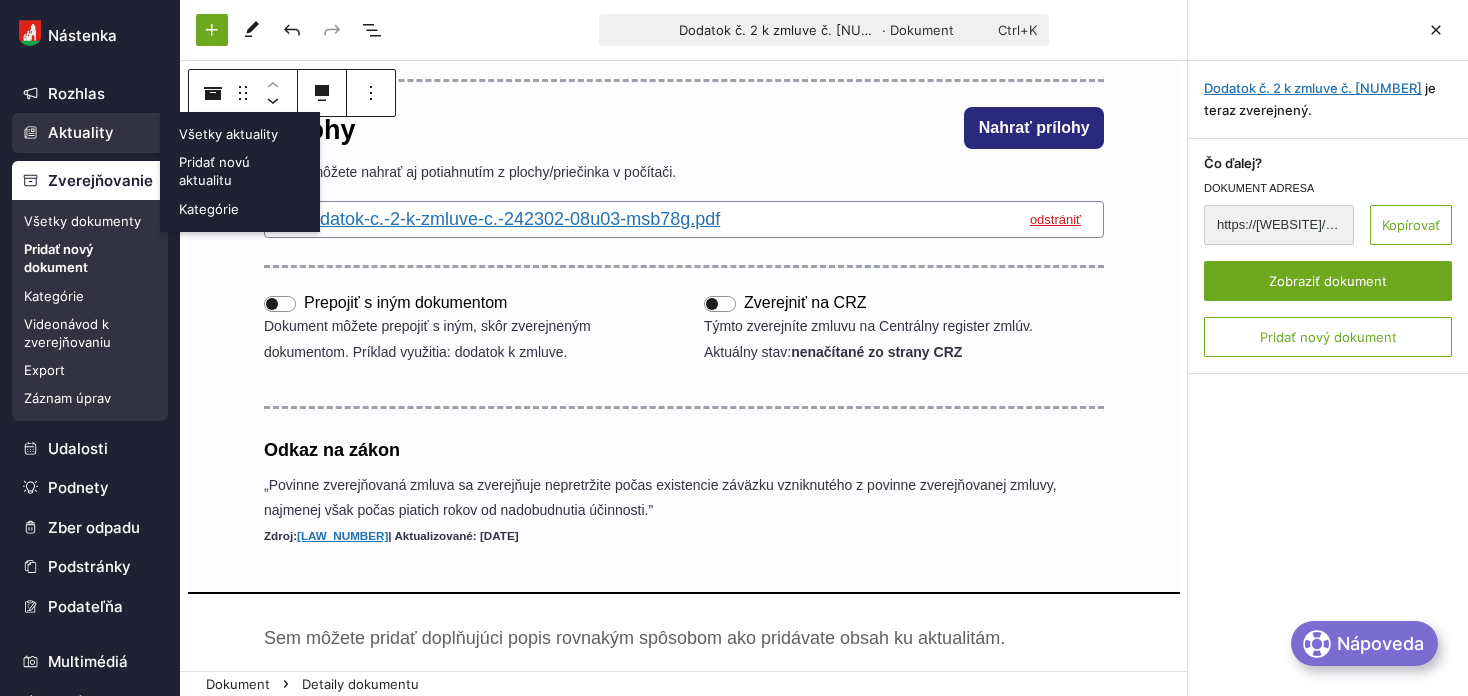 click on "Aktuality" at bounding box center (90, 133) 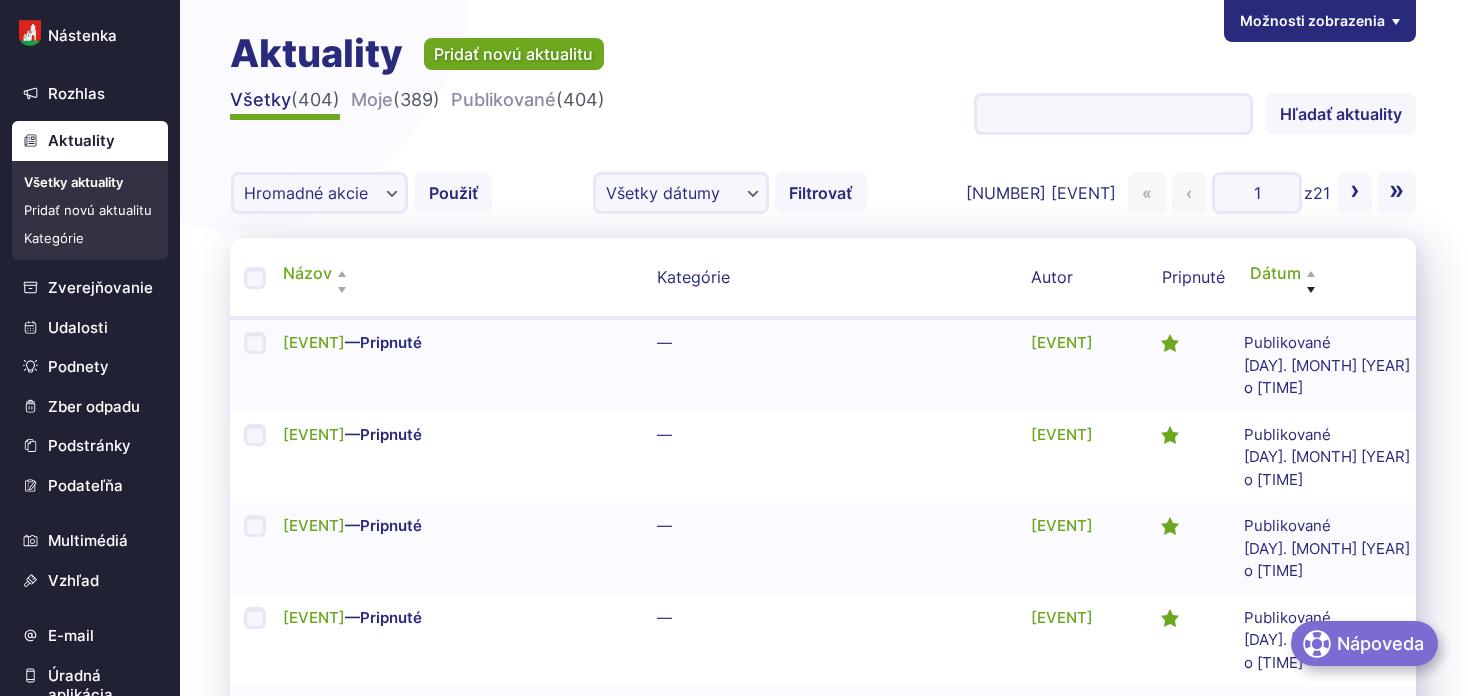 scroll, scrollTop: 0, scrollLeft: 0, axis: both 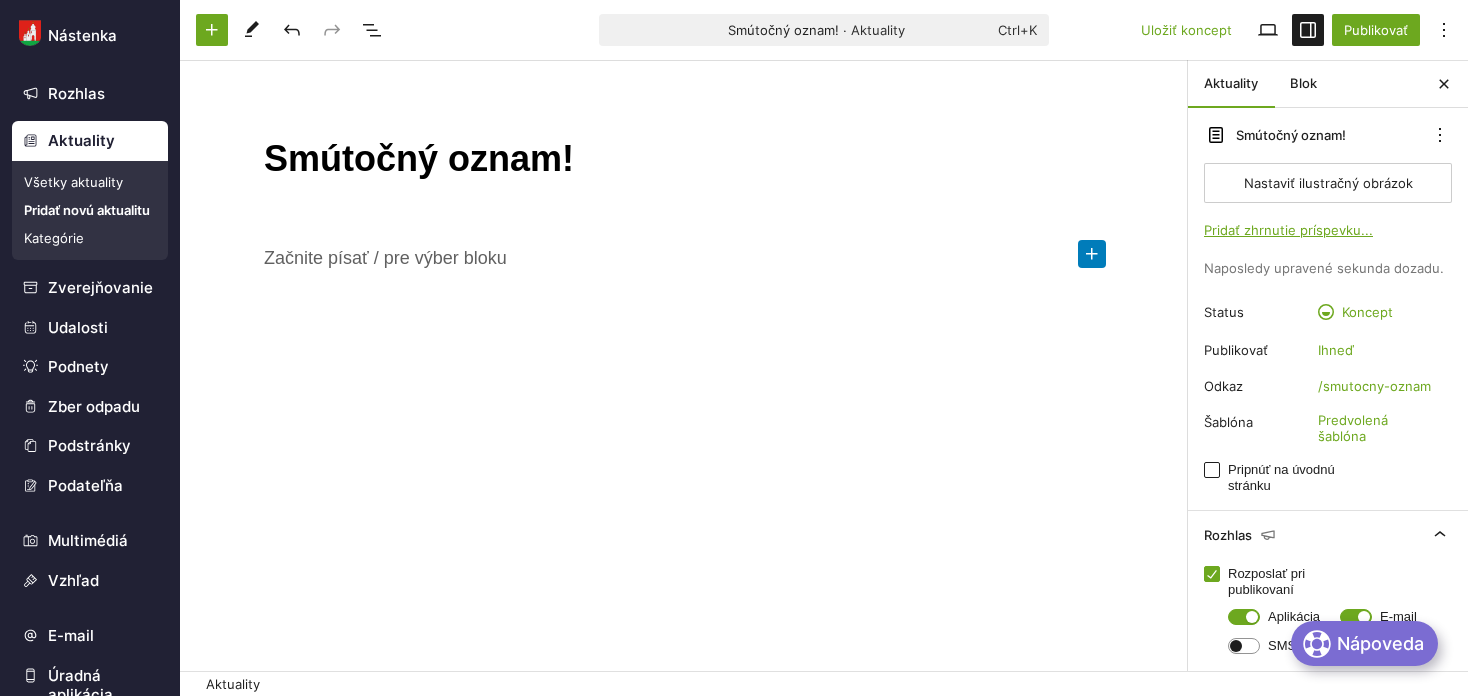click at bounding box center [1092, 254] 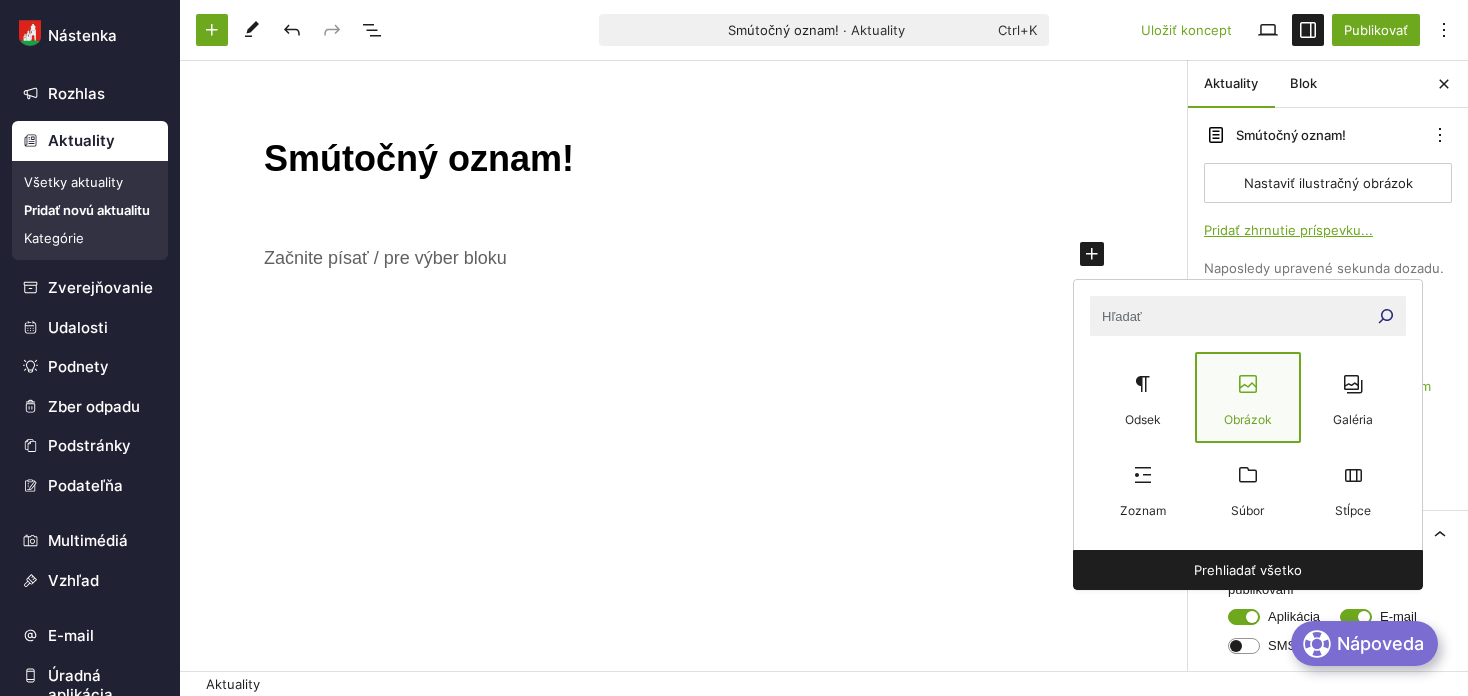 click at bounding box center [1247, 384] 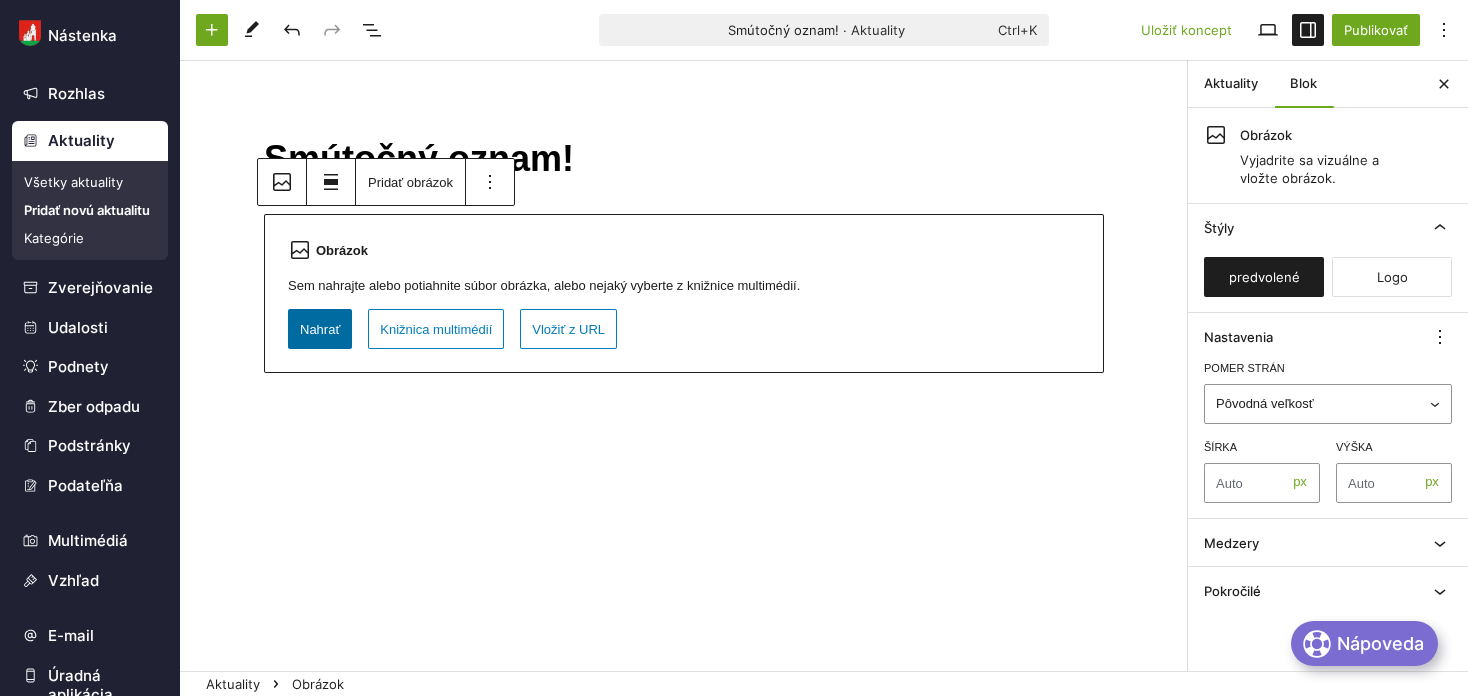 click on "Nahrať" at bounding box center (320, 329) 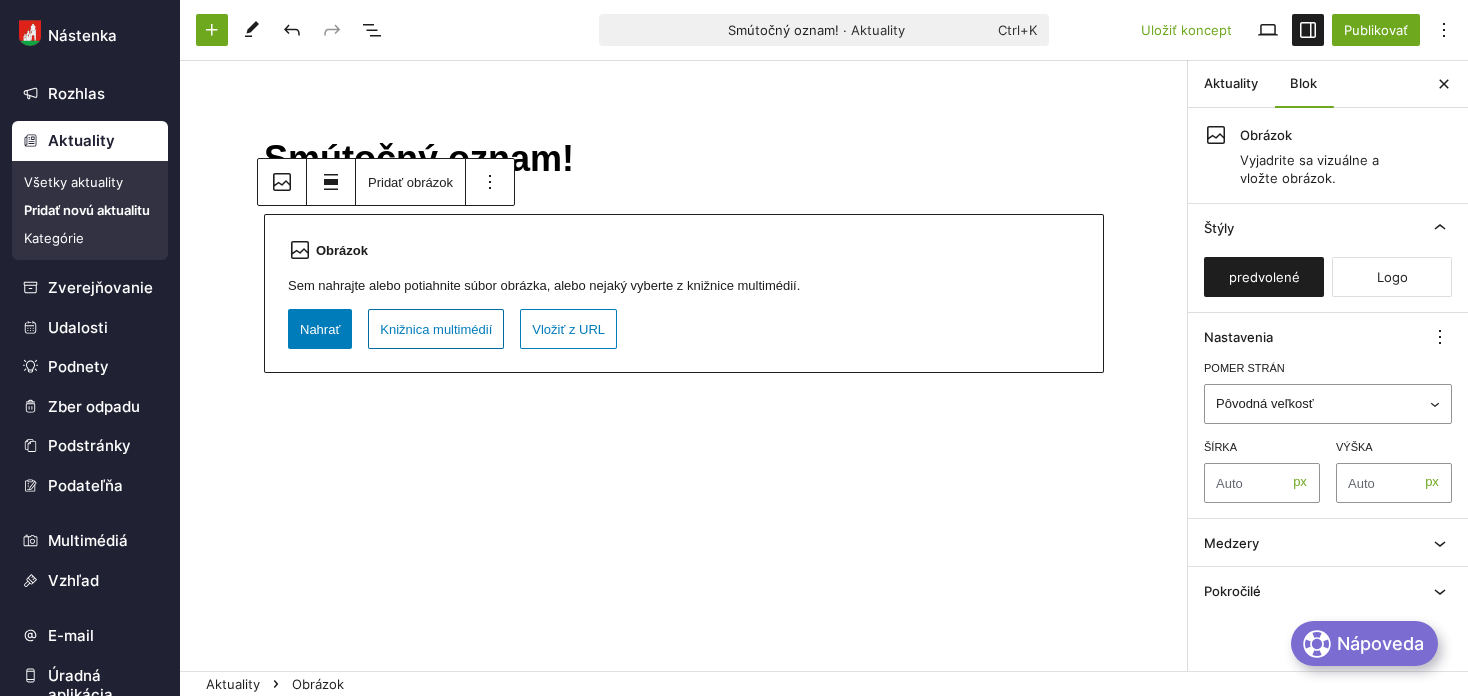 click on "Knižnica multimédií" at bounding box center [436, 329] 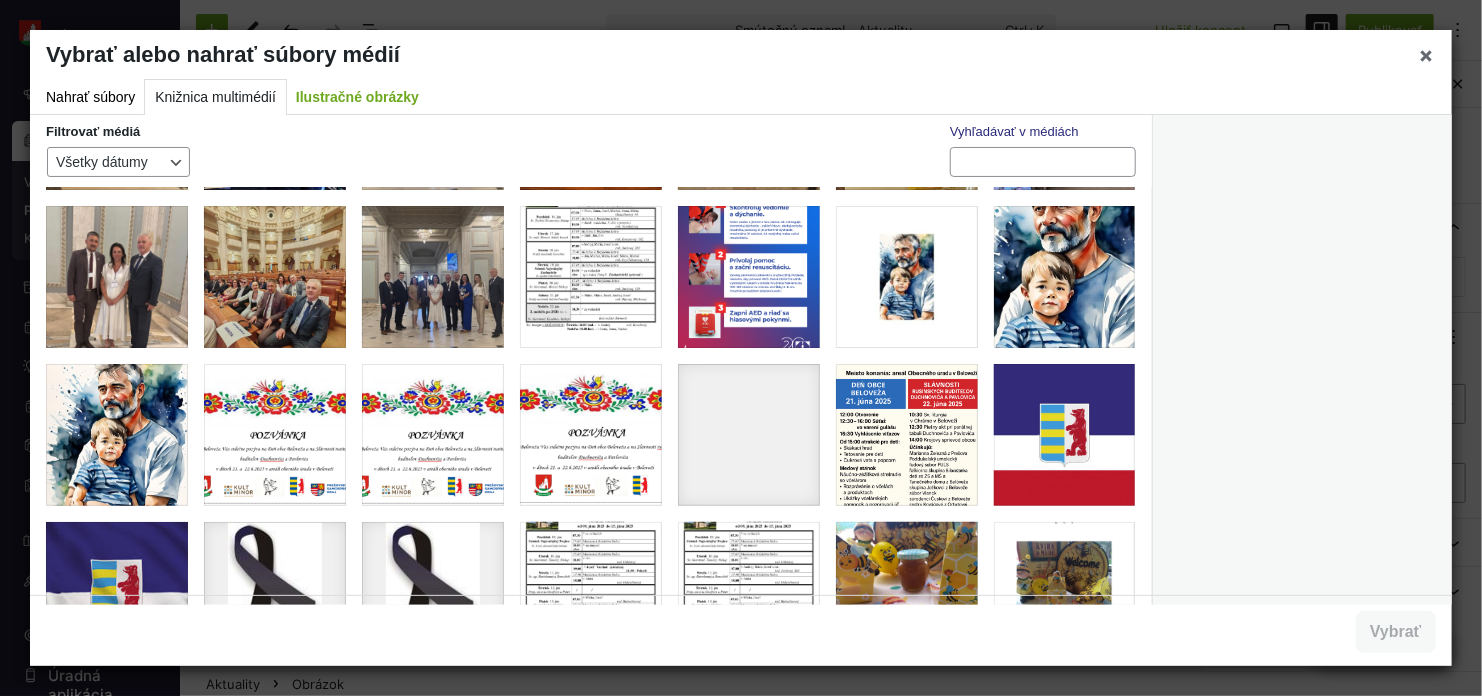 scroll, scrollTop: 1100, scrollLeft: 0, axis: vertical 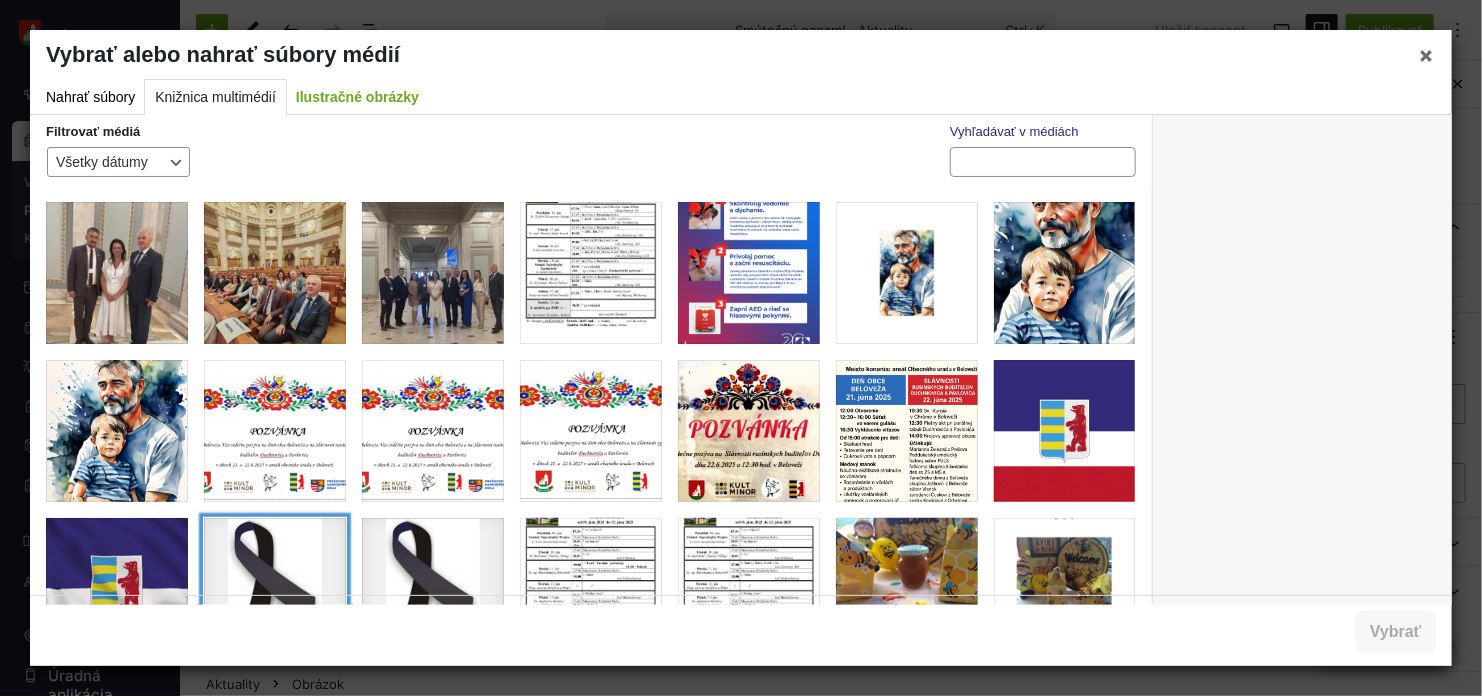 click at bounding box center [275, 589] 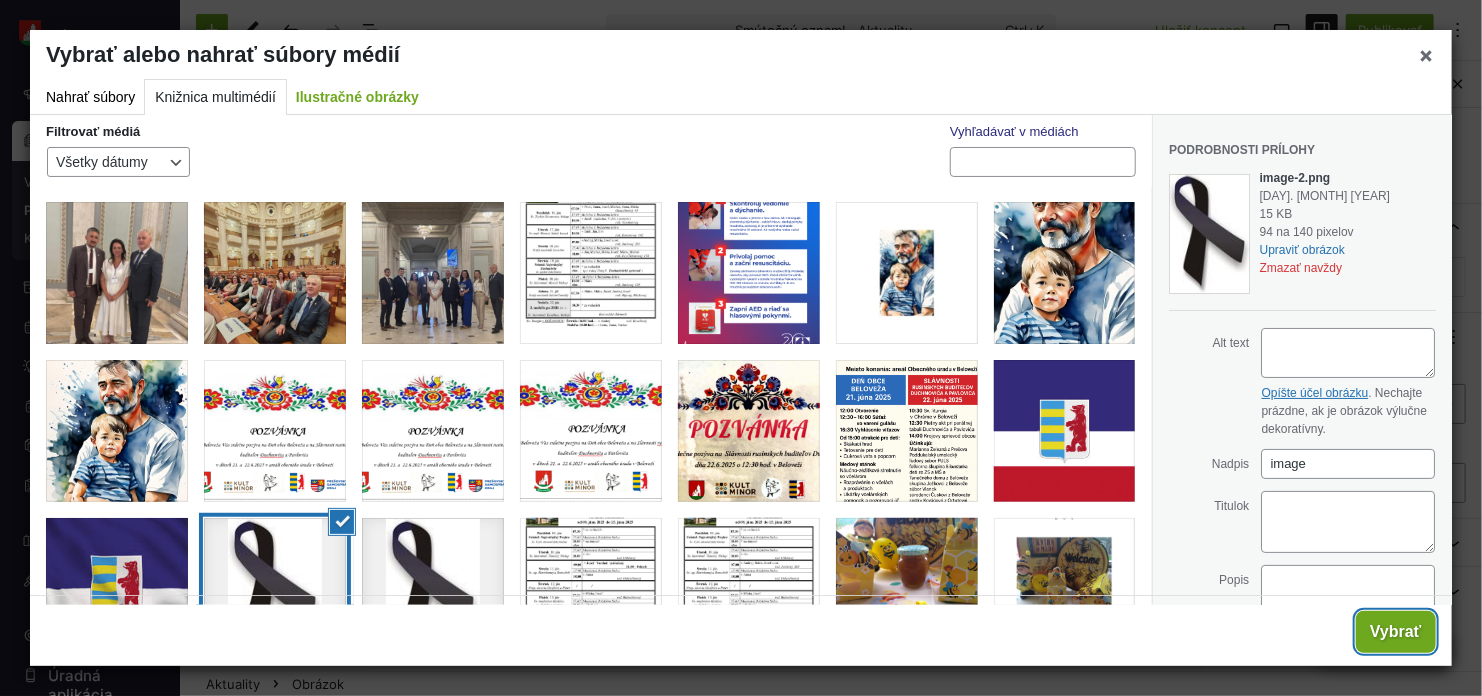 click on "Vybrať" at bounding box center (1396, 632) 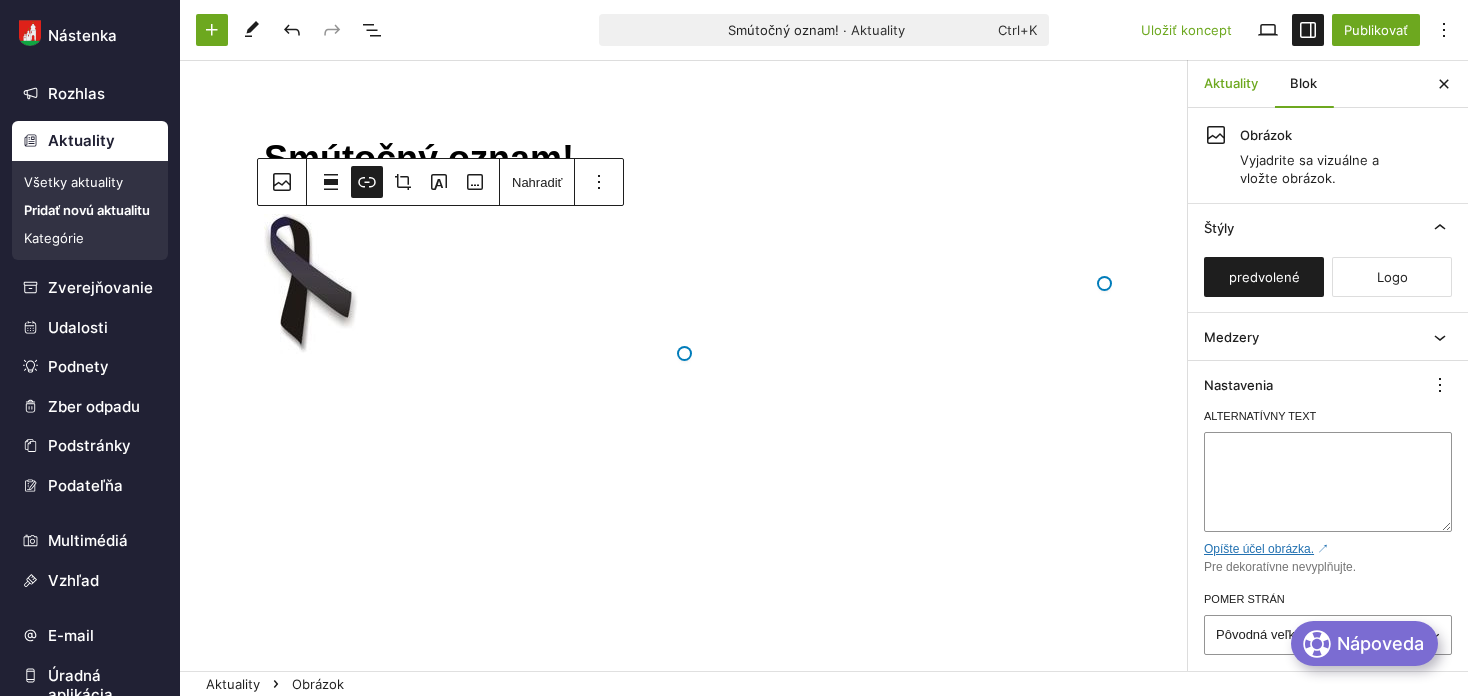 click on "Aktuality" at bounding box center (1231, 84) 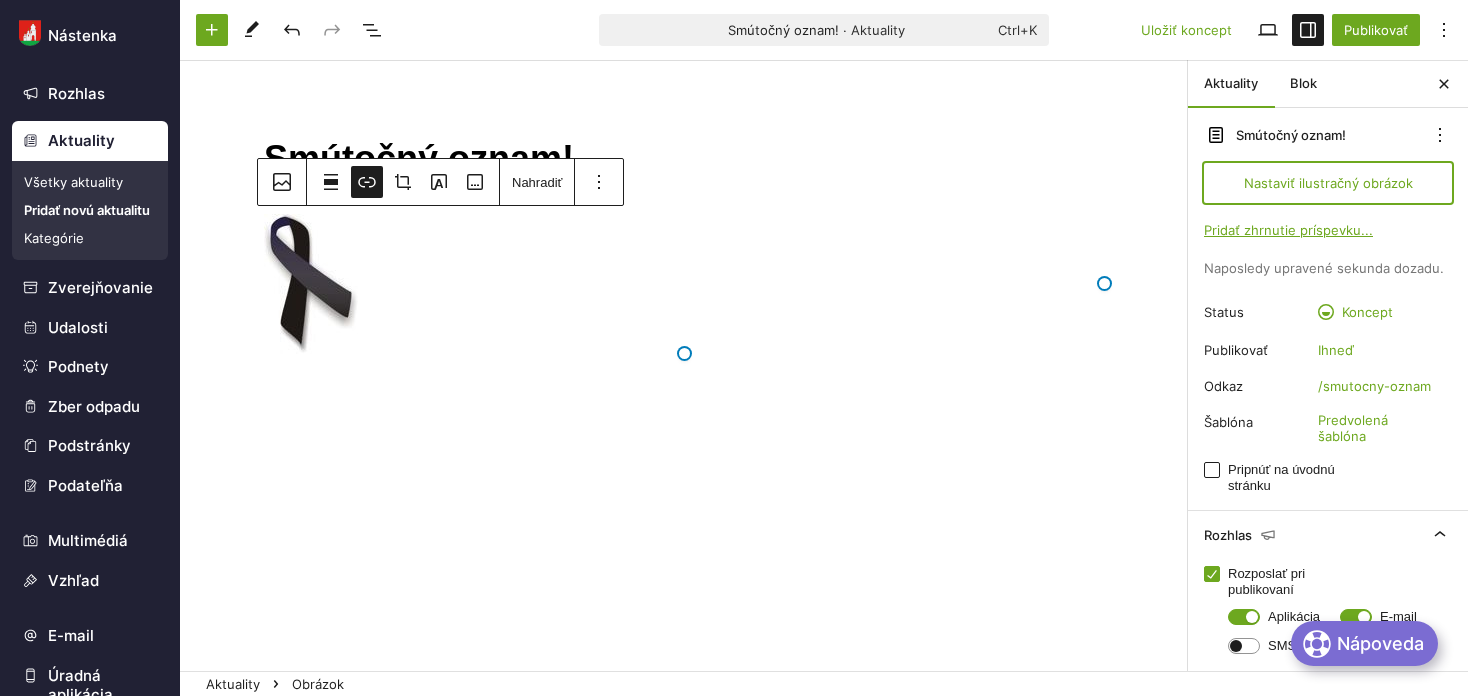 click on "Nastaviť ilustračný obrázok" at bounding box center (1328, 183) 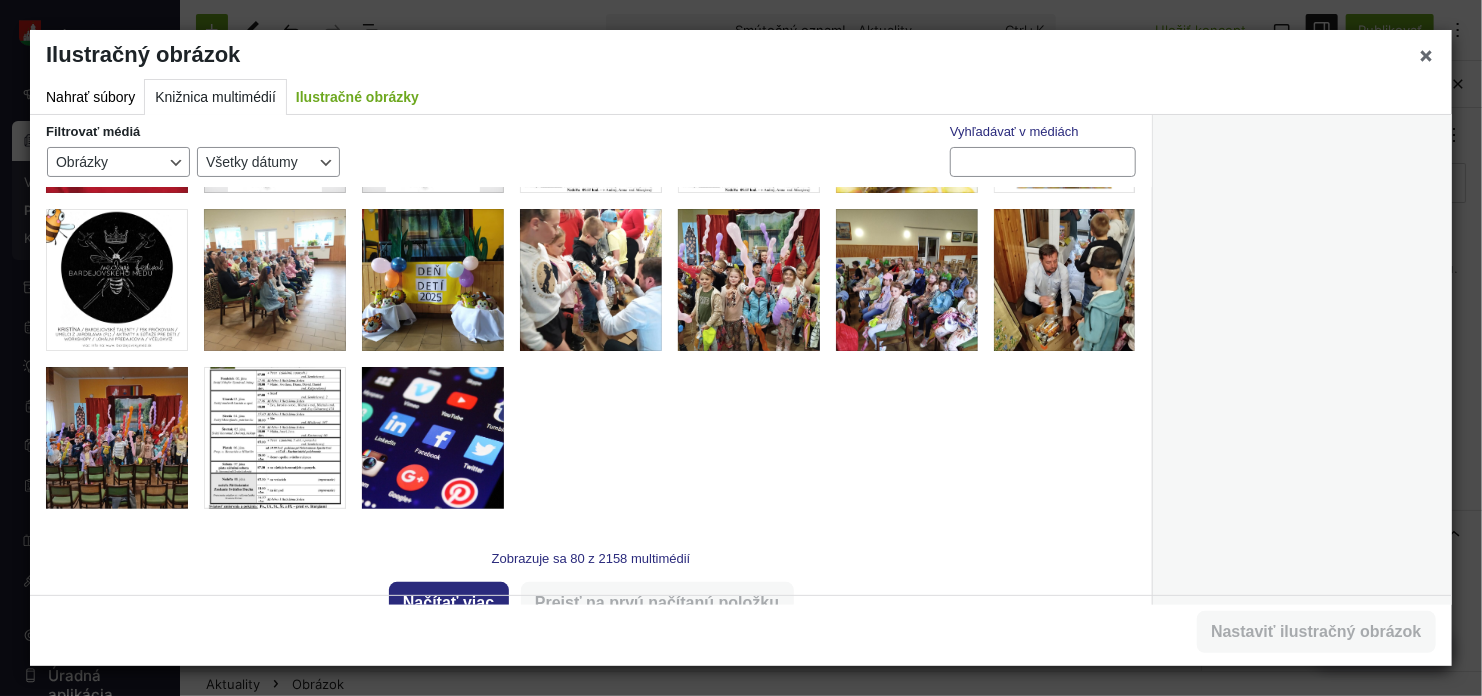 scroll, scrollTop: 1573, scrollLeft: 0, axis: vertical 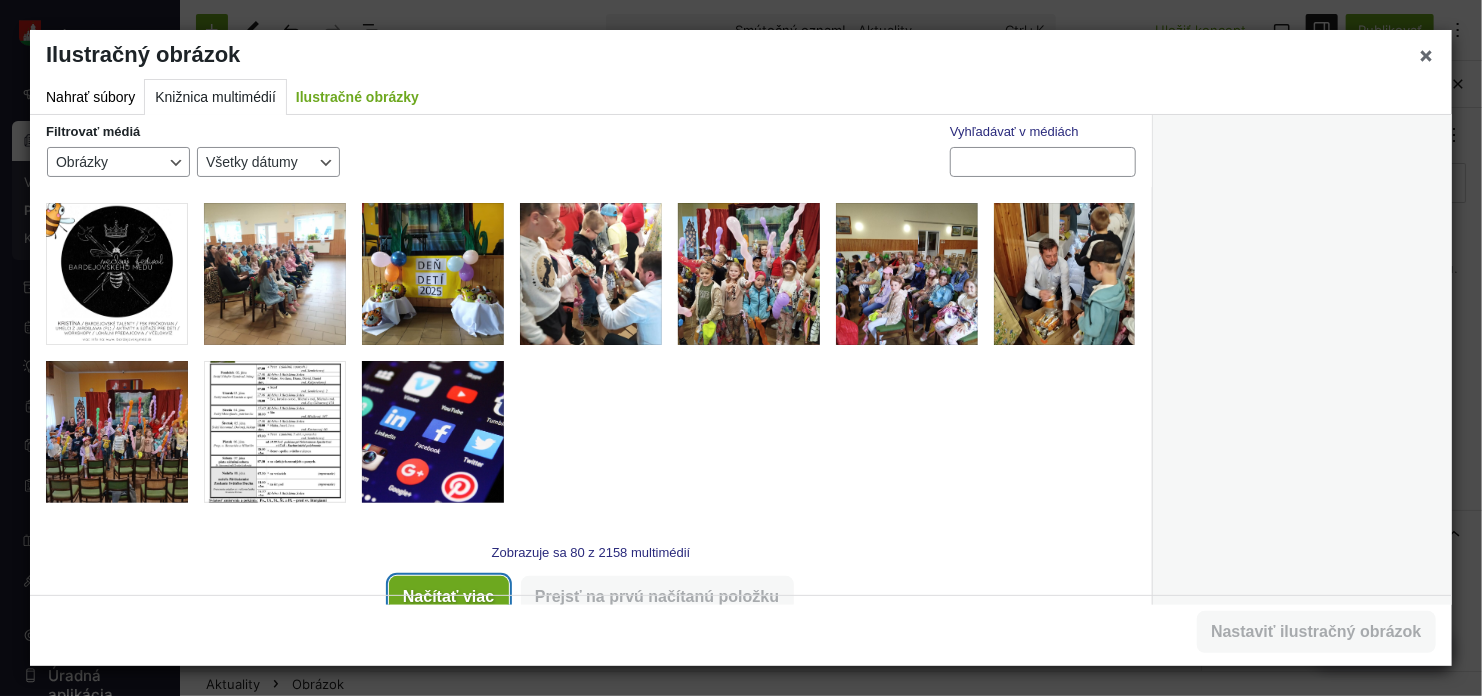 click on "Načítať viac" at bounding box center (449, 597) 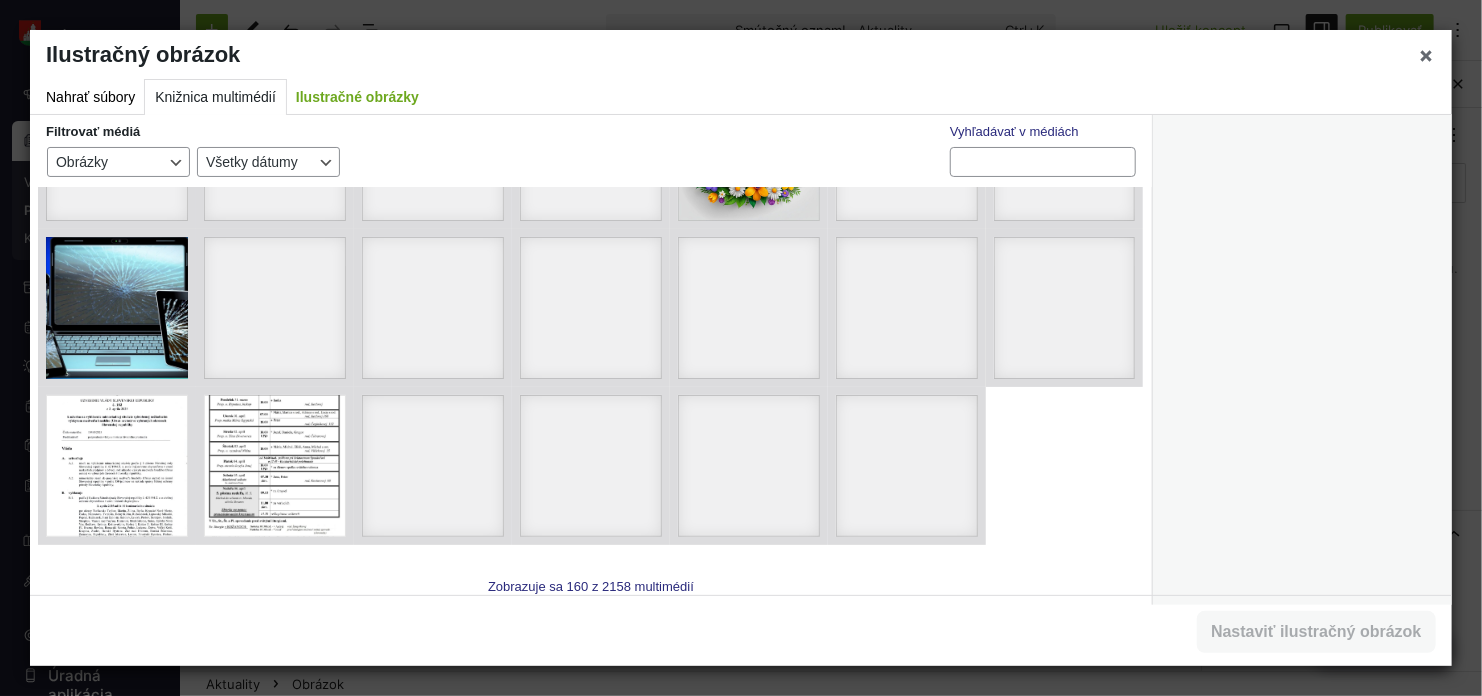scroll, scrollTop: 3288, scrollLeft: 0, axis: vertical 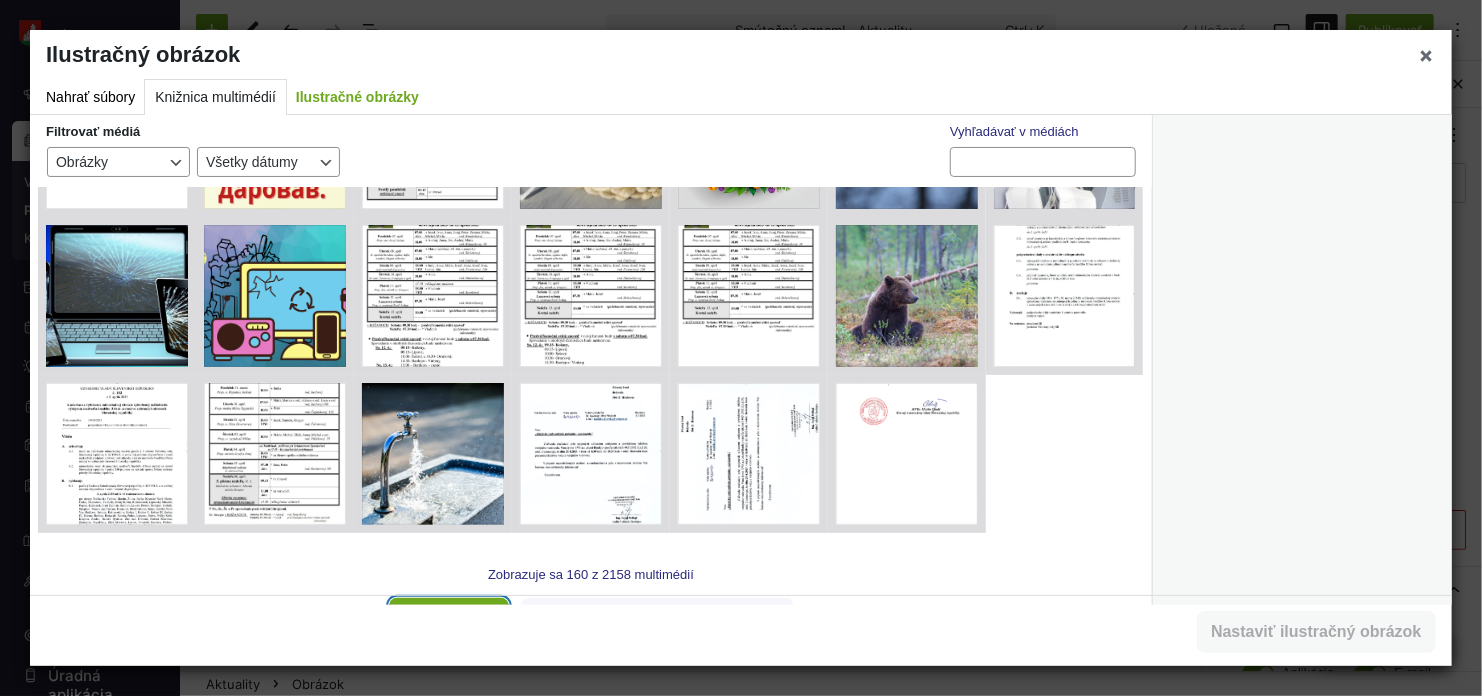 click on "Načítať viac" at bounding box center [449, 619] 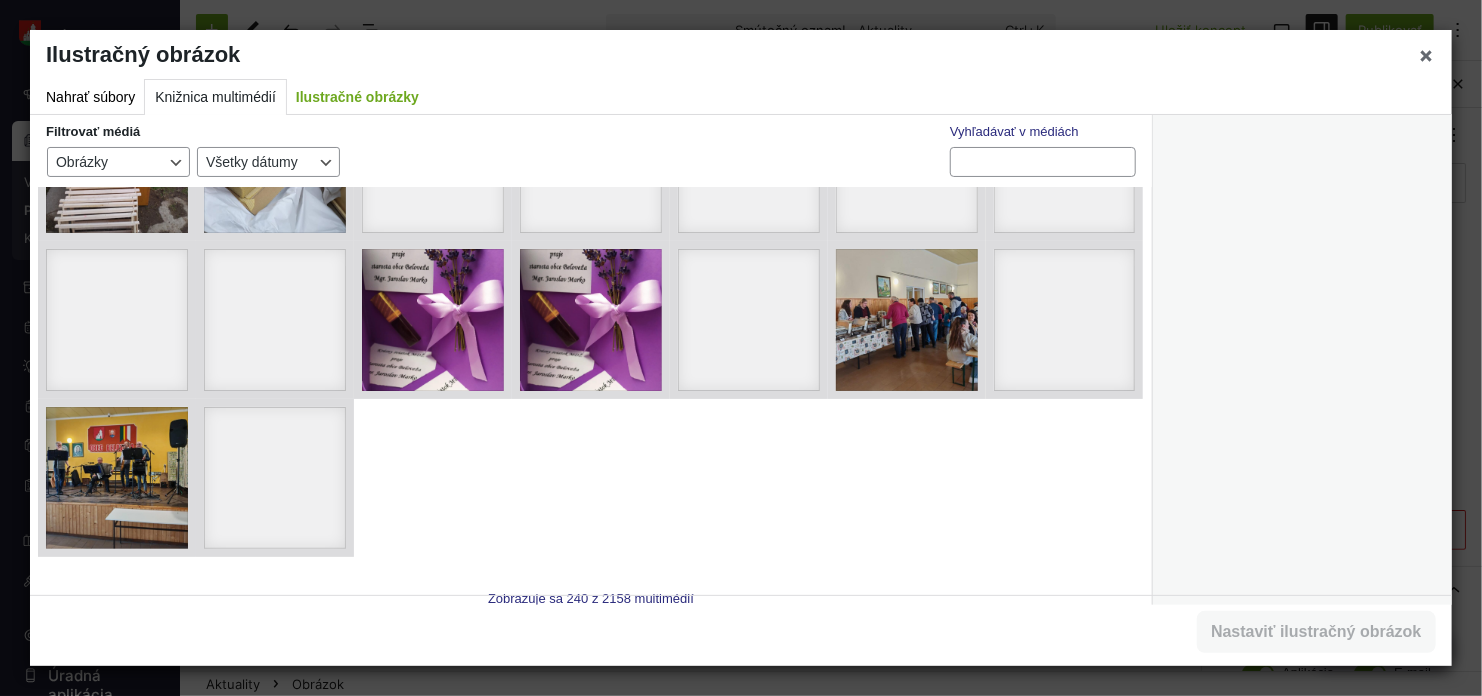scroll, scrollTop: 5160, scrollLeft: 0, axis: vertical 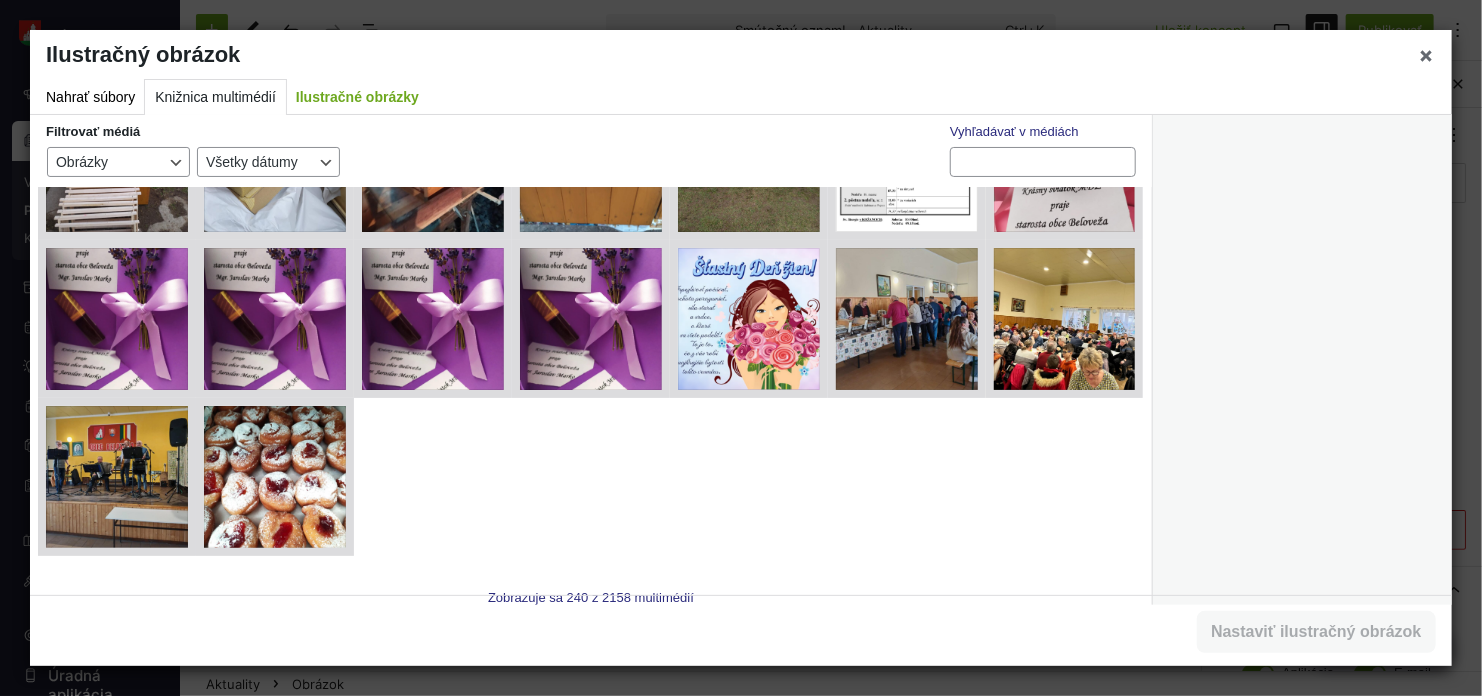 click on "Načítať viac" at bounding box center (449, 642) 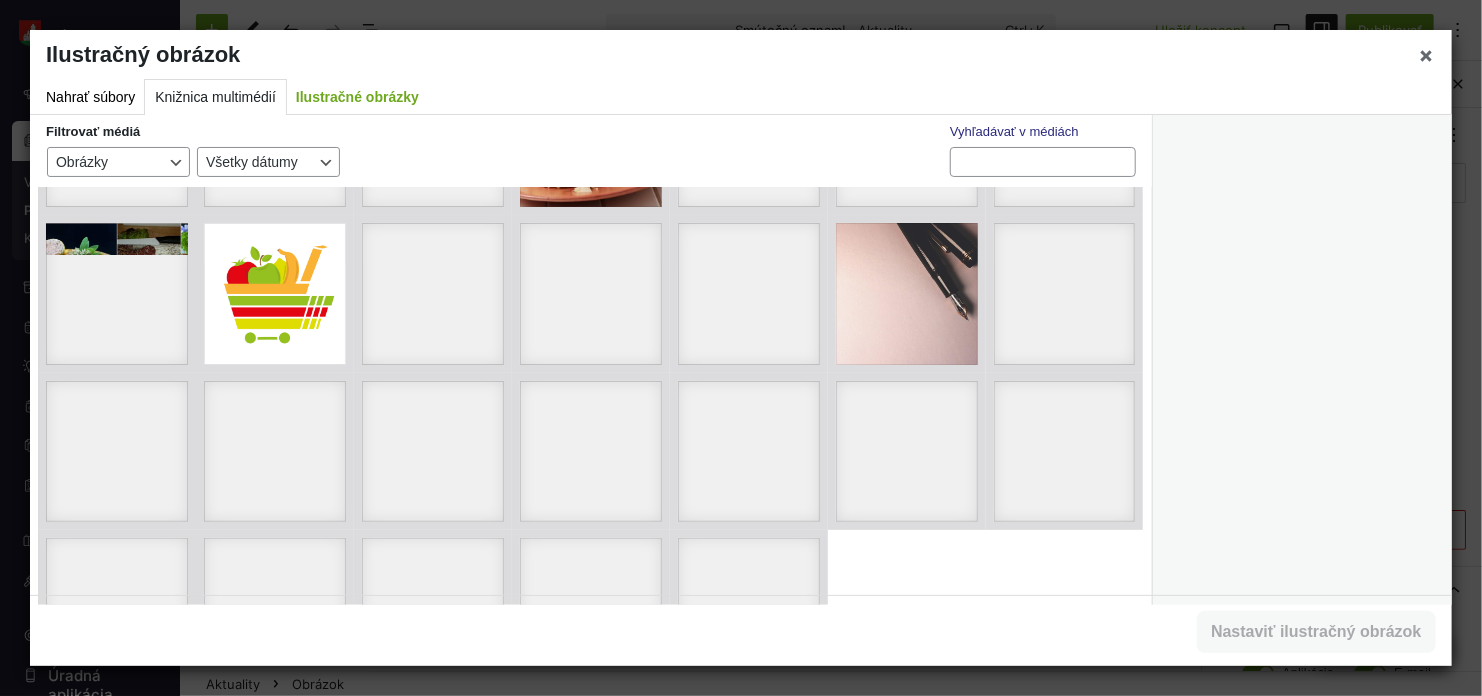 scroll, scrollTop: 6860, scrollLeft: 0, axis: vertical 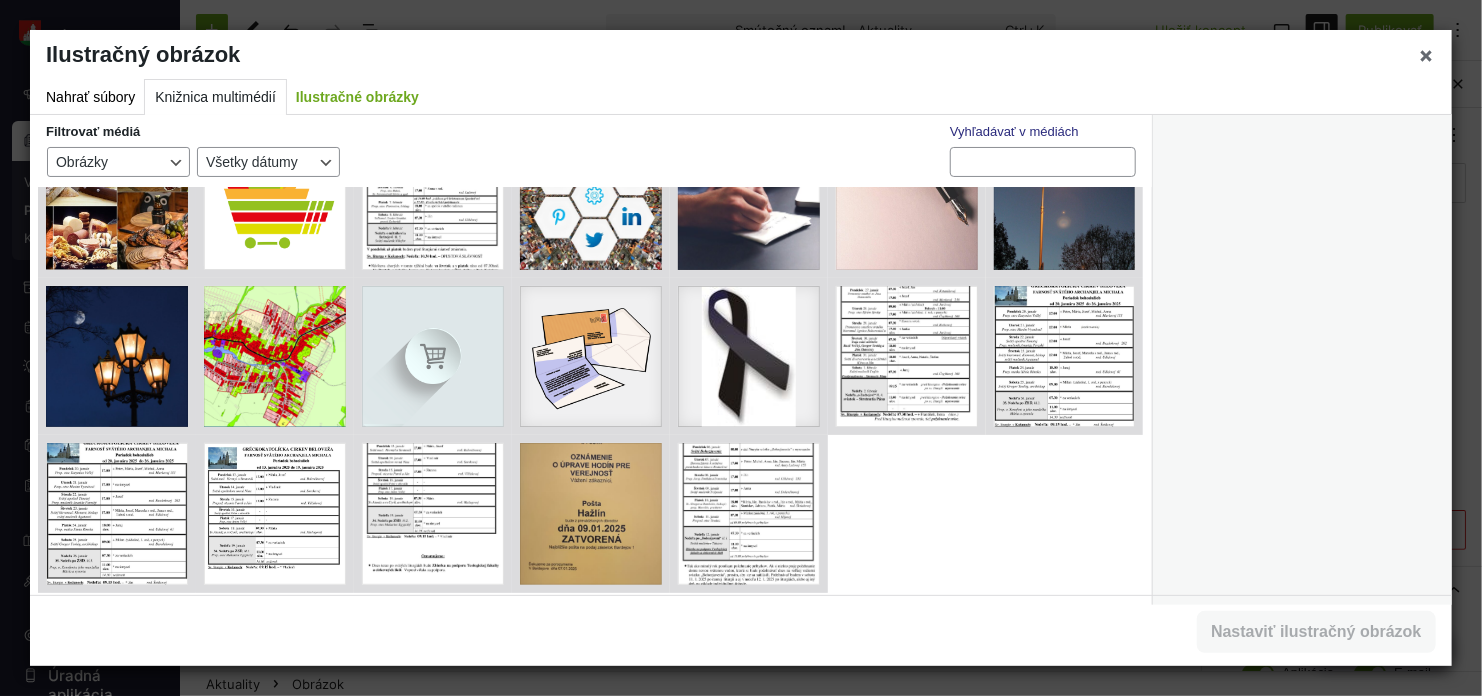 click on "Načítať viac" at bounding box center [449, 679] 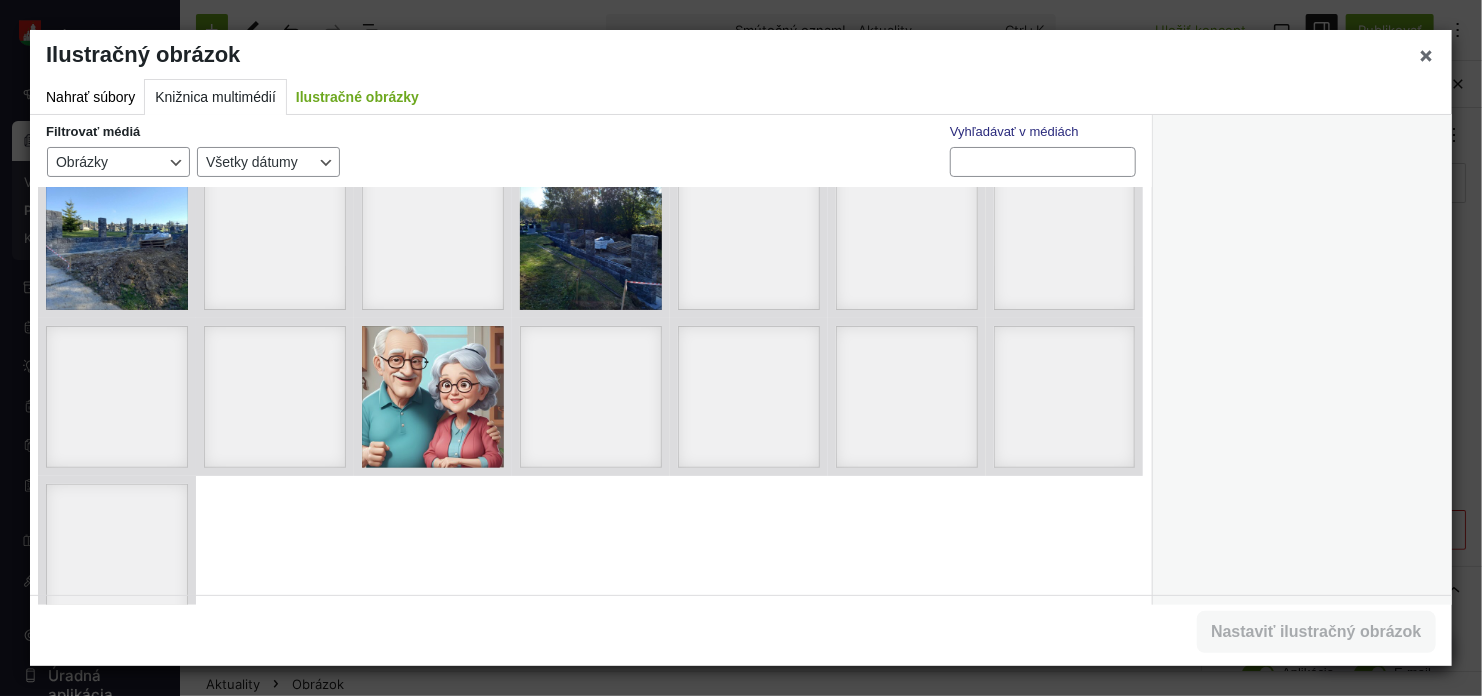 scroll, scrollTop: 8746, scrollLeft: 0, axis: vertical 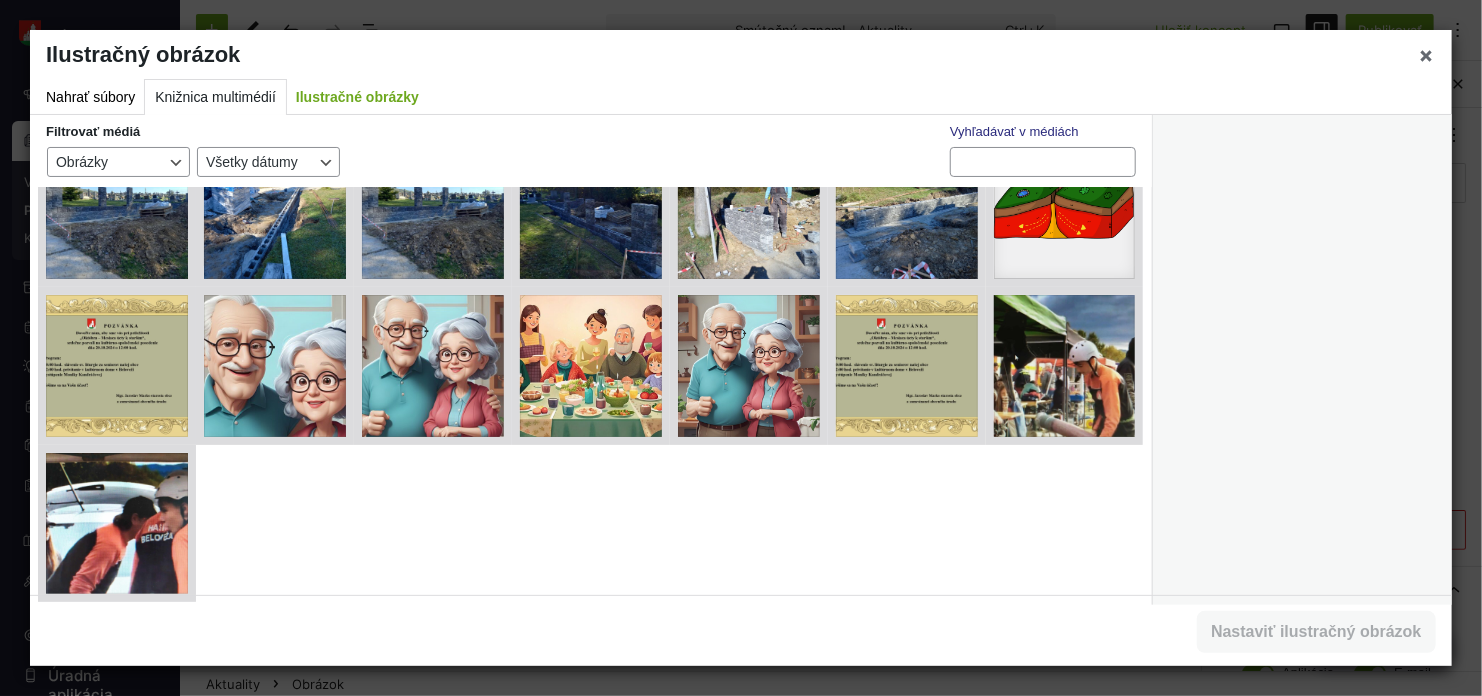 click on "Načítať viac" at bounding box center (449, 688) 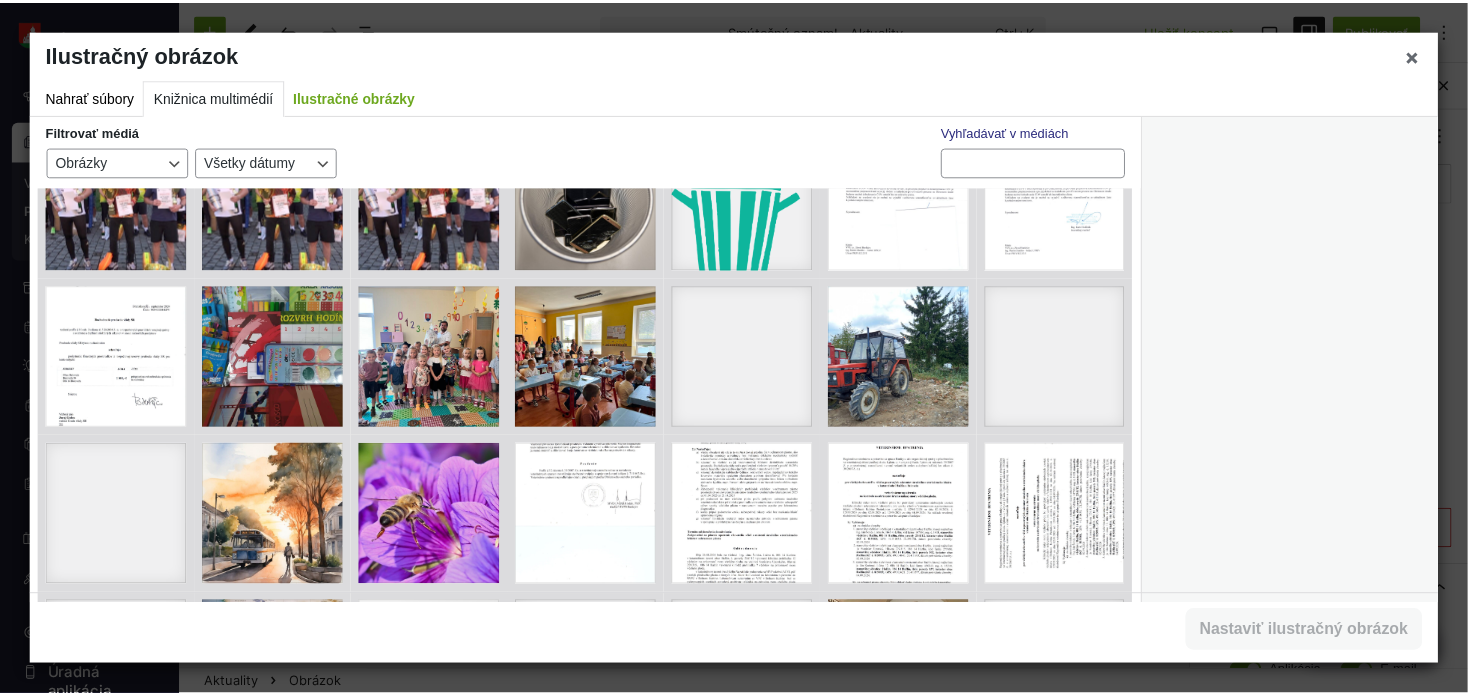 scroll, scrollTop: 9546, scrollLeft: 0, axis: vertical 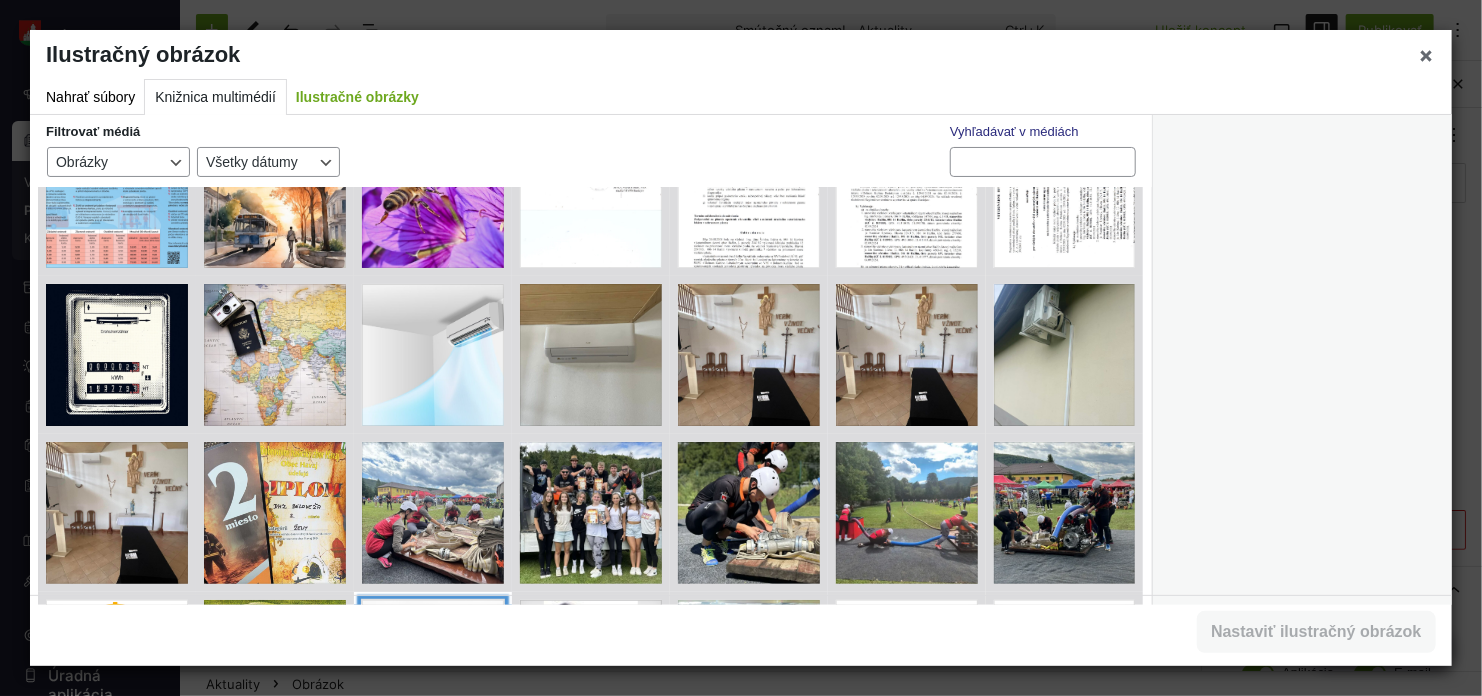 click at bounding box center [433, 671] 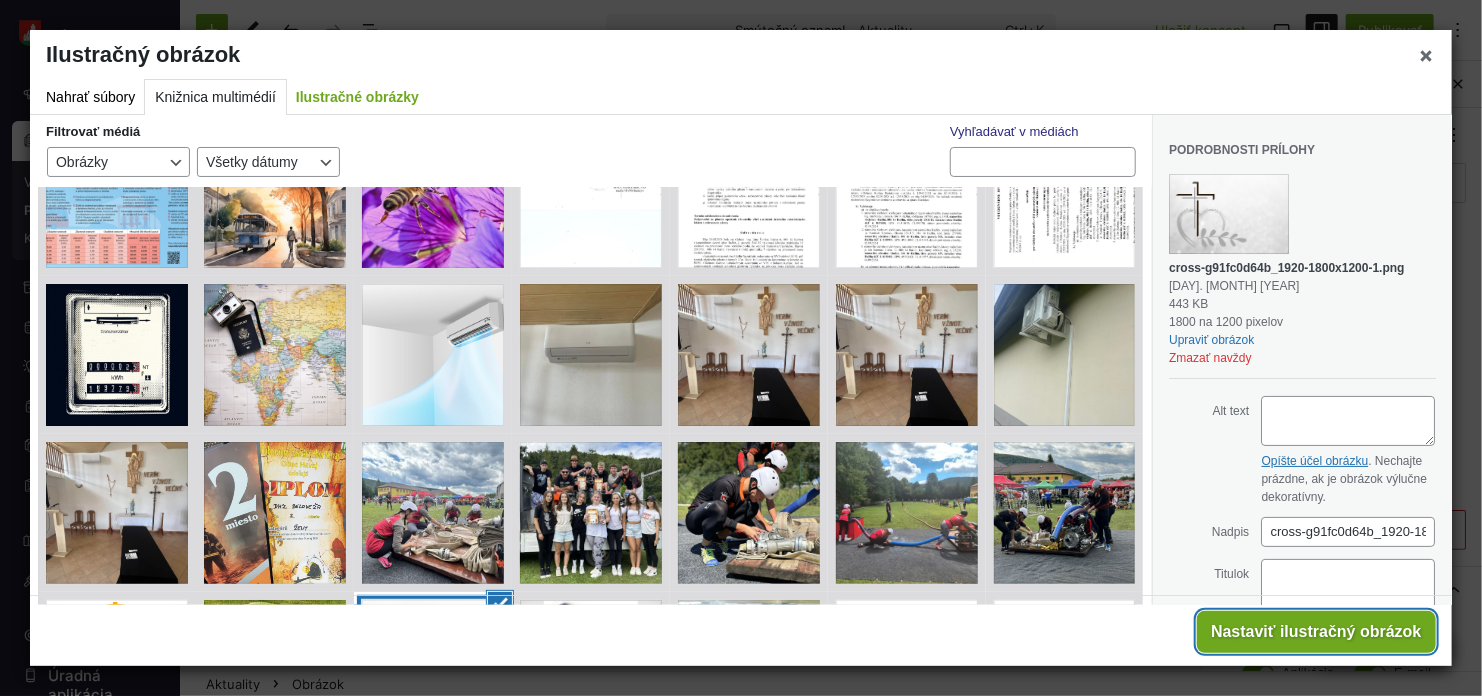 click on "Nastaviť ilustračný obrázok" at bounding box center [1316, 632] 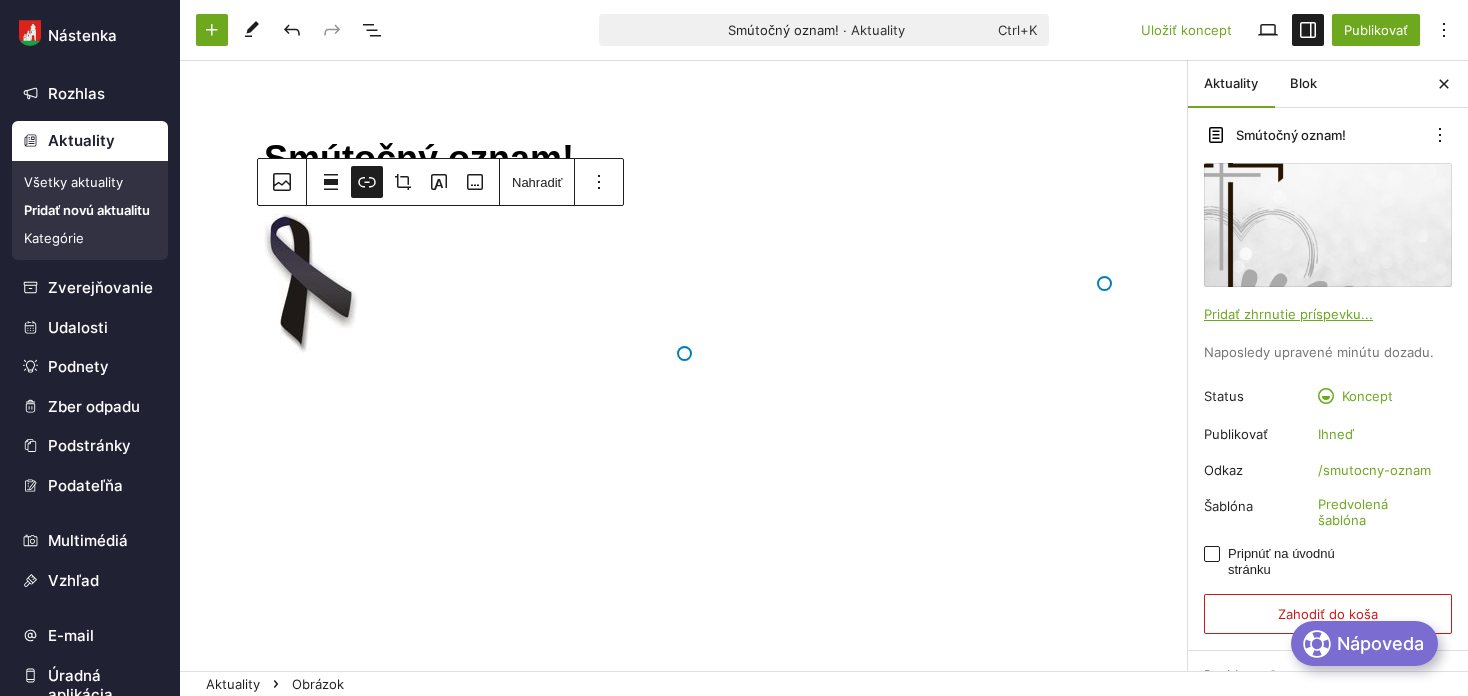 click on "Smútočný oznam! Presuňte sem súbory" at bounding box center (684, 373) 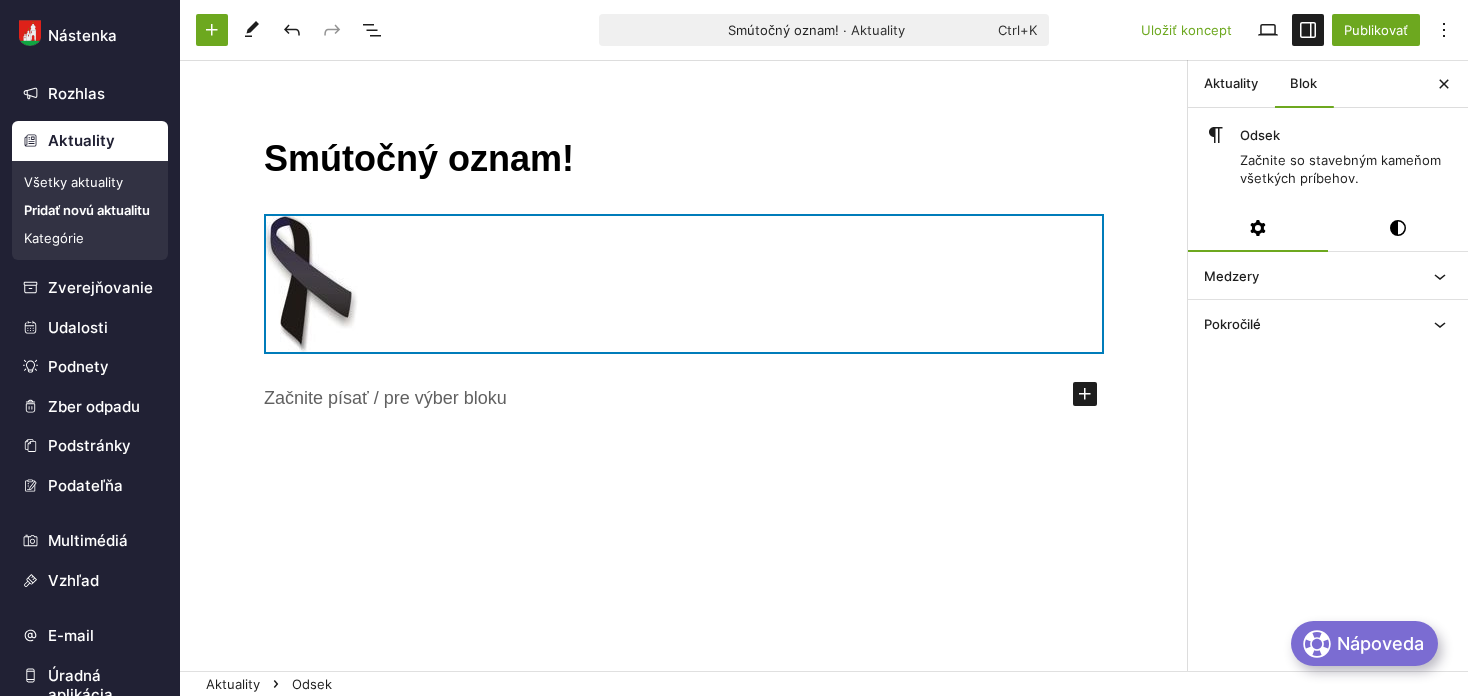 click at bounding box center [684, 284] 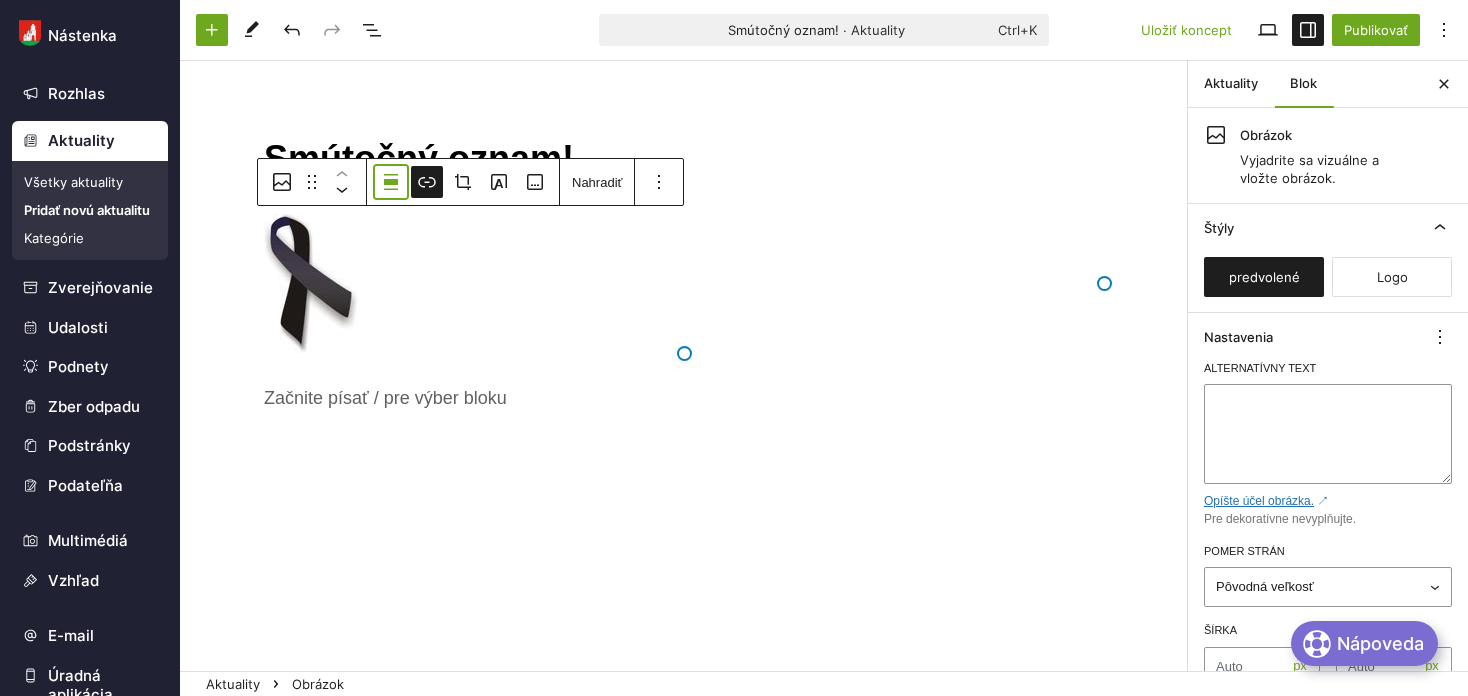click at bounding box center (391, 182) 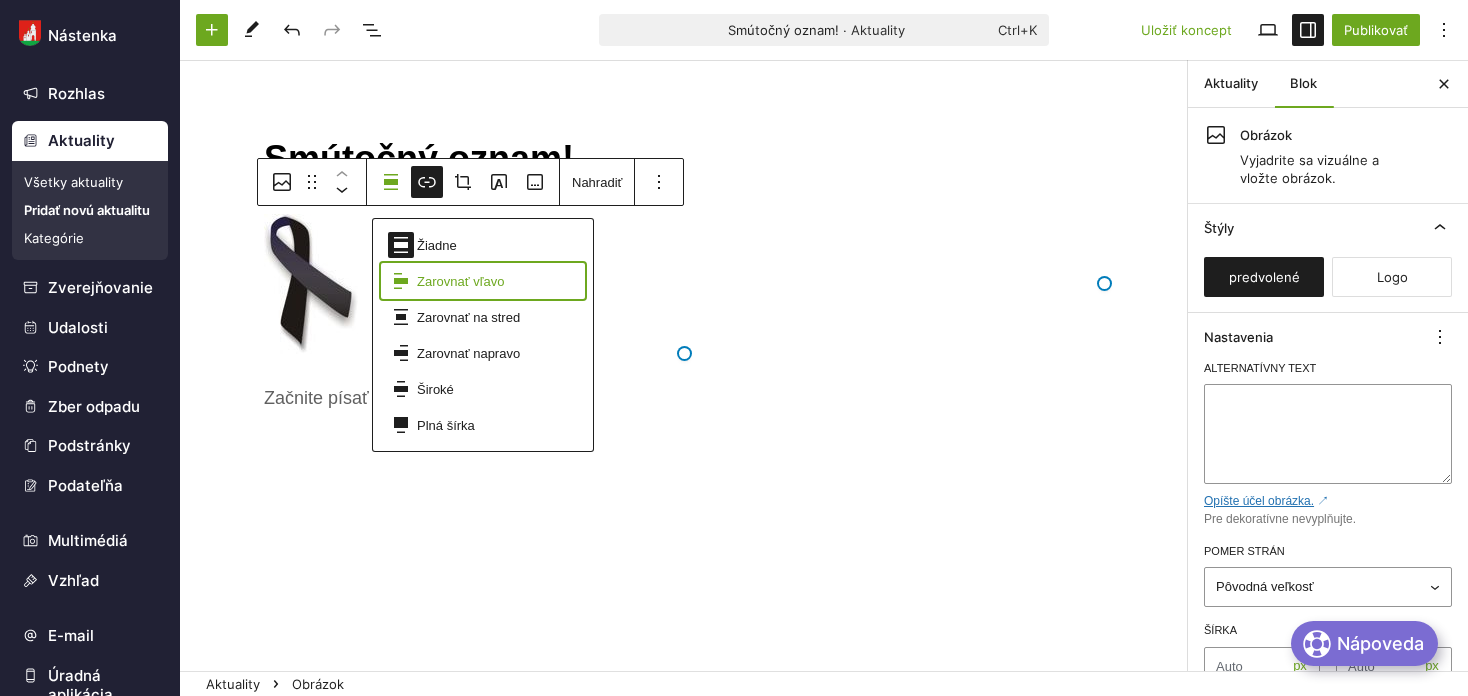 click on "Zarovnať vľavo" at bounding box center (497, 245) 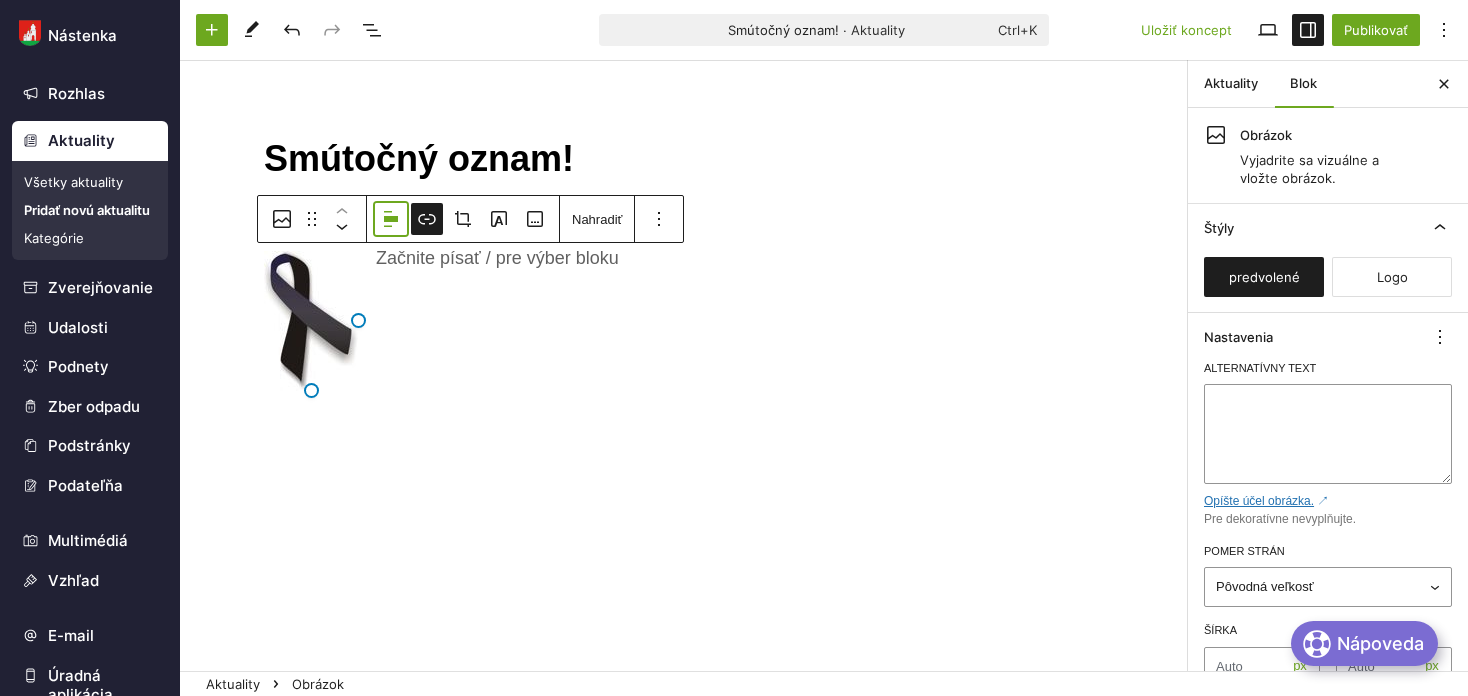 click at bounding box center (391, 219) 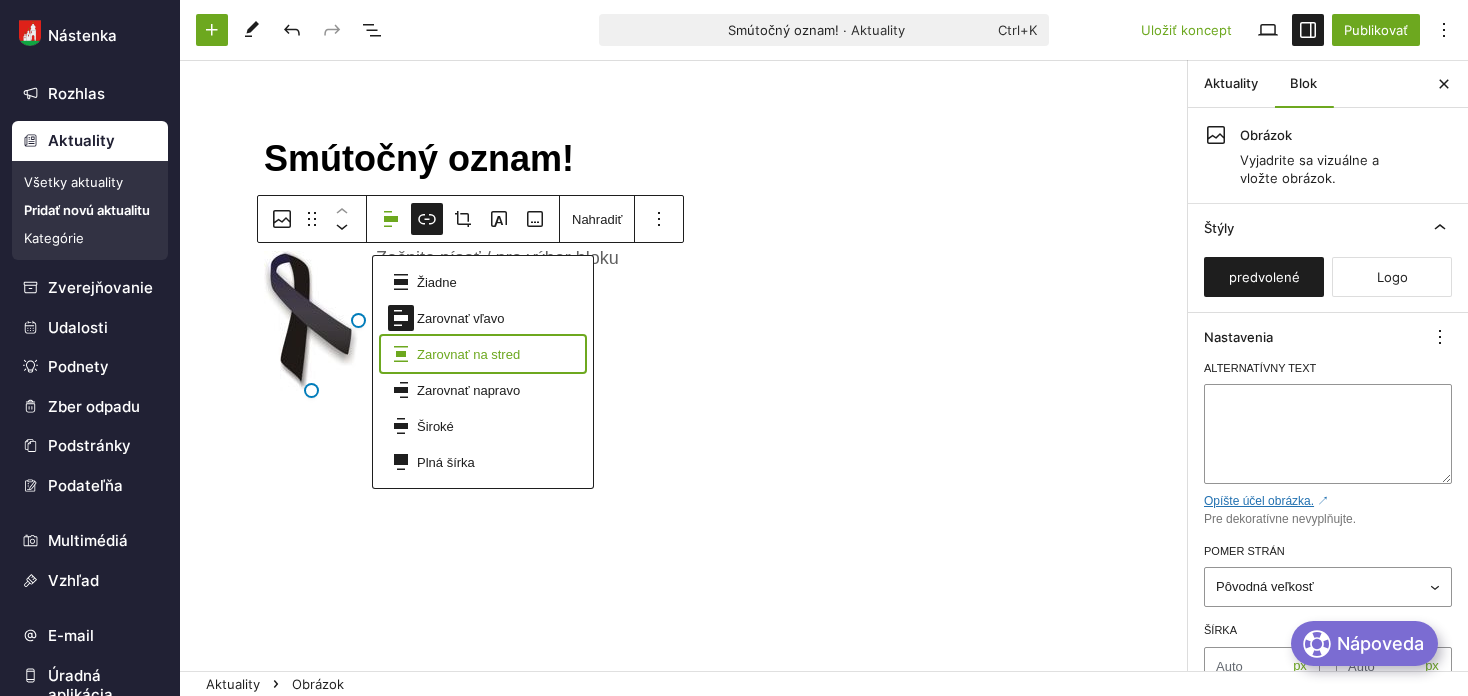 click on "Zarovnať na stred" at bounding box center (497, 282) 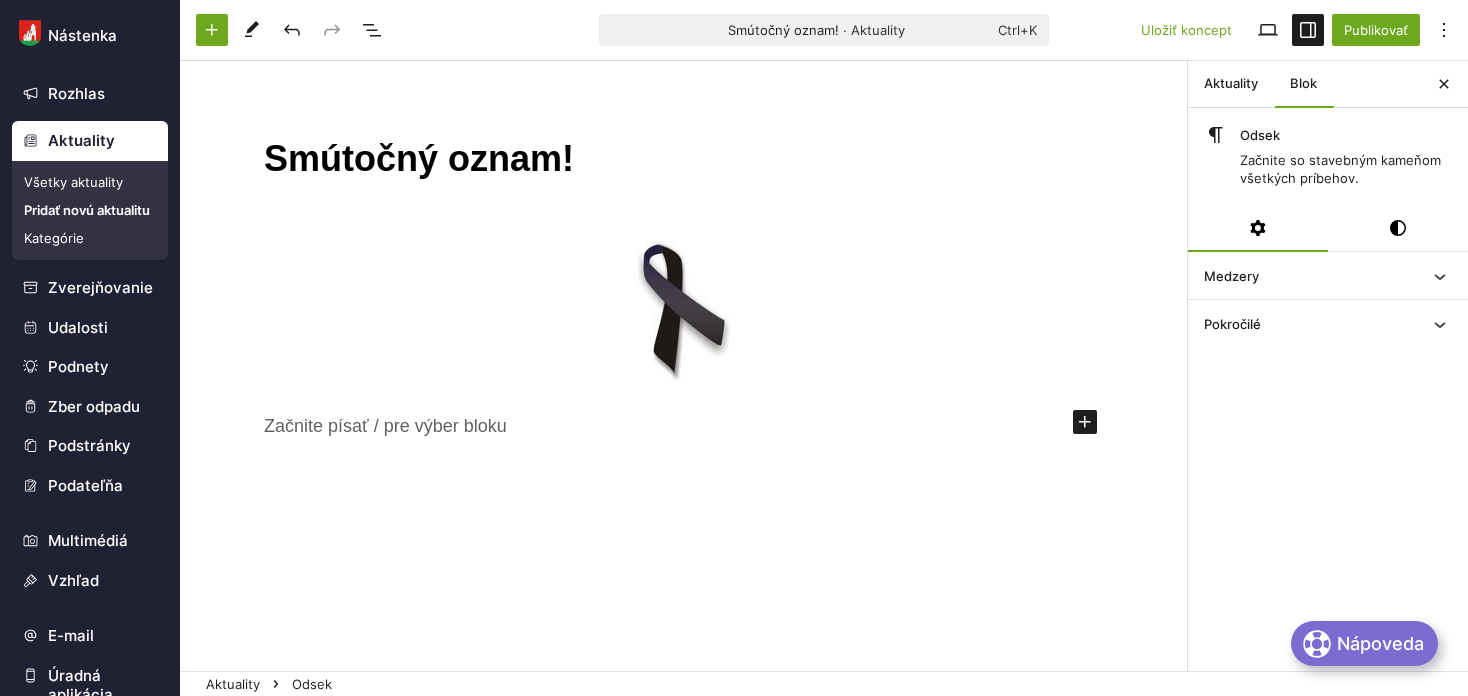 click on "﻿" at bounding box center [684, 426] 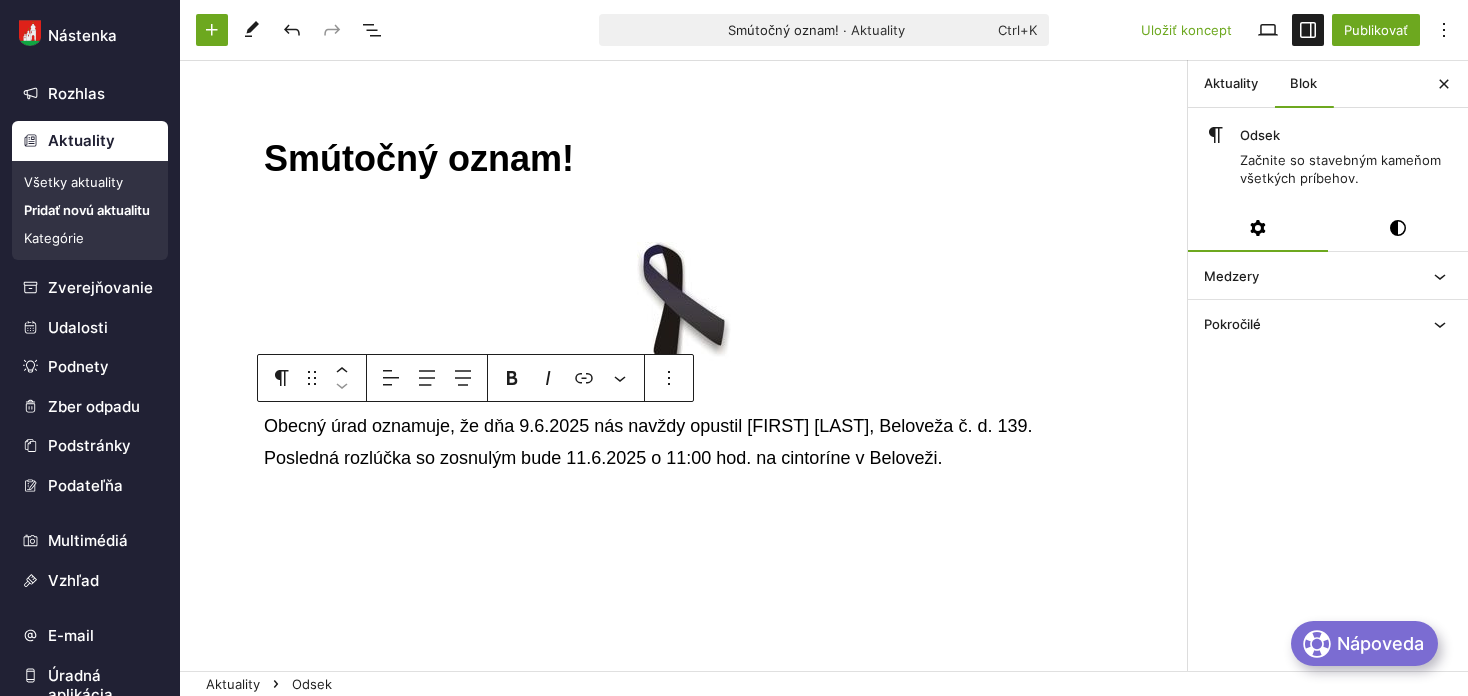click on "Obecný úrad oznamuje, že dňa 9.6.2025 nás navždy opustil Jozef Varchol, Beloveža č. d. 139. Posledná rozlúčka so zosnulým bude 11.6.2025 o 11:00 hod. na cintoríne v Beloveži." at bounding box center (684, 442) 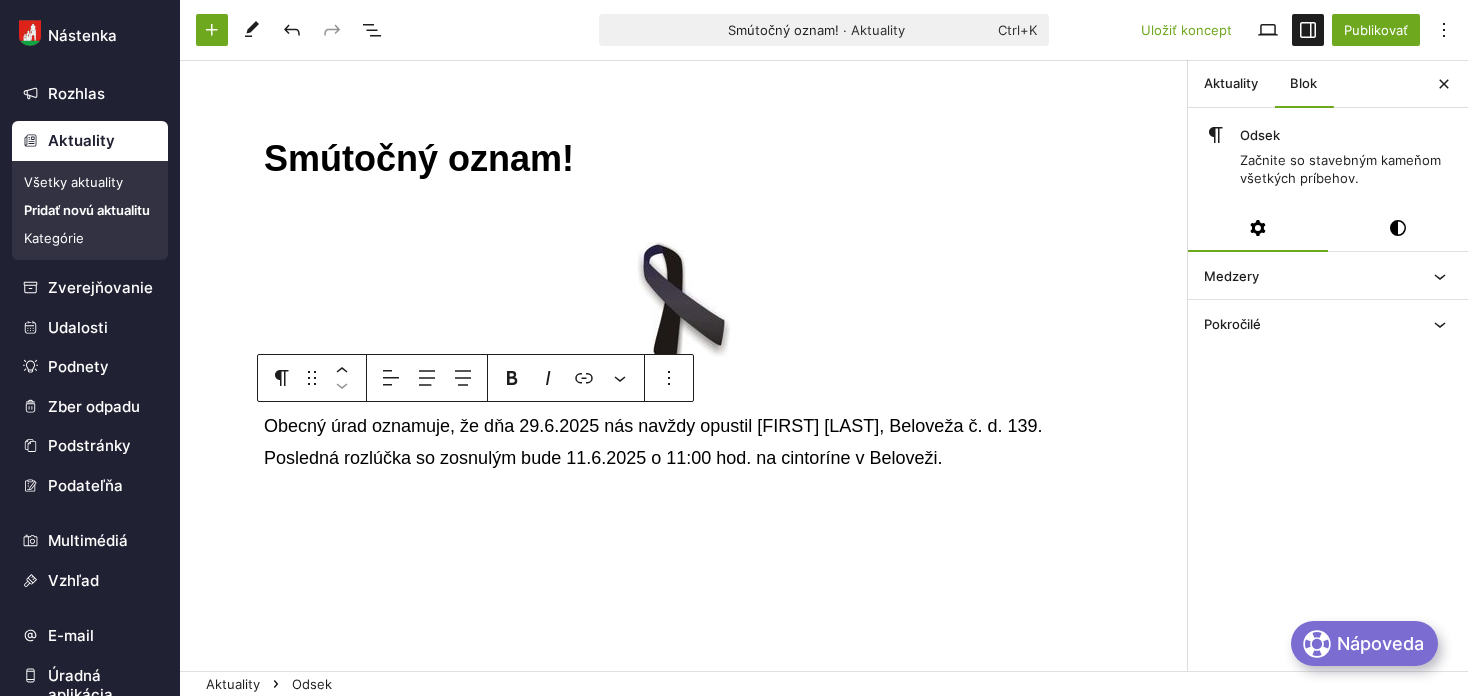 click on "Obecný úrad oznamuje, že dňa 29.6.2025 nás navždy opustil Jozef Varchol, Beloveža č. d. 139. Posledná rozlúčka so zosnulým bude 11.6.2025 o 11:00 hod. na cintoríne v Beloveži." at bounding box center (684, 442) 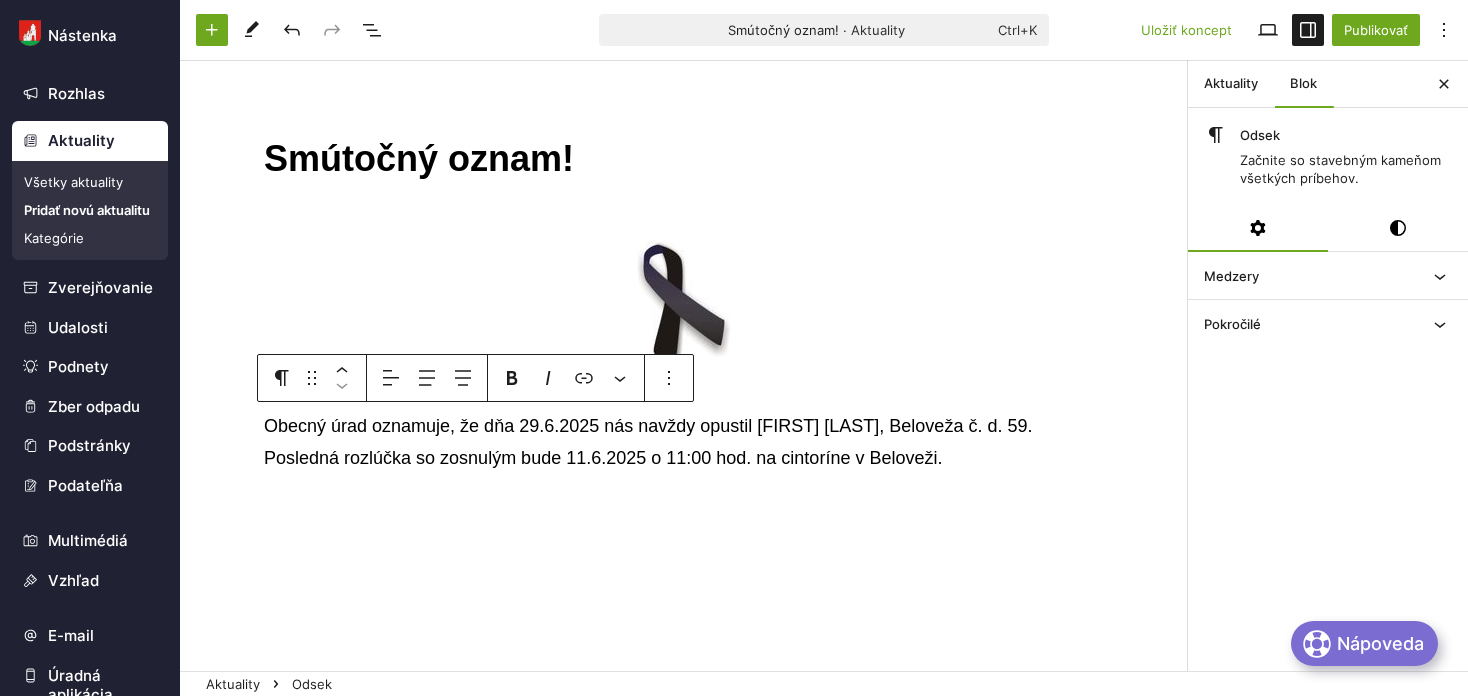 click on "Obecný úrad oznamuje, že dňa 29.6.2025 nás navždy opustil Jozef Čičvara, Beloveža č. d. 59. Posledná rozlúčka so zosnulým bude 11.6.2025 o 11:00 hod. na cintoríne v Beloveži." at bounding box center [684, 442] 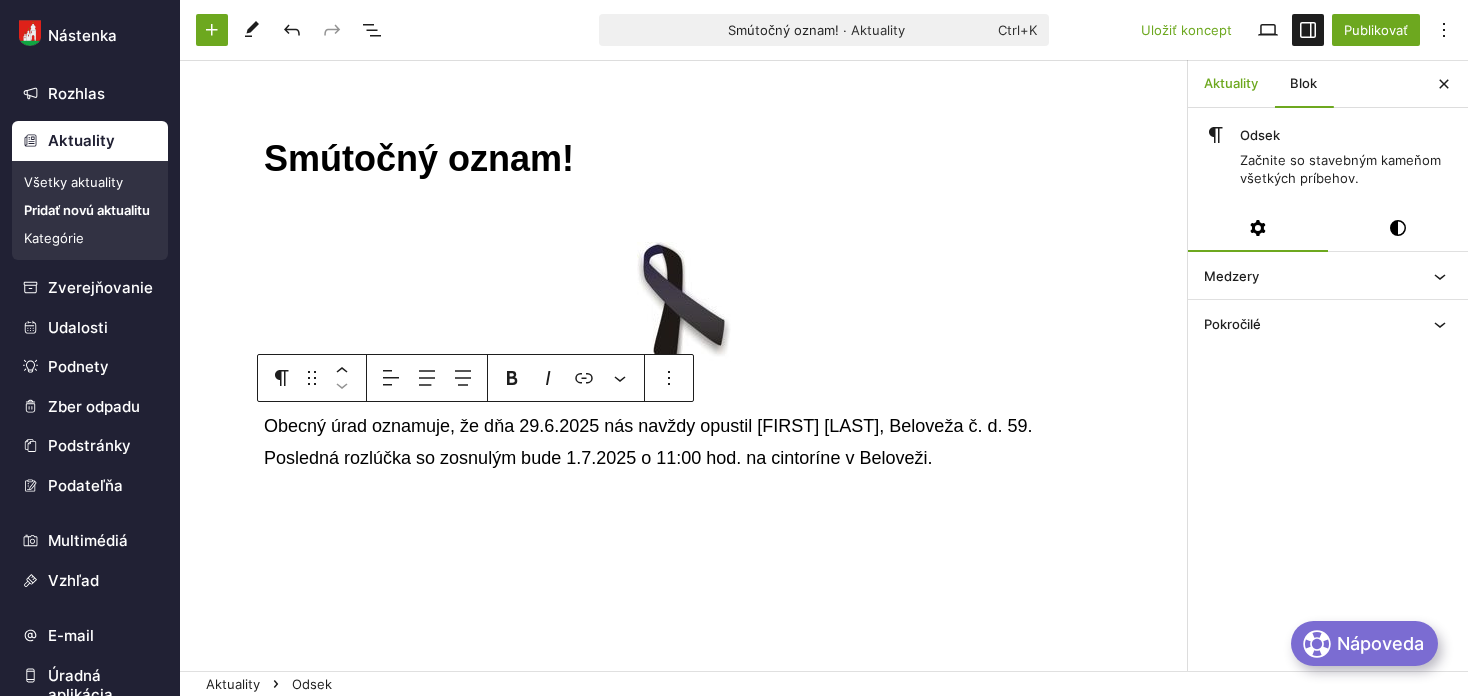 click on "Aktuality" at bounding box center (1231, 84) 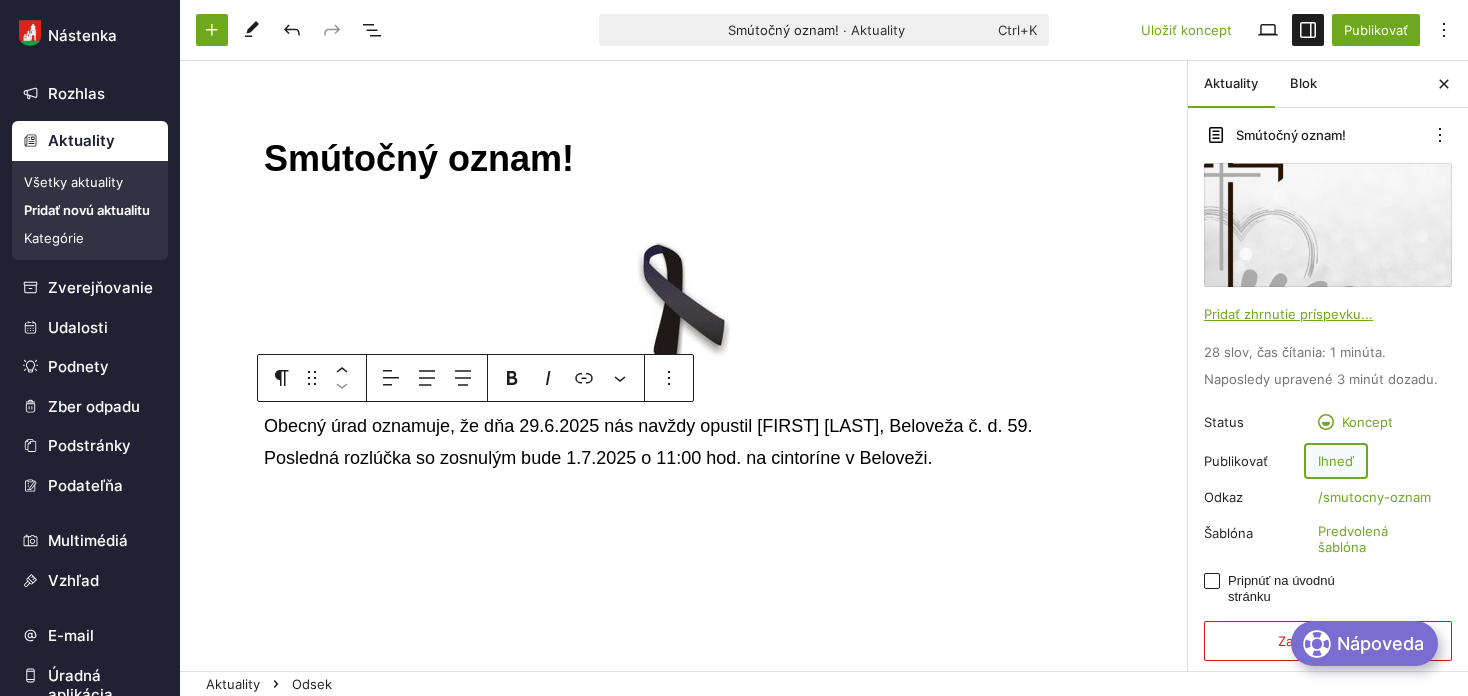 click on "Ihneď" at bounding box center [1336, 461] 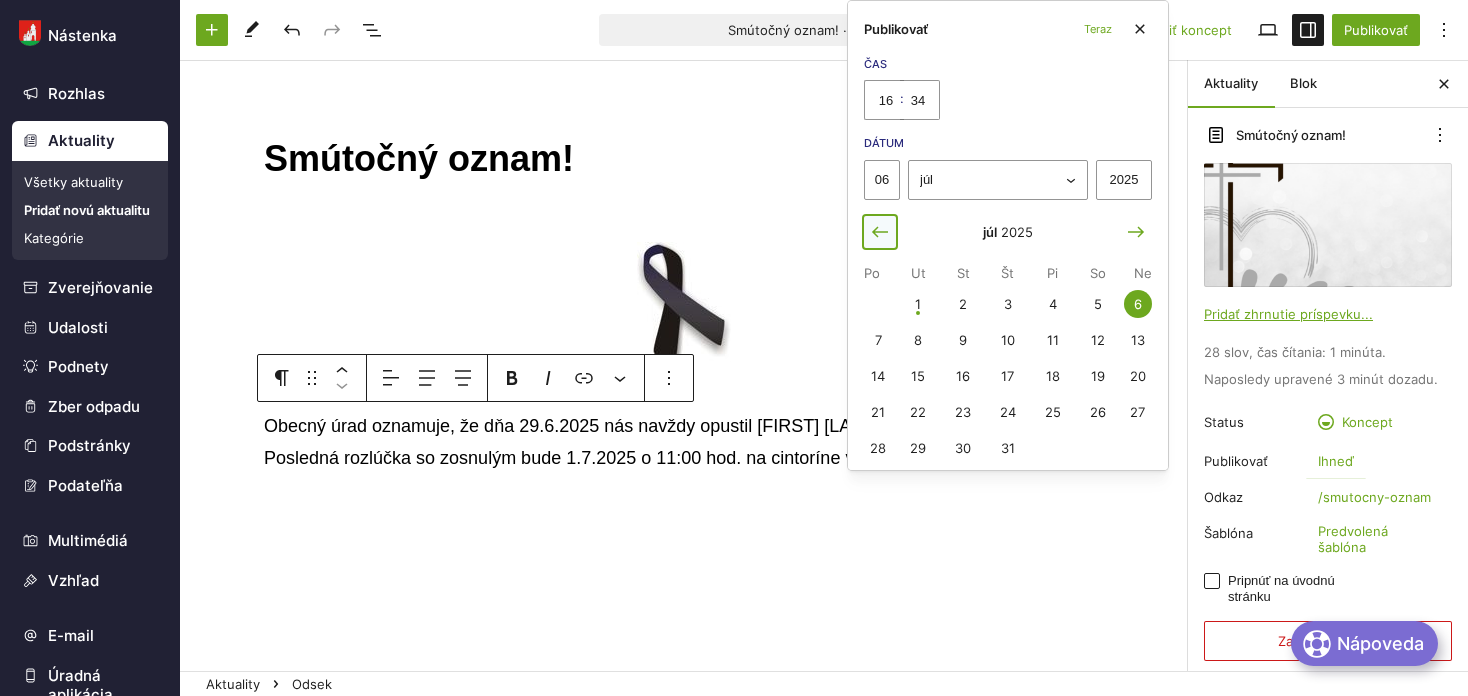 click at bounding box center (880, 232) 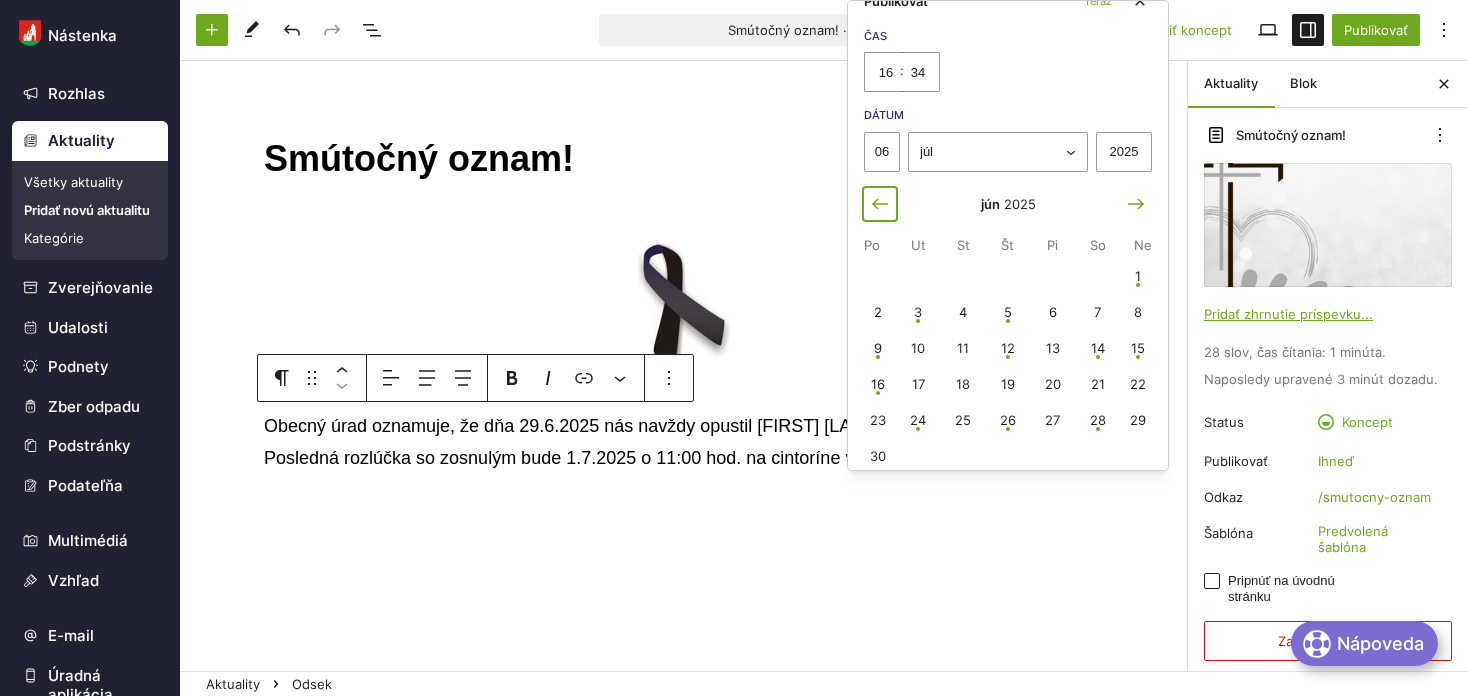scroll, scrollTop: 43, scrollLeft: 0, axis: vertical 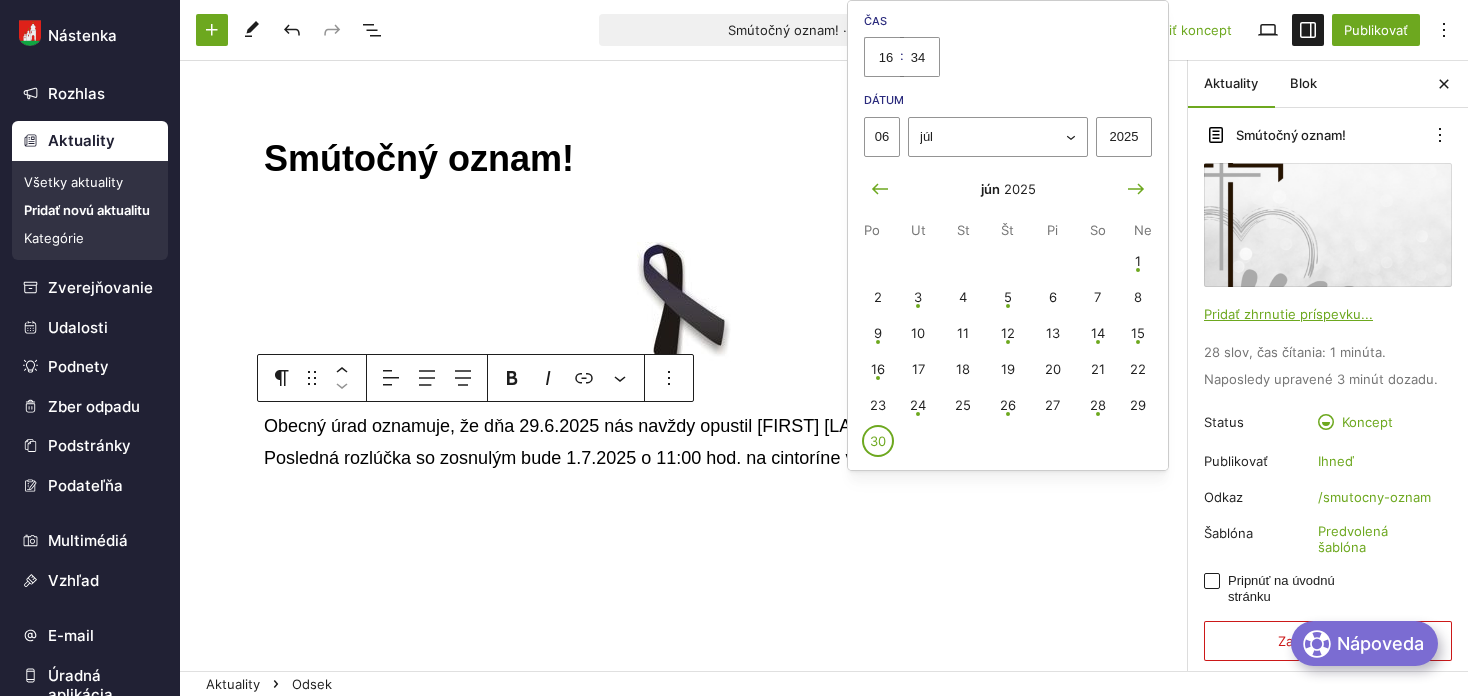 click on "30" at bounding box center (878, 441) 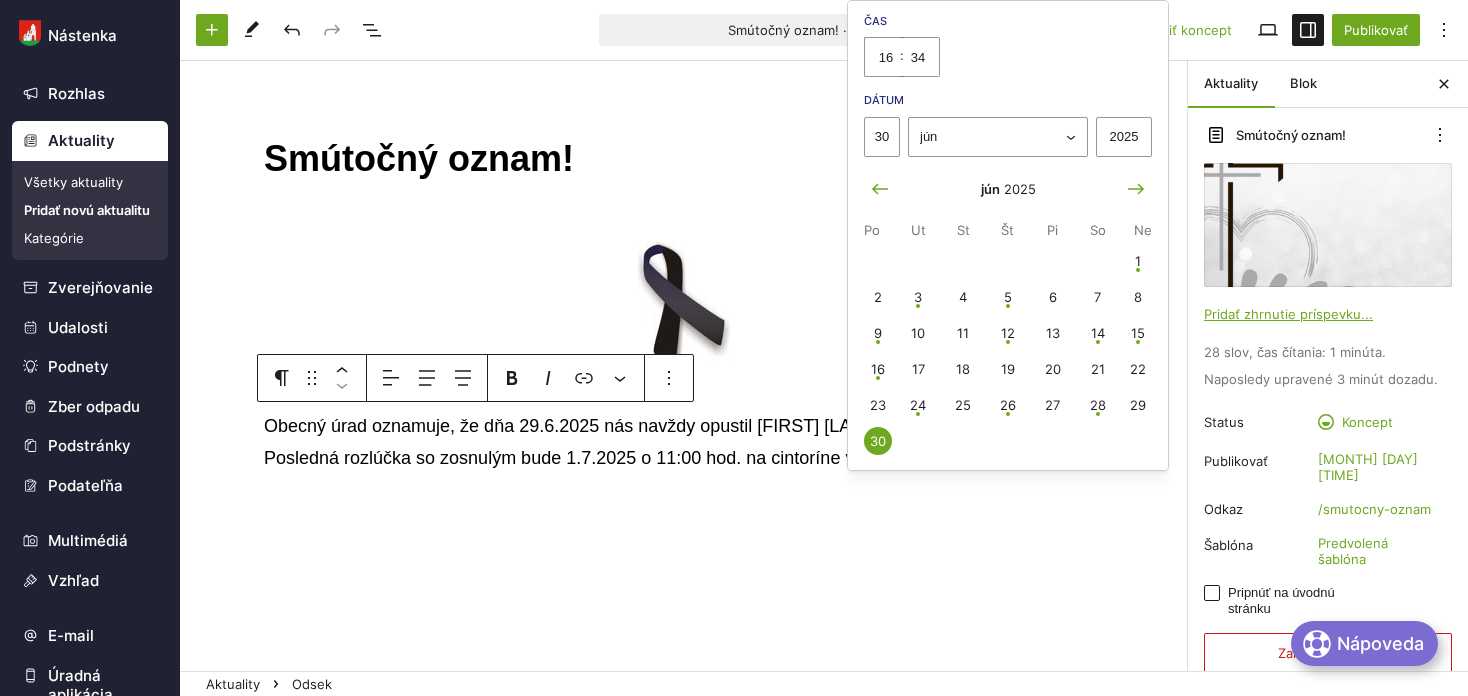 click on "Smútočný oznam! Presuňte sem súbory Obecný úrad oznamuje, že dňa 29.6.2025 nás navždy opustil Jozef Čičvara, Beloveža č. d. 59. Posledná rozlúčka so zosnulým bude 1.7.2025 o 11:00 hod. na cintoríne v Beloveži." at bounding box center [684, 432] 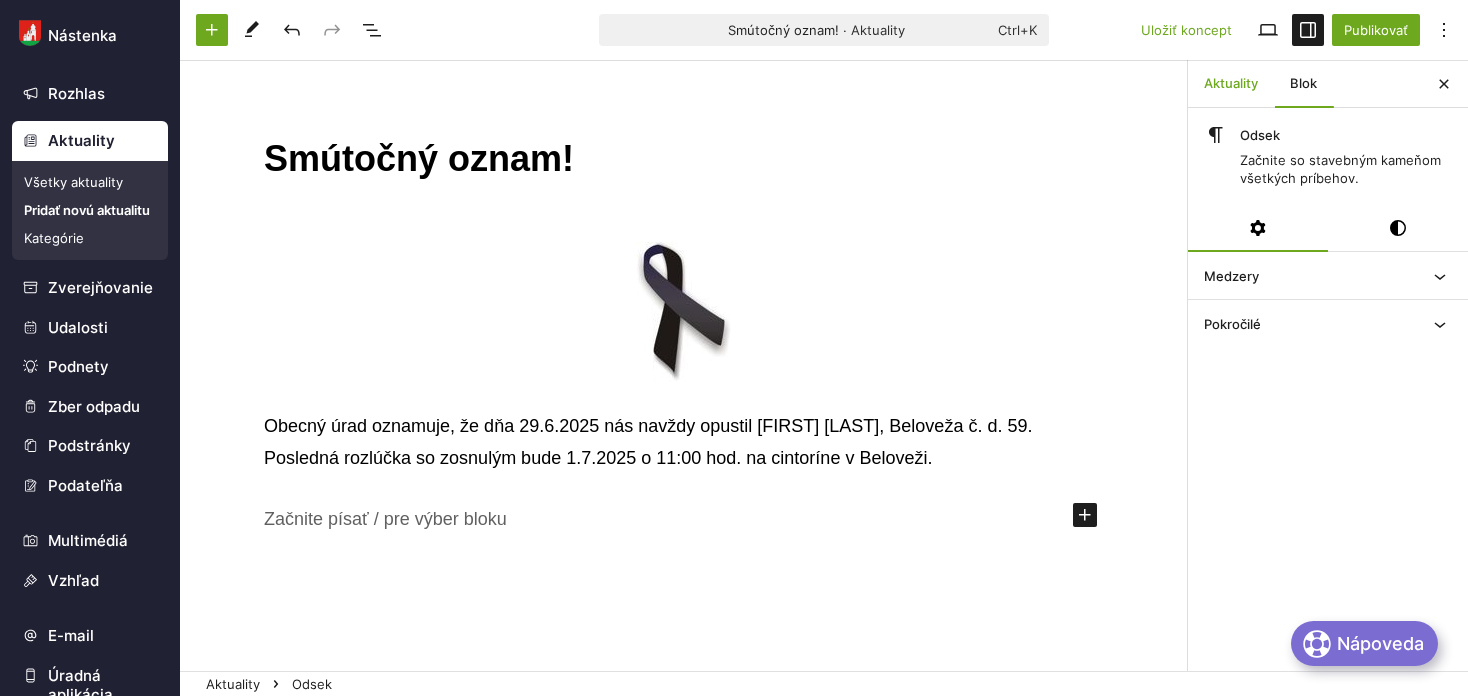 click on "Aktuality" at bounding box center [1231, 84] 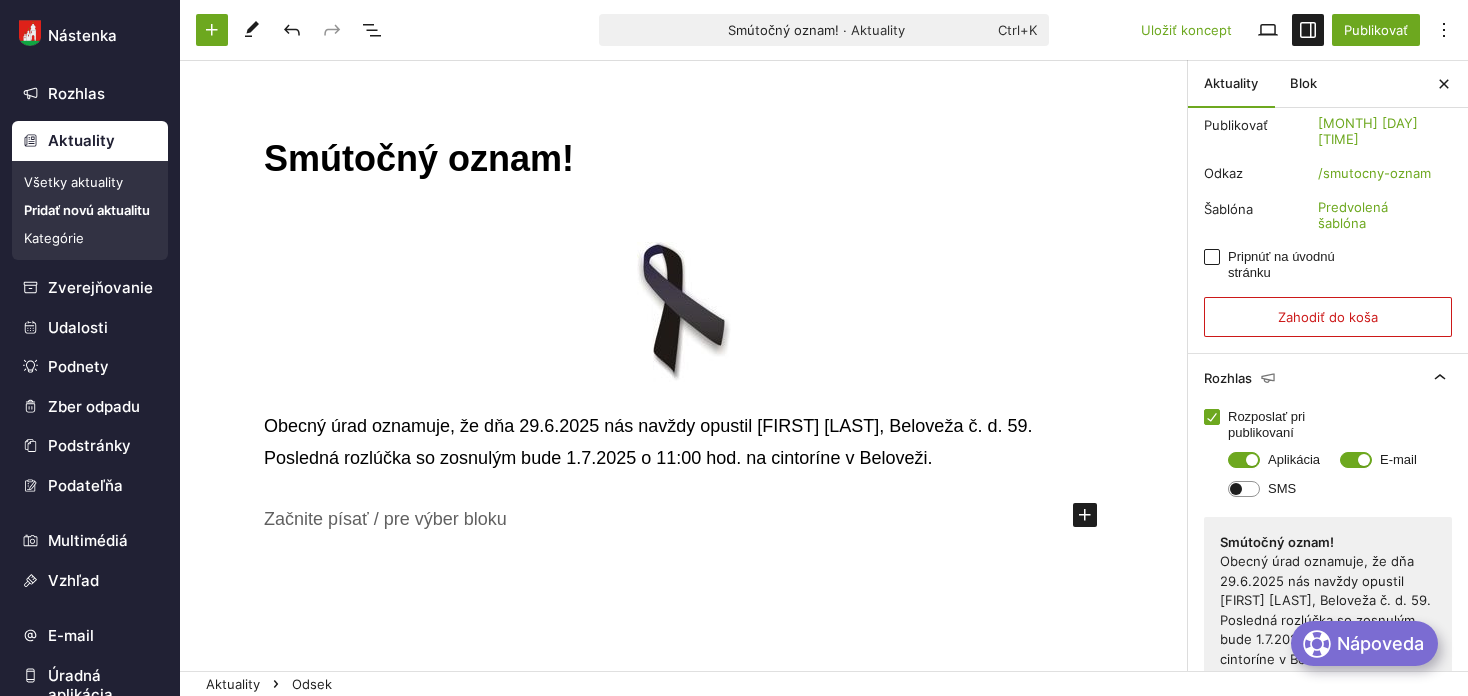 scroll, scrollTop: 400, scrollLeft: 0, axis: vertical 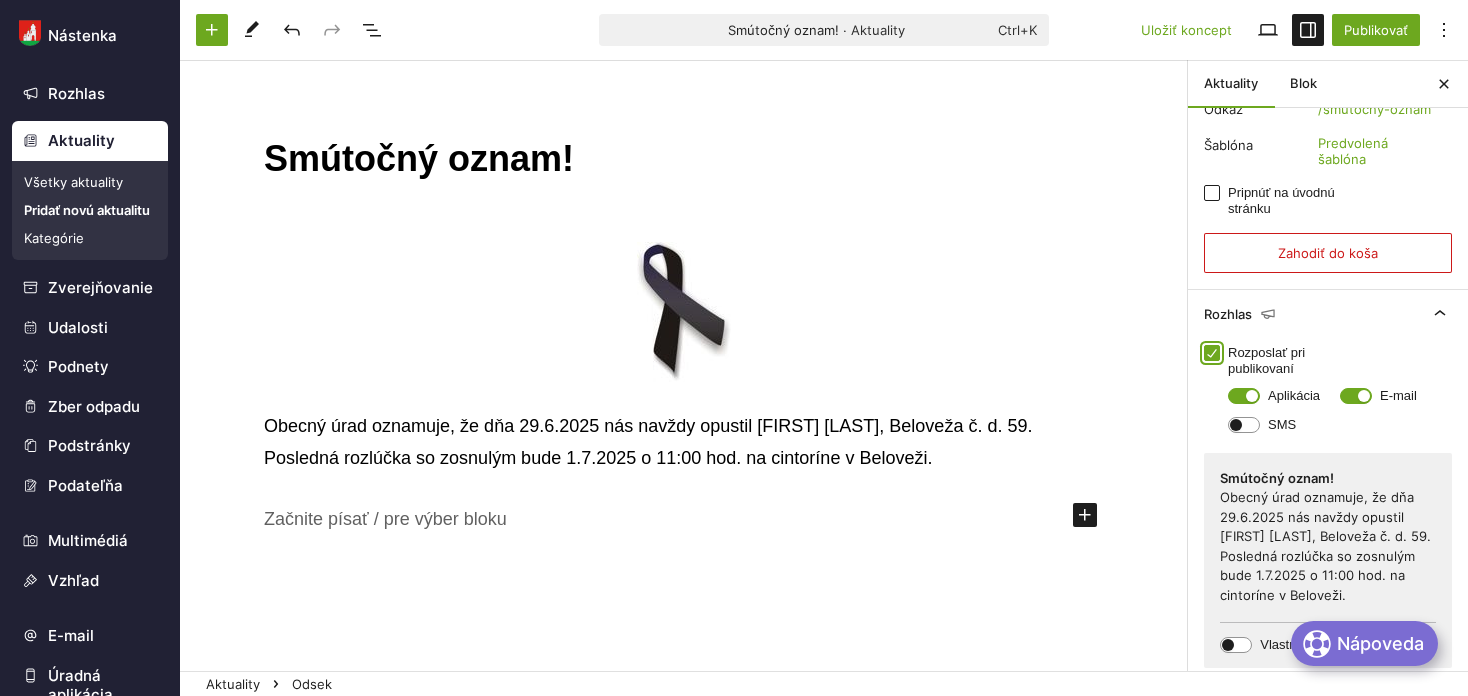click on "Rozposlať pri publikovaní" at bounding box center [1212, 353] 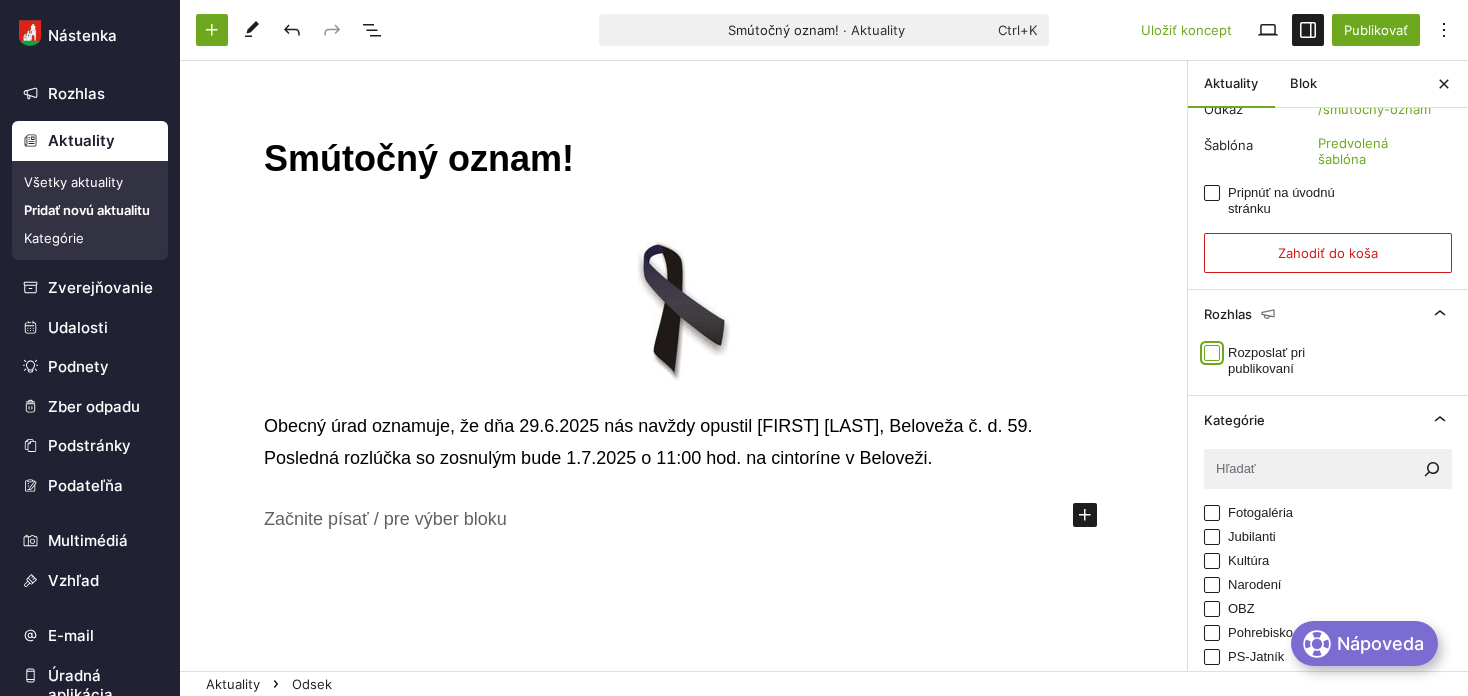 click on "Rozposlať pri publikovaní" at bounding box center (1212, 353) 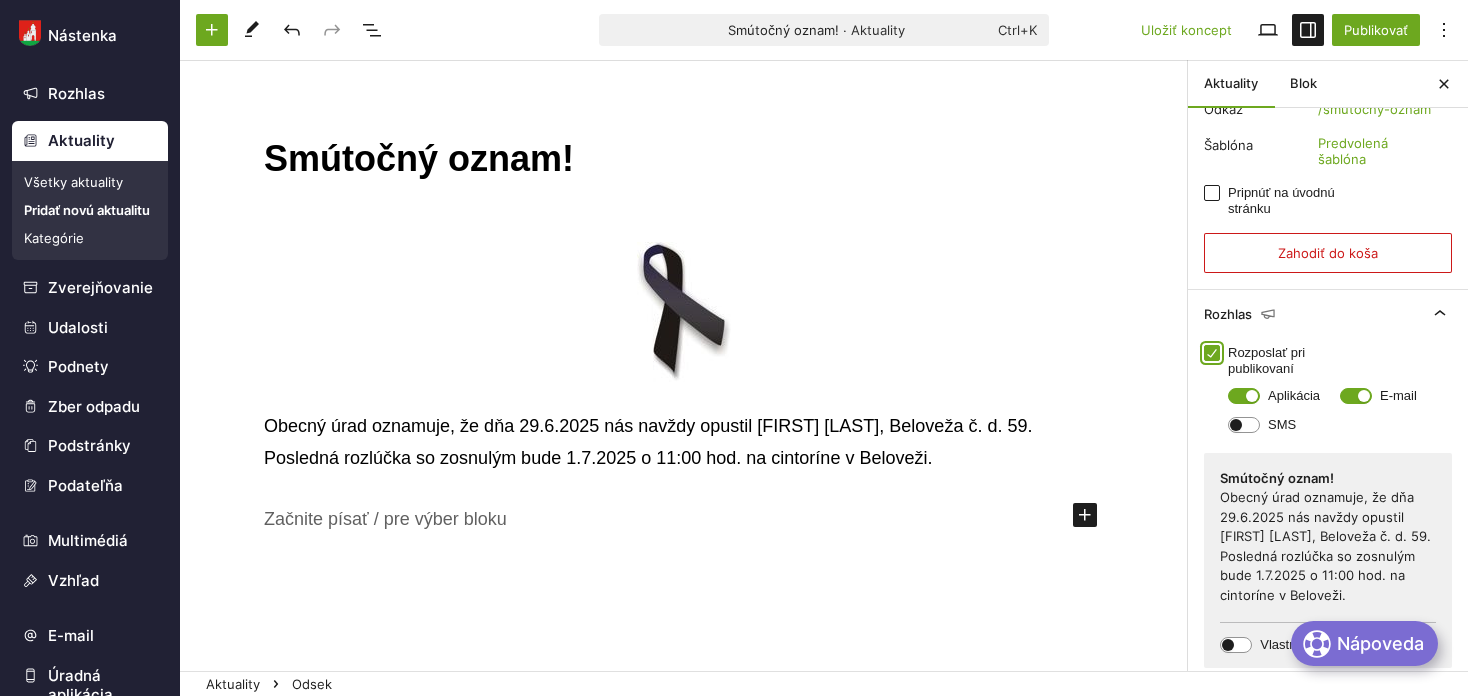 click on "Rozposlať pri publikovaní" at bounding box center [1212, 353] 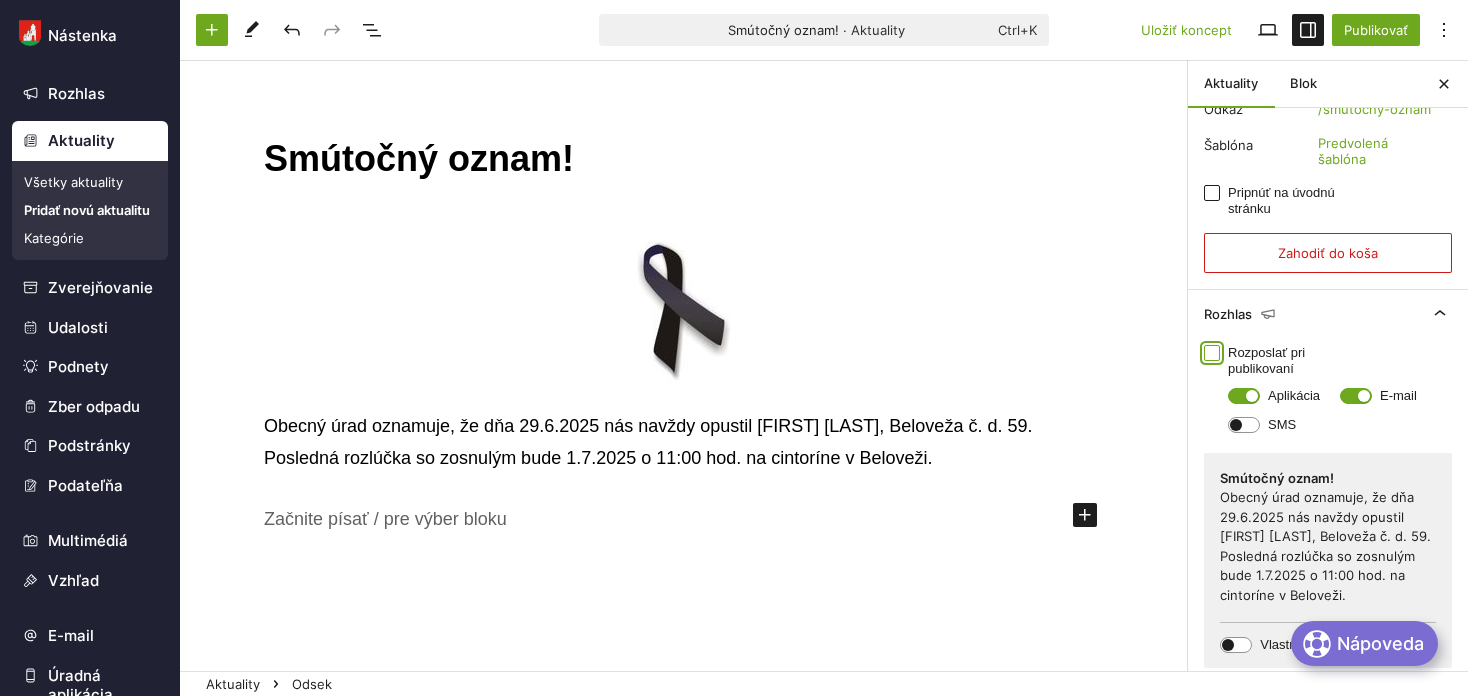 checkbox on "false" 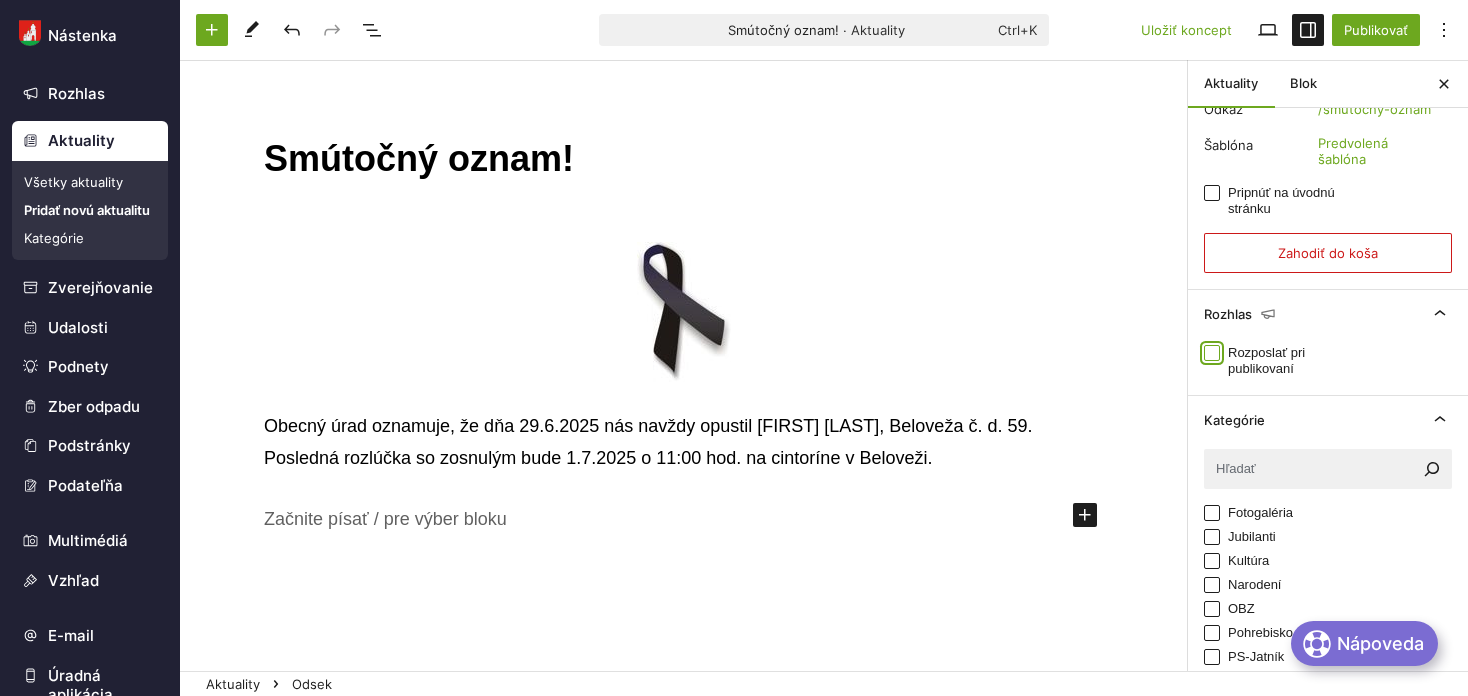 scroll, scrollTop: 444, scrollLeft: 0, axis: vertical 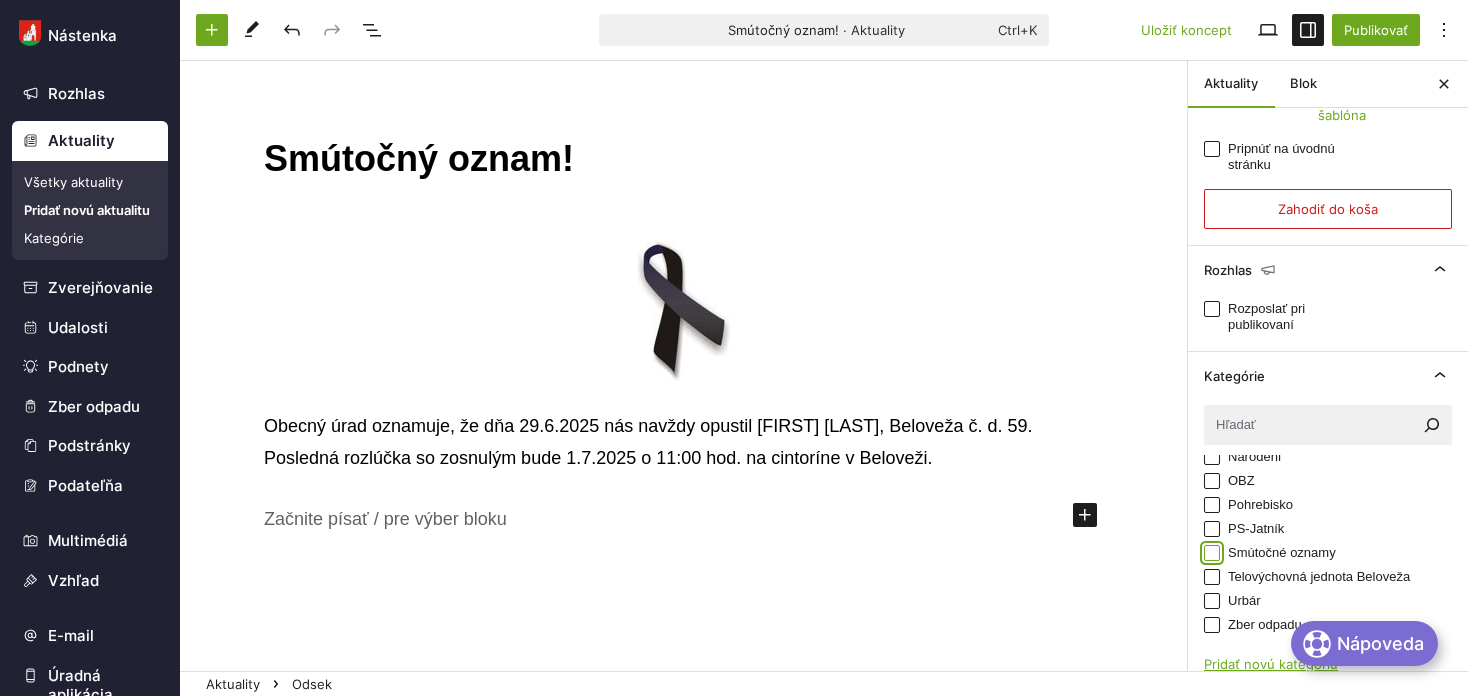 click on "Smútočné oznamy" at bounding box center (1212, 553) 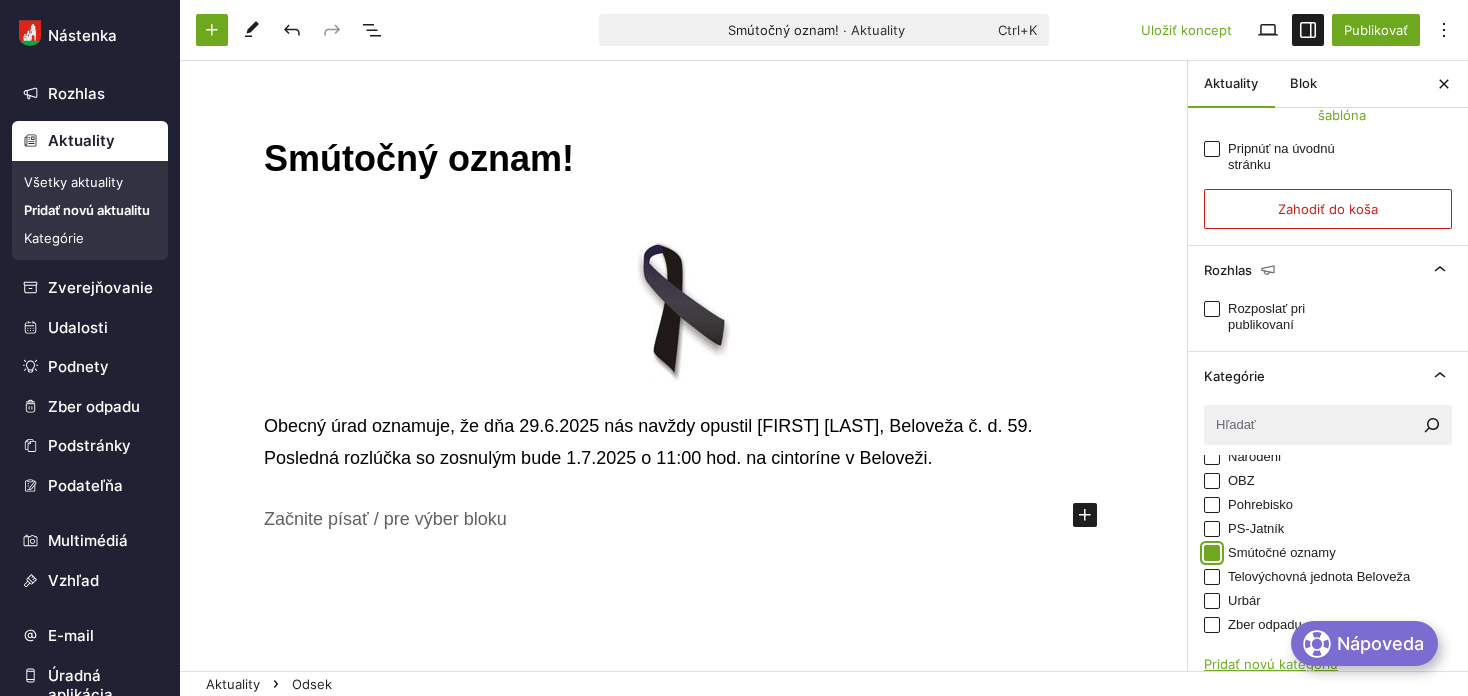 checkbox on "true" 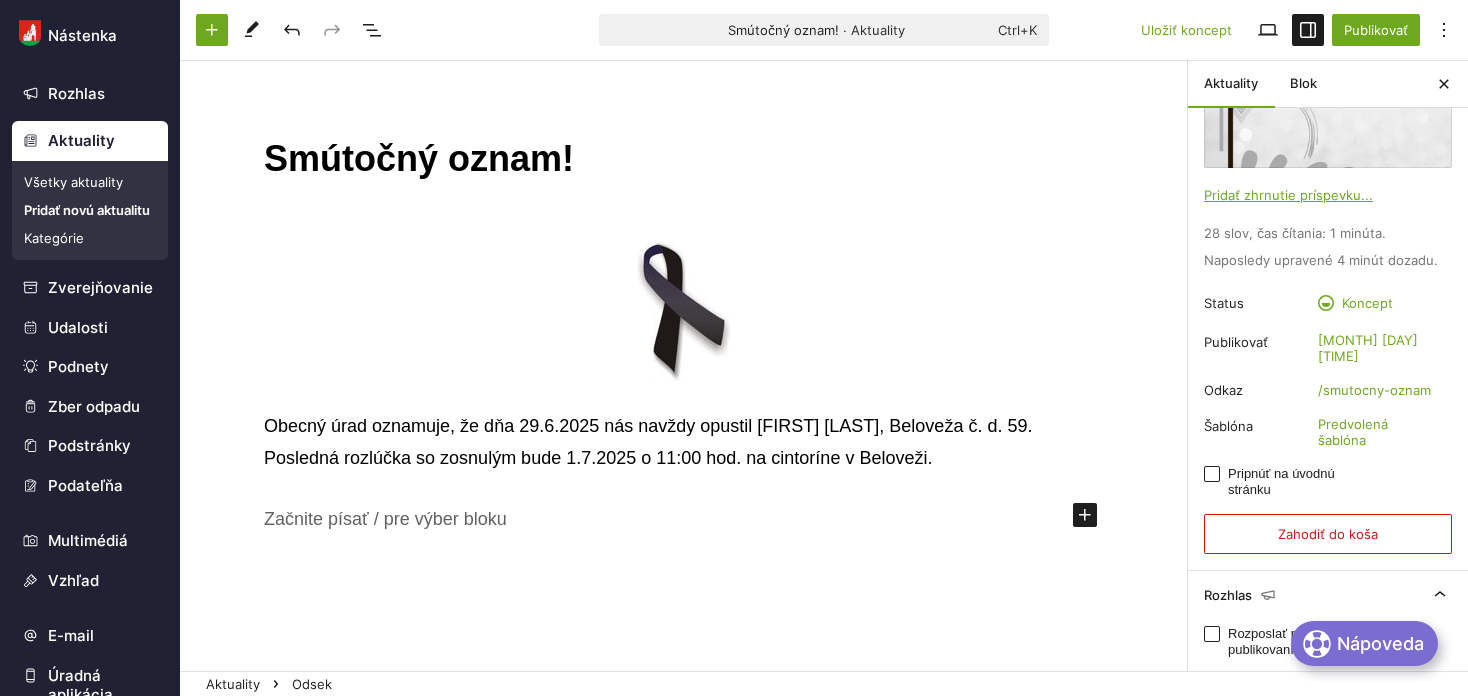scroll, scrollTop: 44, scrollLeft: 0, axis: vertical 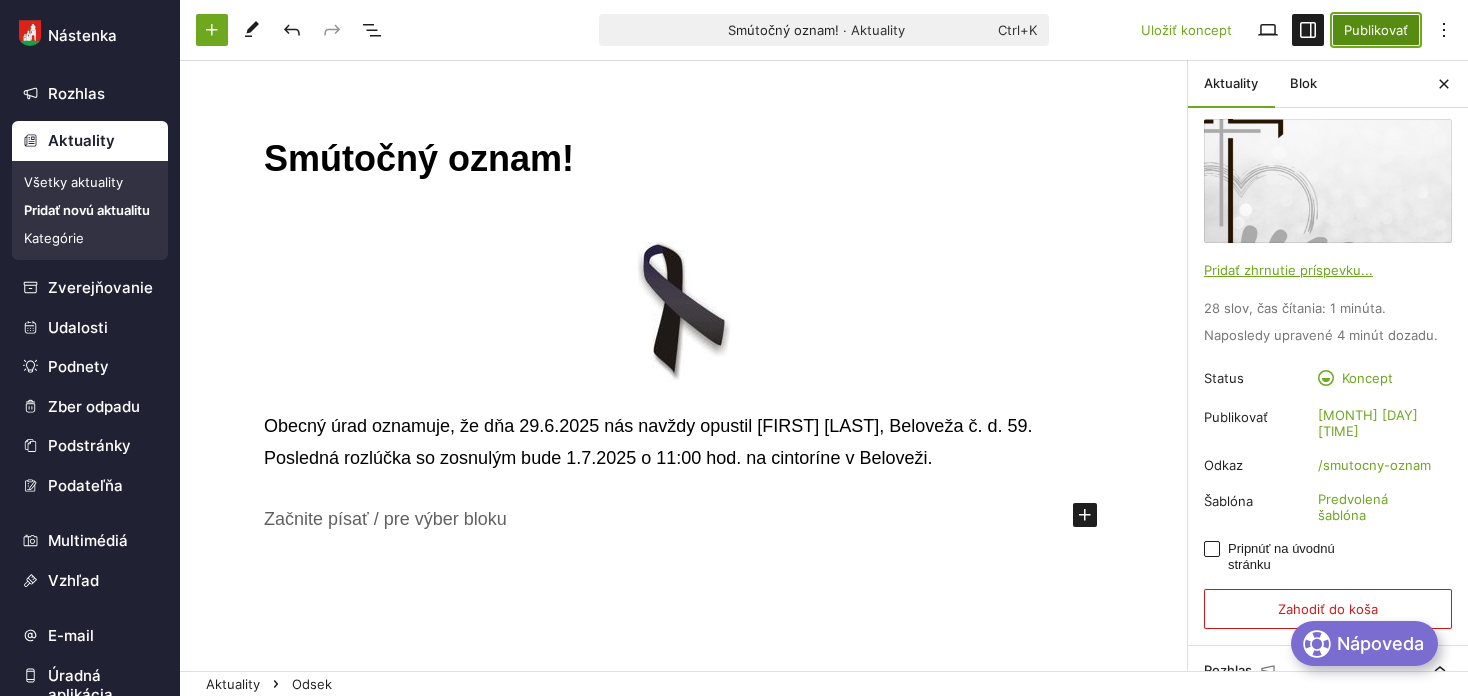click on "Publikovať" at bounding box center [1376, 30] 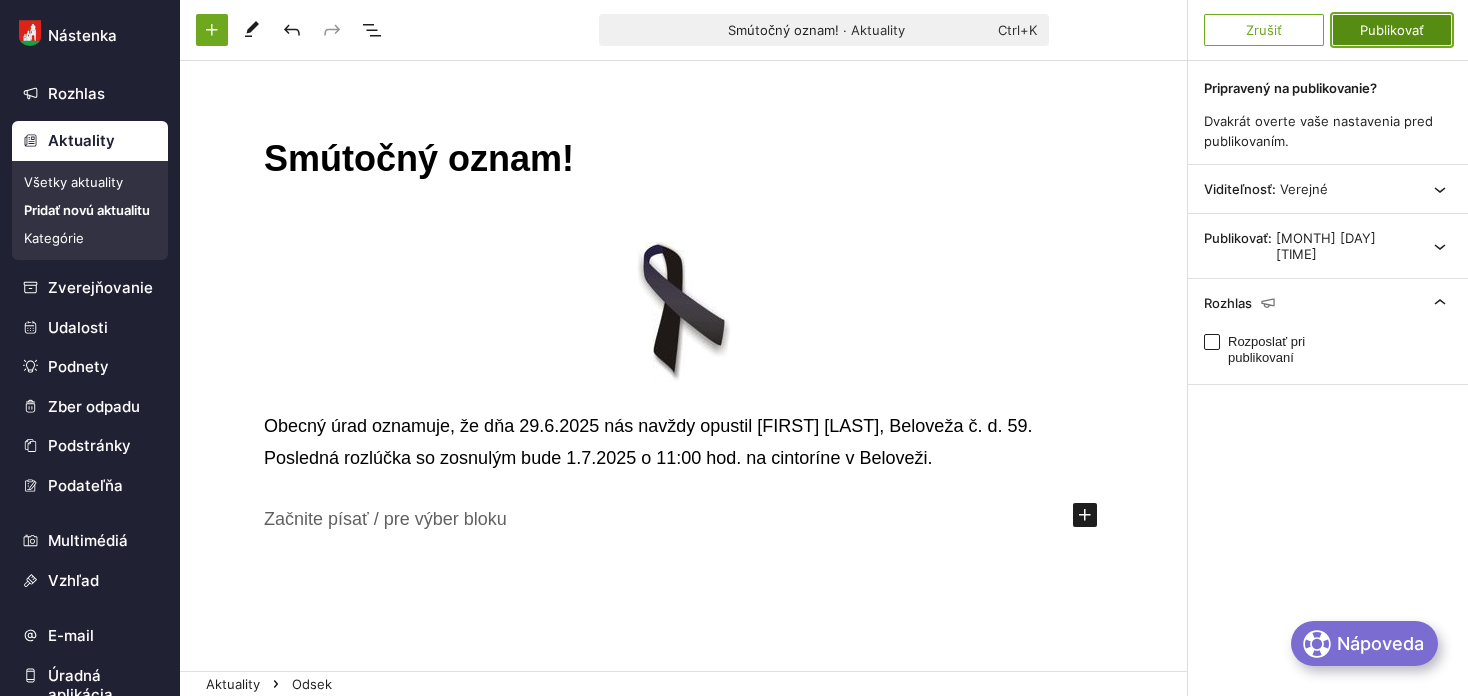 click on "Publikovať" at bounding box center (1392, 30) 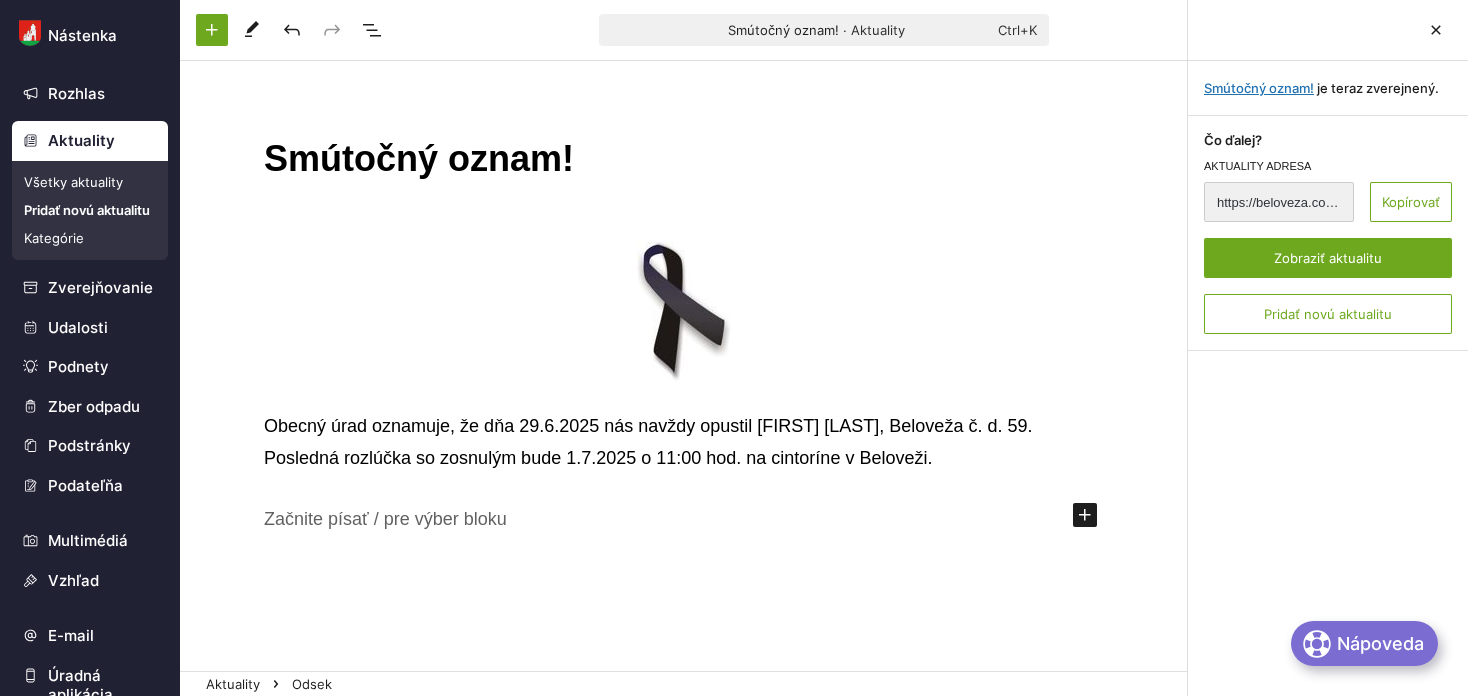 click on "Všetky aktuality" at bounding box center (90, 182) 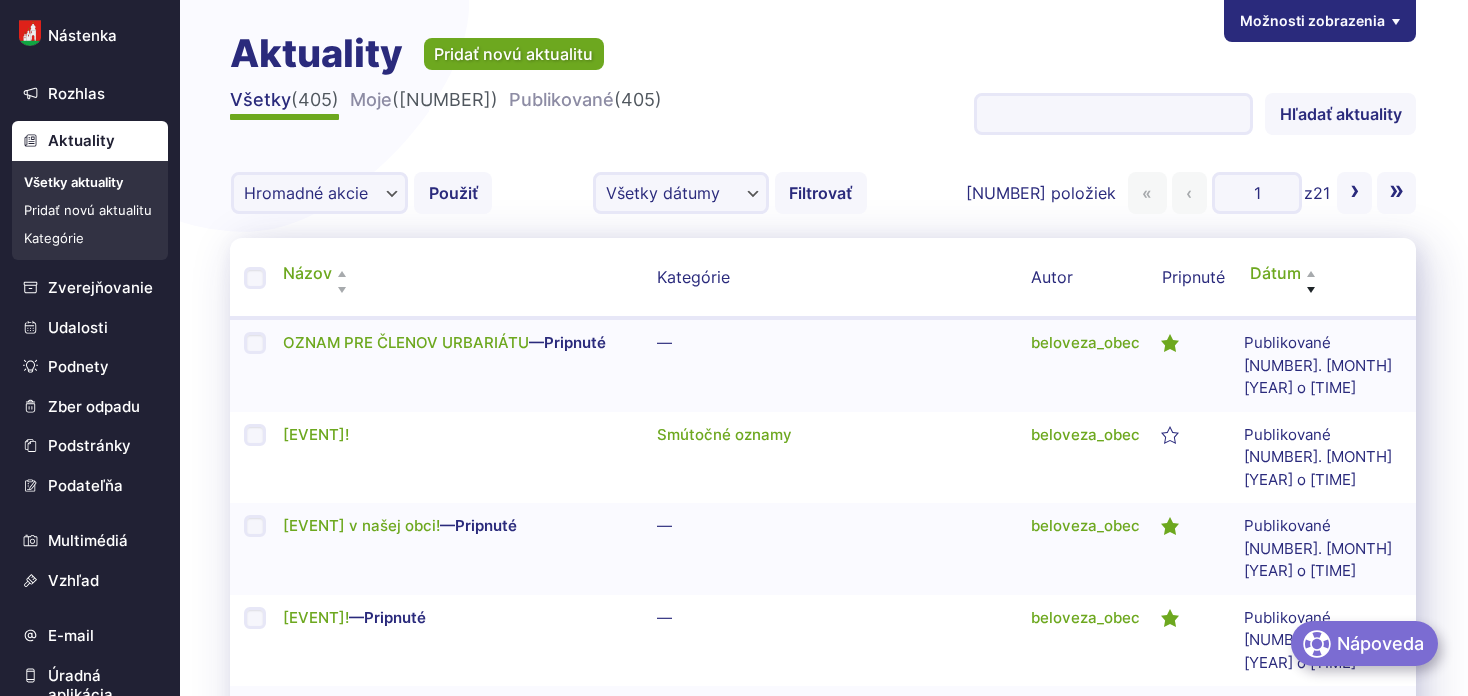 scroll, scrollTop: 0, scrollLeft: 0, axis: both 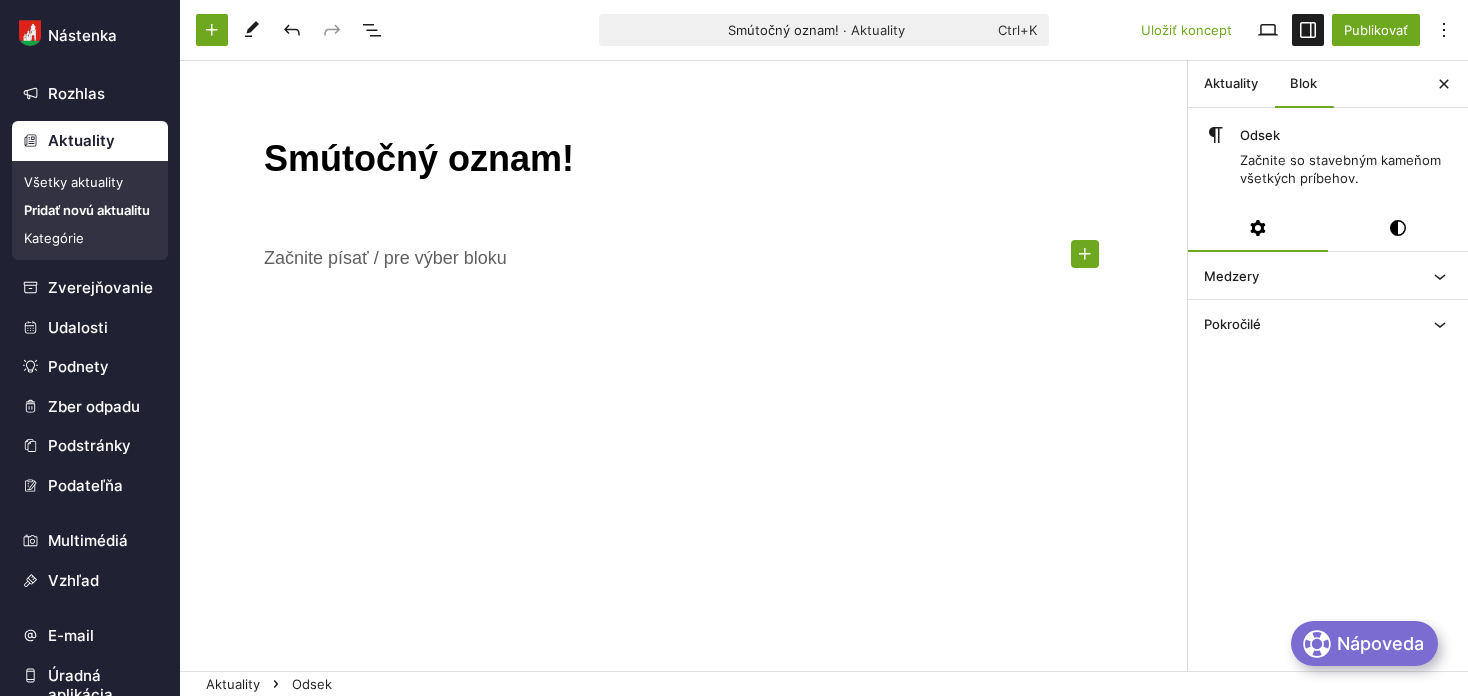 click at bounding box center (1085, 254) 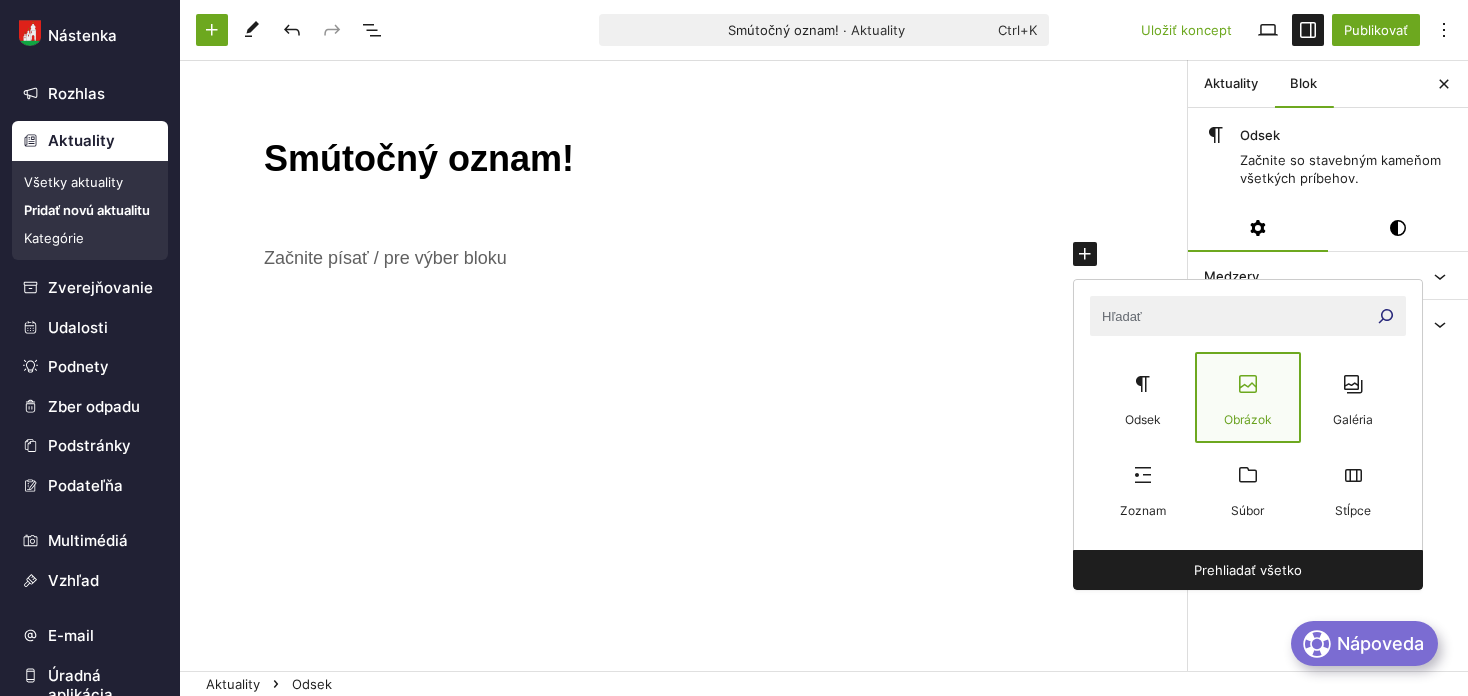 click at bounding box center [1247, 384] 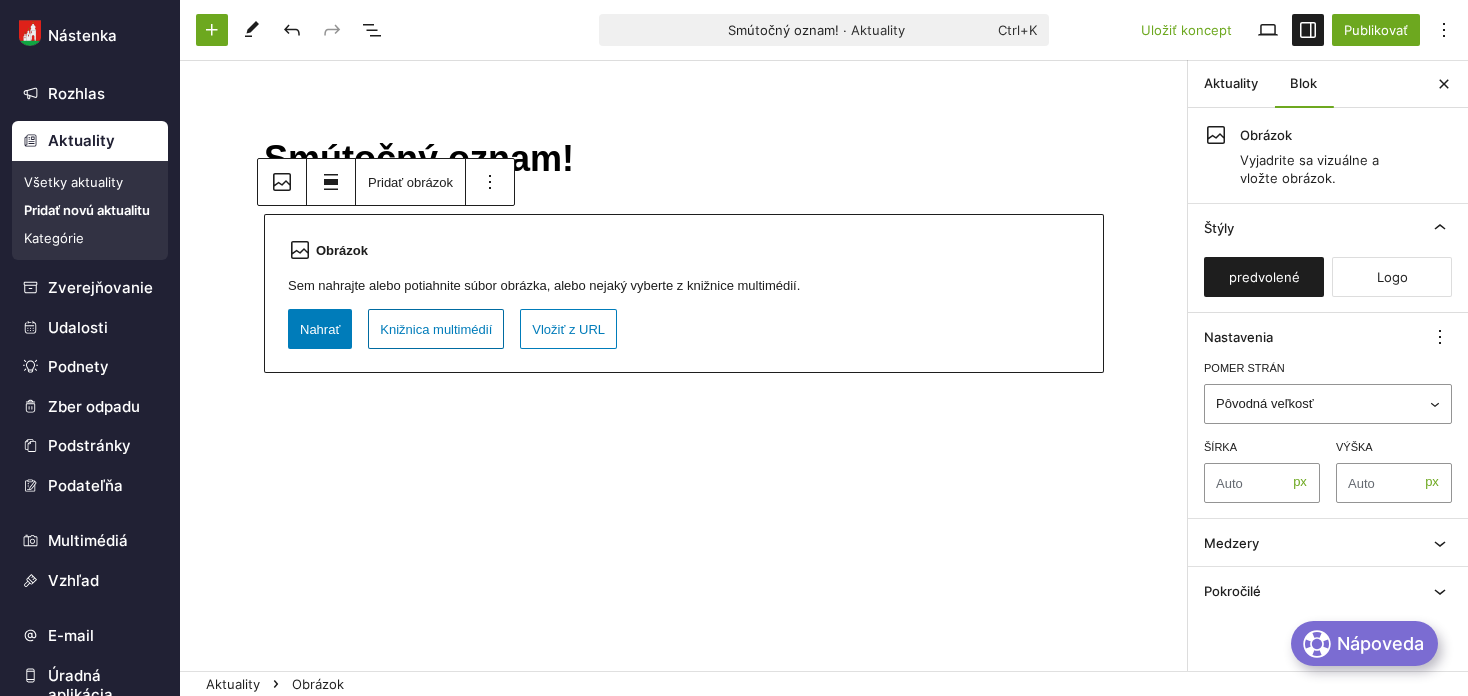 click on "Knižnica multimédií" at bounding box center [436, 329] 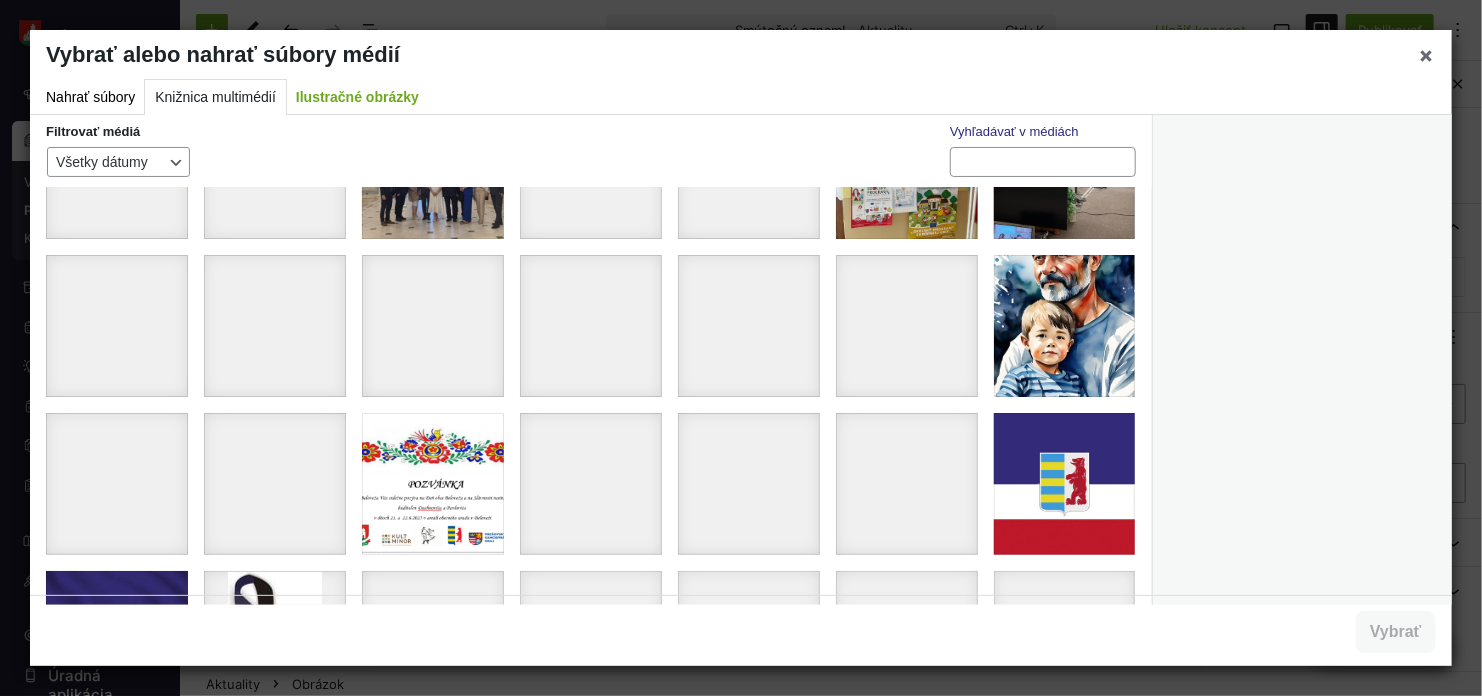scroll, scrollTop: 1100, scrollLeft: 0, axis: vertical 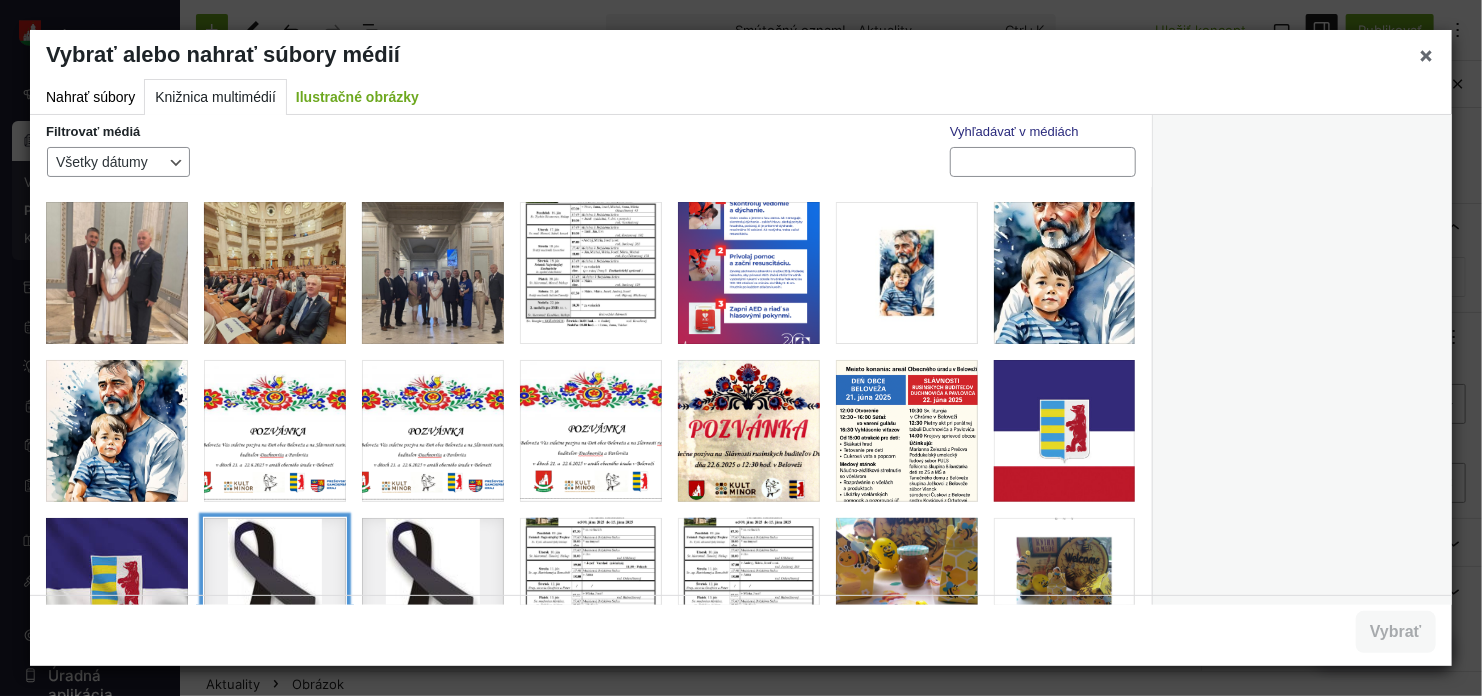 click at bounding box center (275, 589) 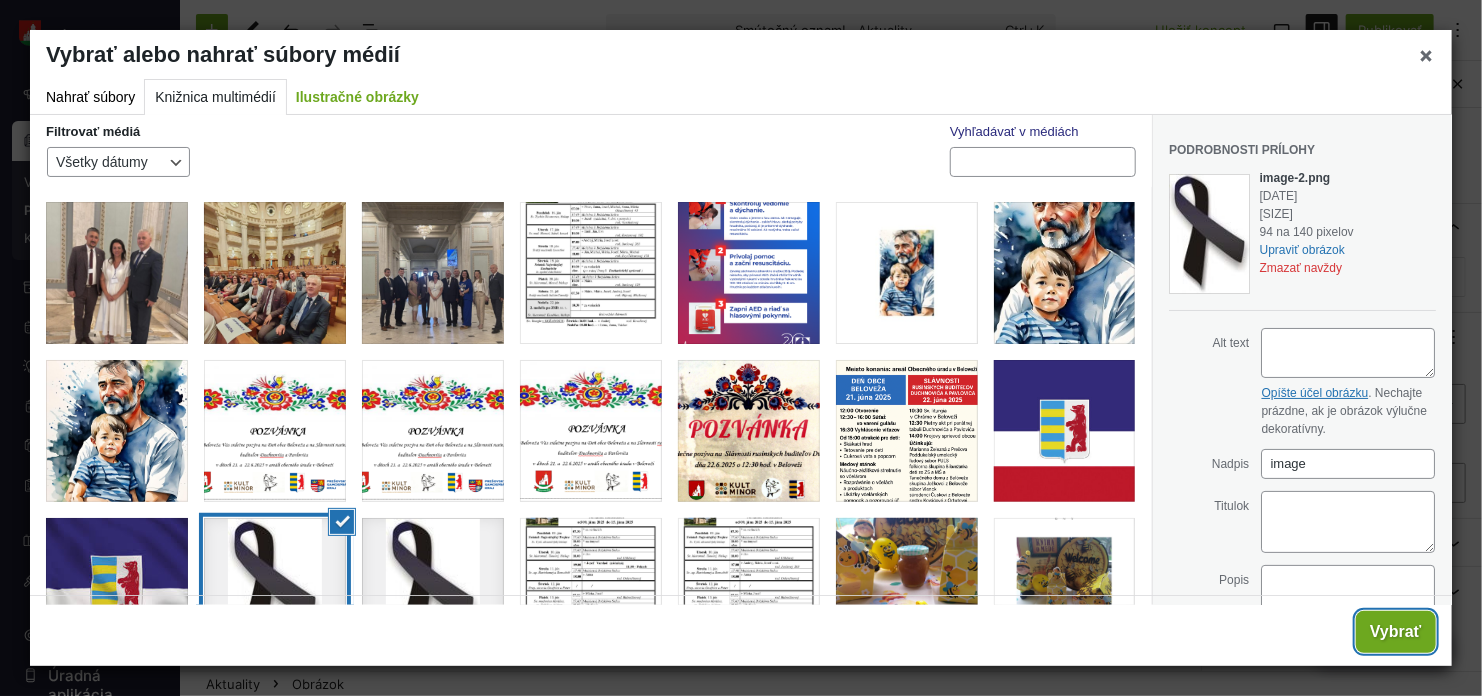 click on "Vybrať" at bounding box center (1396, 632) 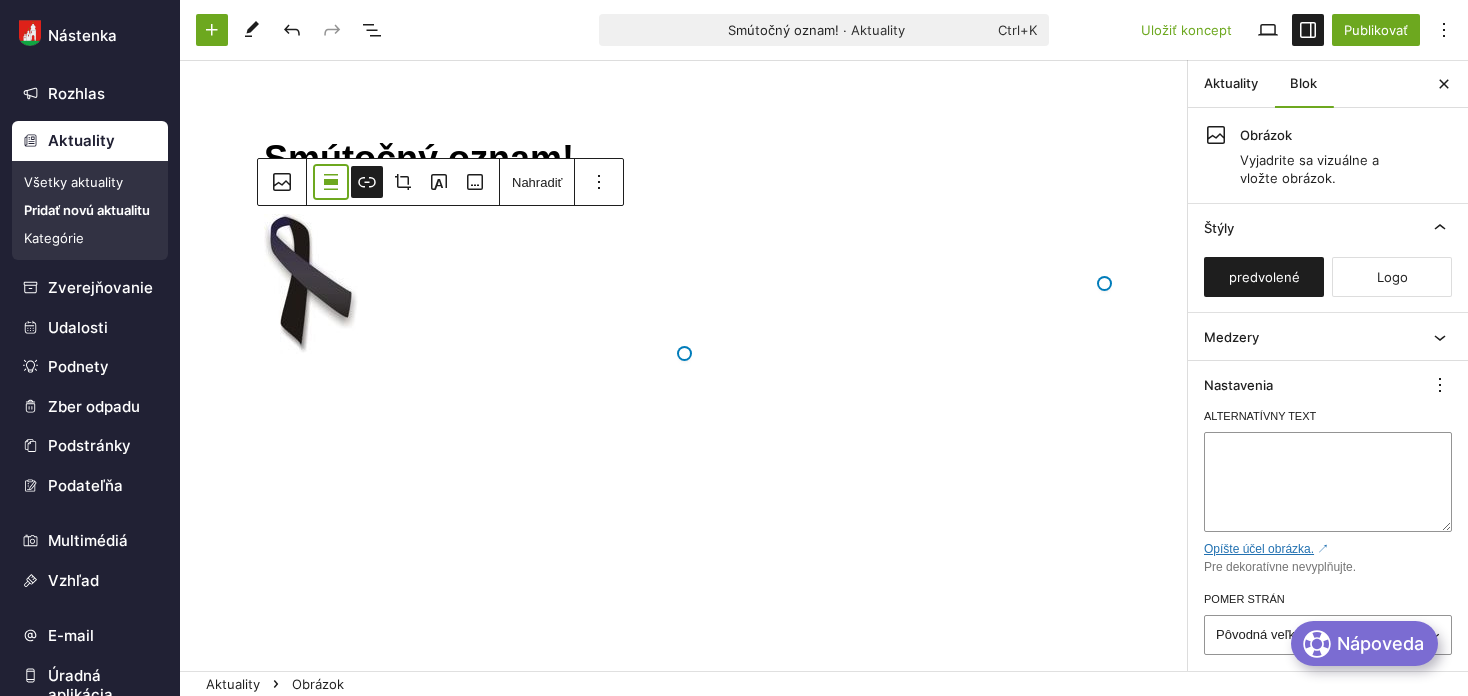 click at bounding box center (331, 182) 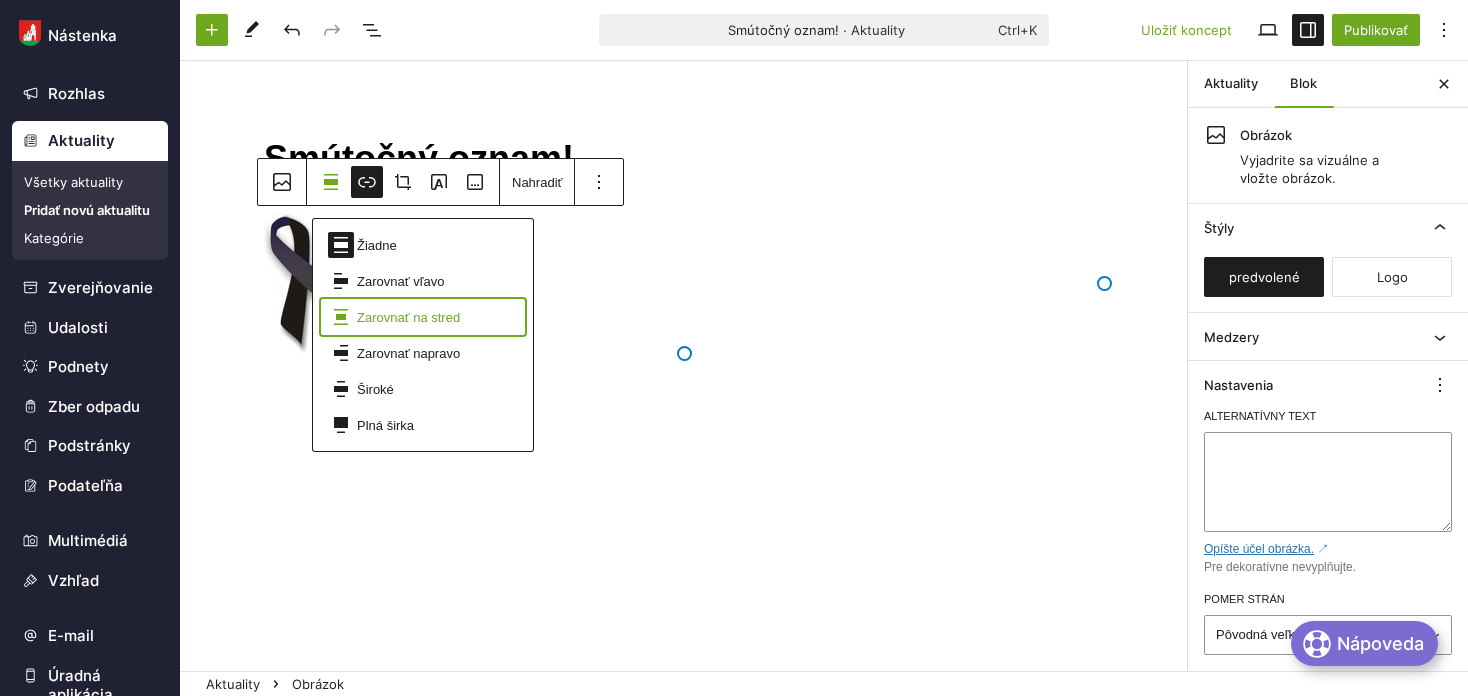 click on "Zarovnať na stred" at bounding box center (437, 245) 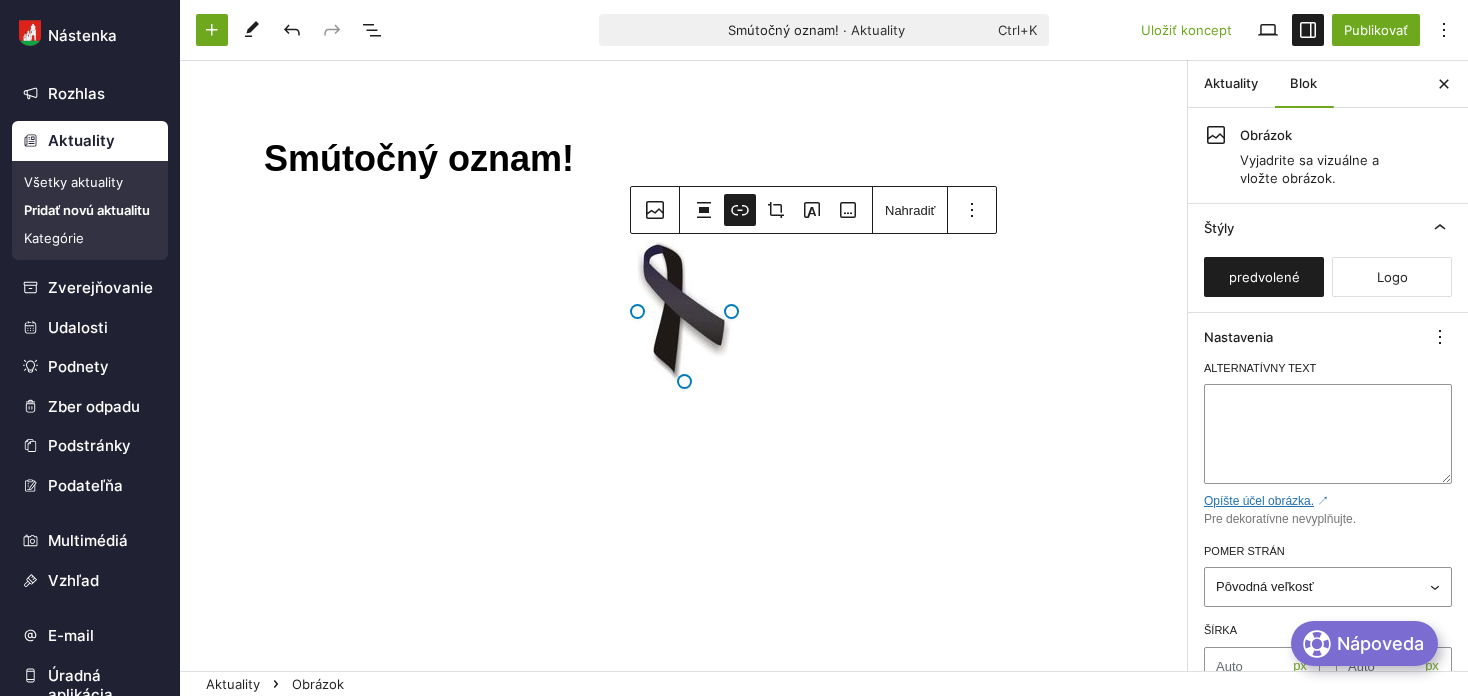 click on "Smútočný oznam! Presuňte sem súbory" at bounding box center (684, 386) 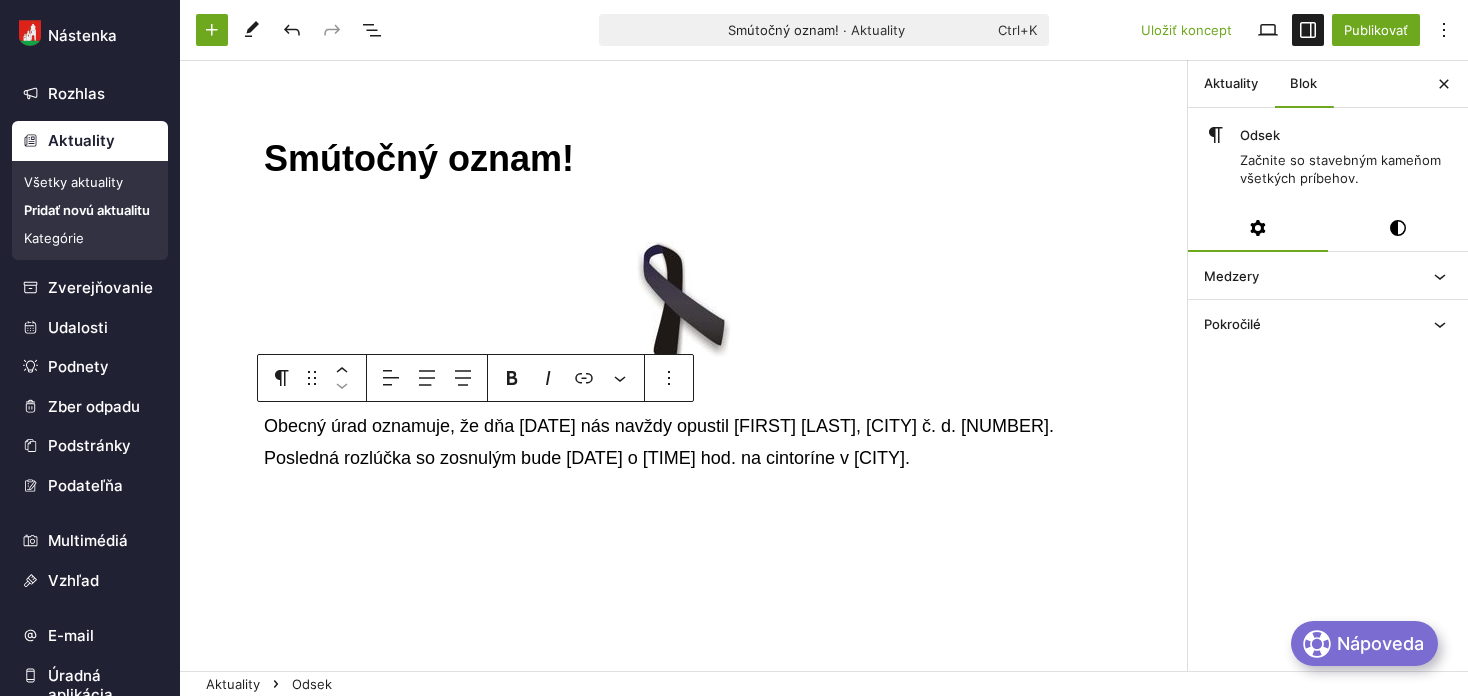 click on "Obecný úrad oznamuje, že dňa 9.6.2025 nás navždy opustil [FIRST] [LAST], Beloveža č. d. 139. Posledná rozlúčka so zosnulým bude 11.6.2025 o 11:00 hod. na cintoríne v Beloveži." at bounding box center [684, 442] 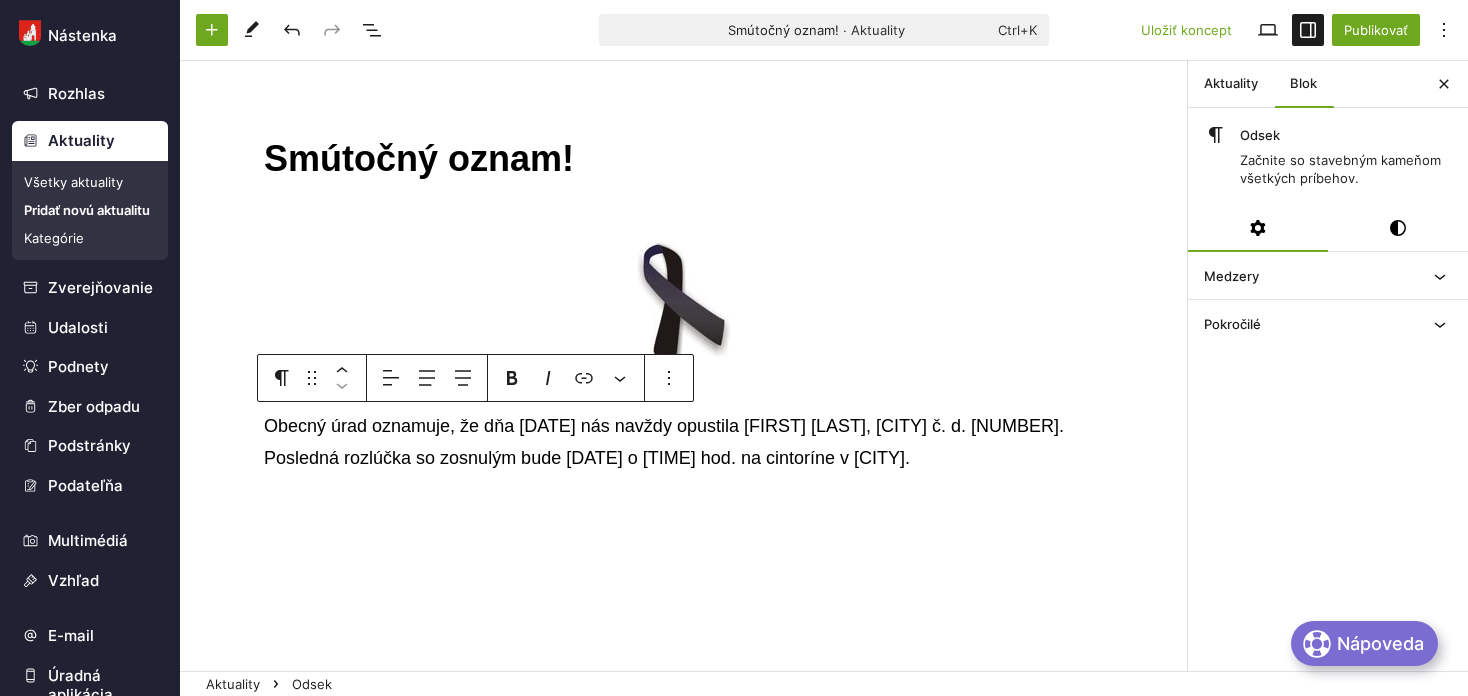 click on "Obecný úrad oznamuje, že dňa 2.7.2025 nás navždy opustila Mária Mikulová, Beloveža č. d. 139. Posledná rozlúčka so zosnulým bude 11.6.2025 o 11:00 hod. na cintoríne v Beloveži." at bounding box center [684, 442] 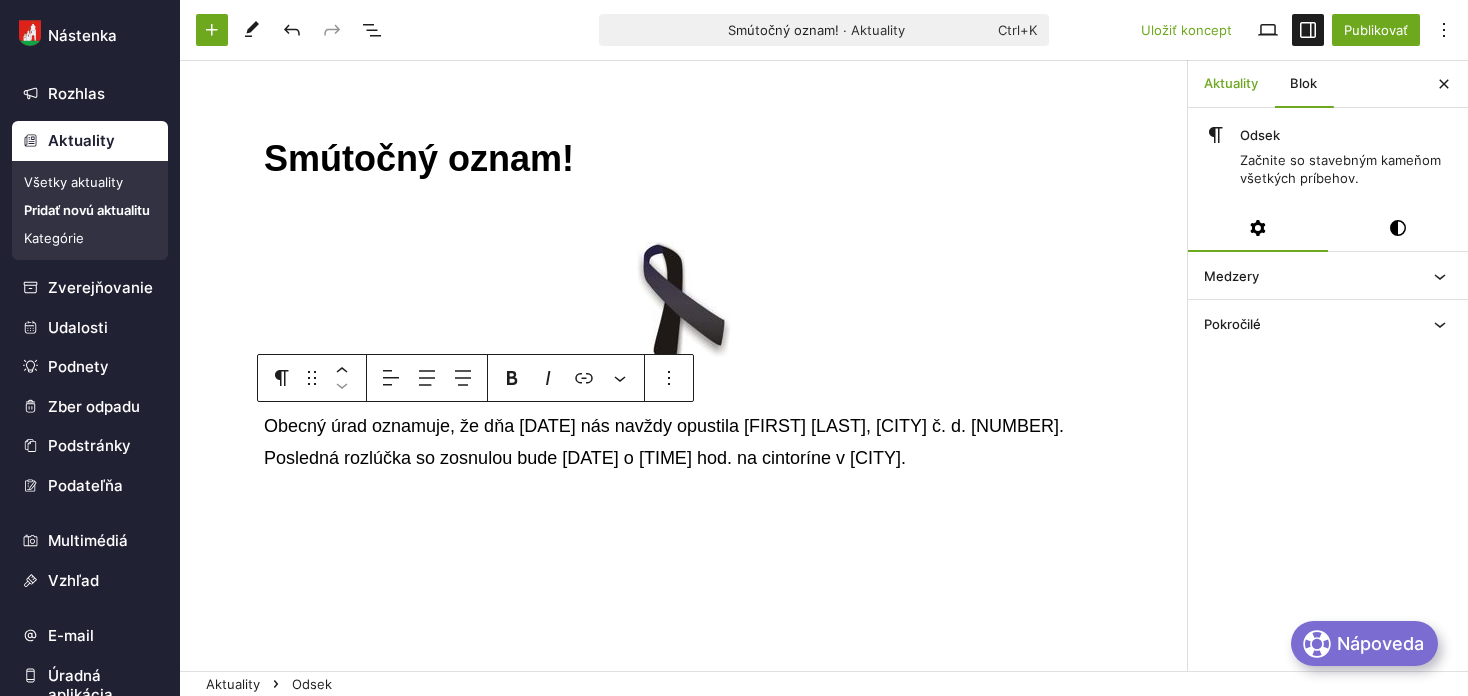 click on "Aktuality" at bounding box center (1231, 84) 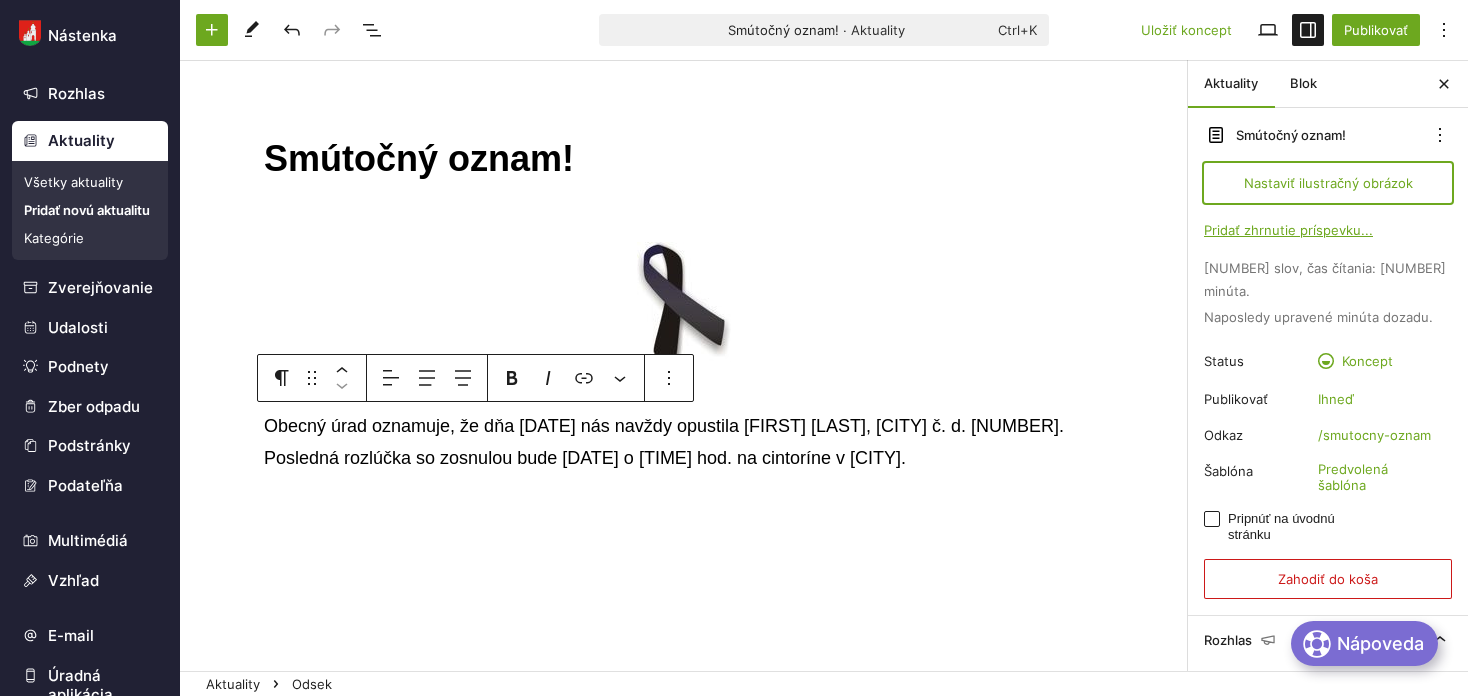click on "Nastaviť ilustračný obrázok" at bounding box center (1328, 183) 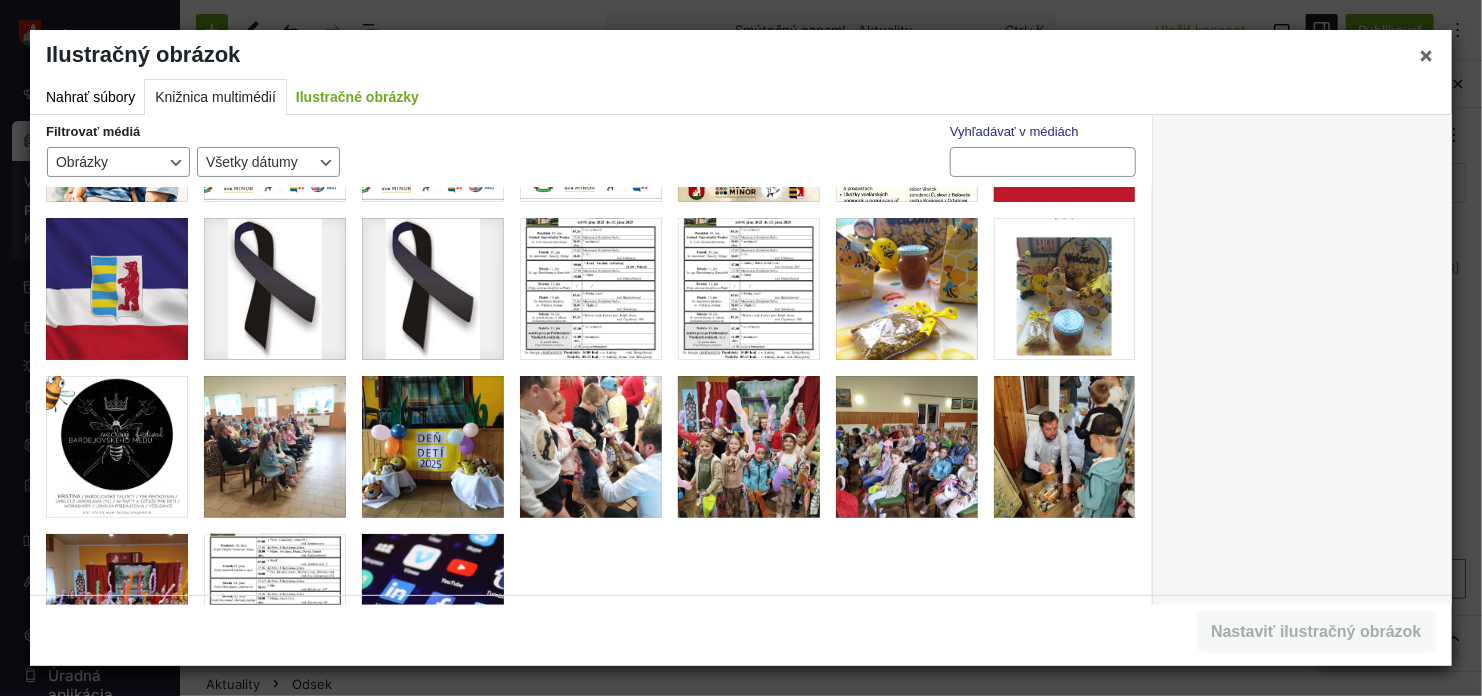 scroll, scrollTop: 1573, scrollLeft: 0, axis: vertical 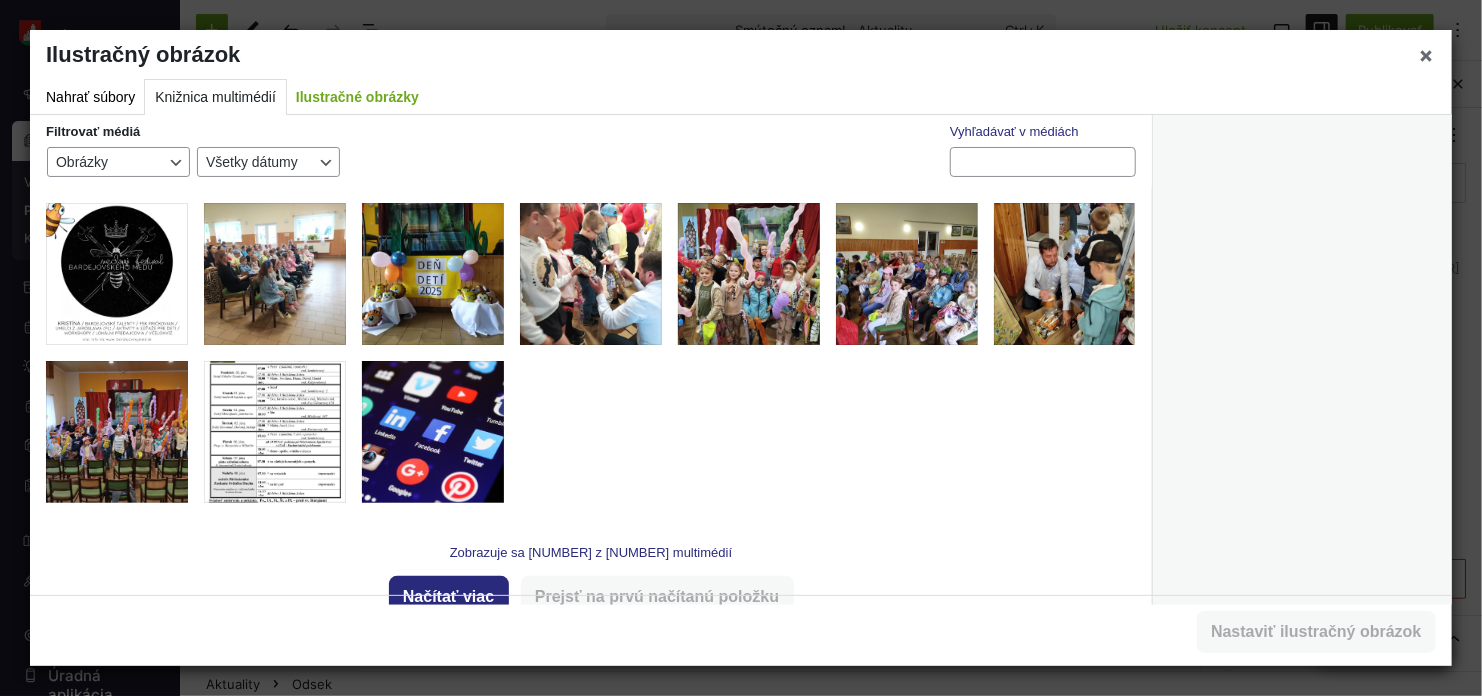 click on "Zobrazuje sa 80 z 2158 multimédií Načítať viac Prejsť na prvú načítanú položku" at bounding box center (591, 570) 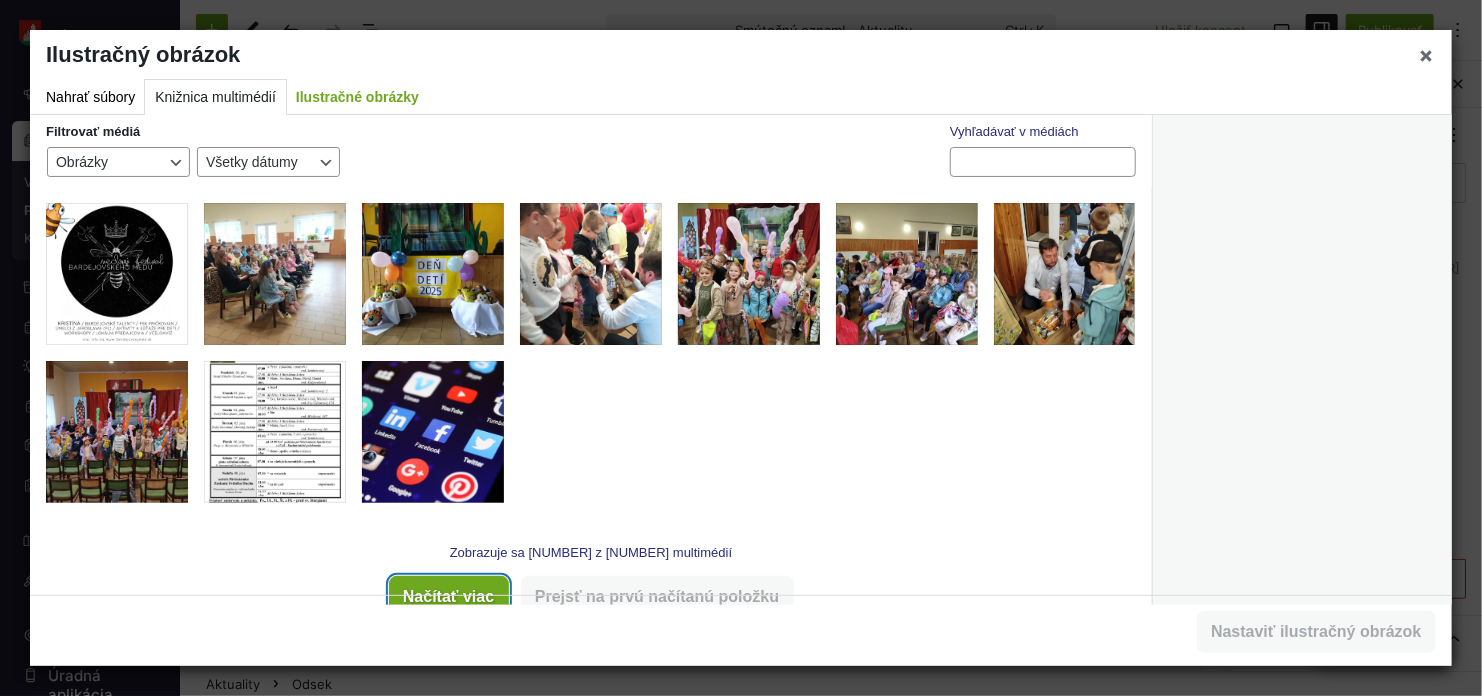 click on "Načítať viac" at bounding box center [449, 597] 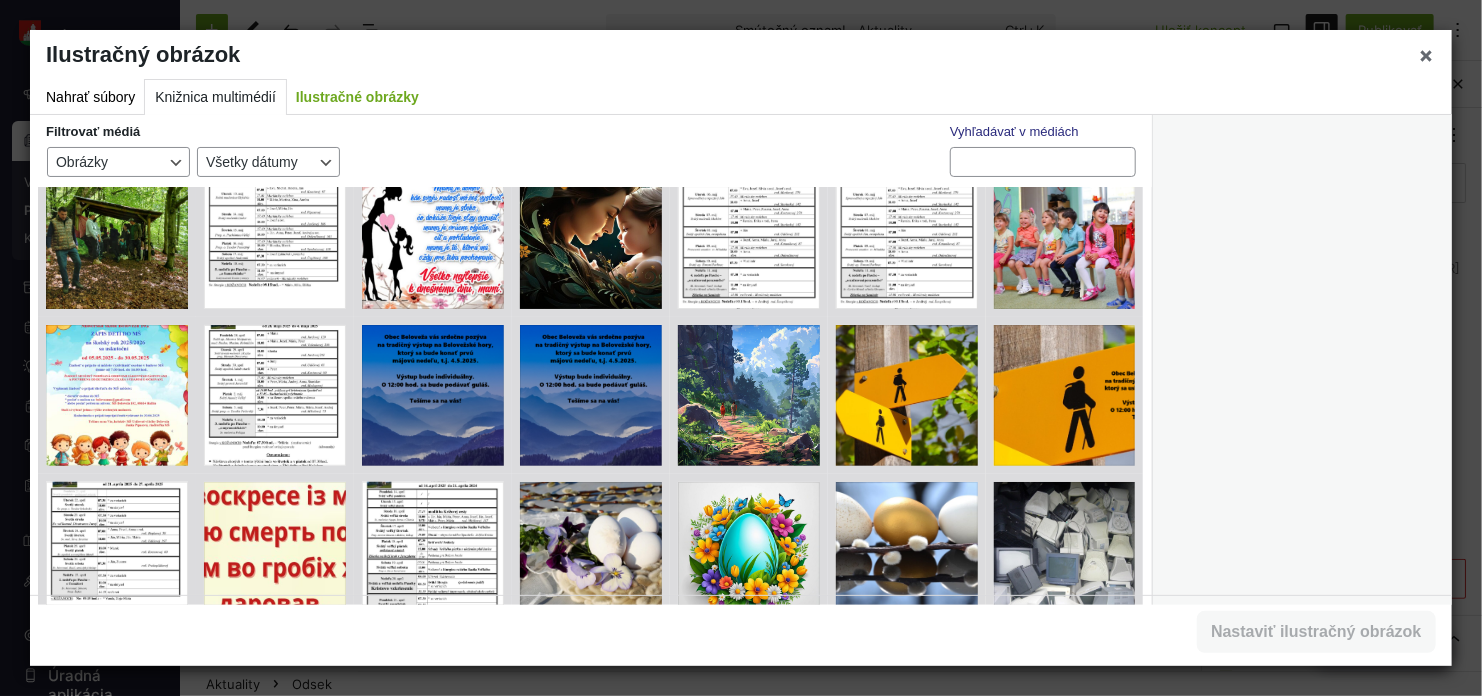 scroll, scrollTop: 3288, scrollLeft: 0, axis: vertical 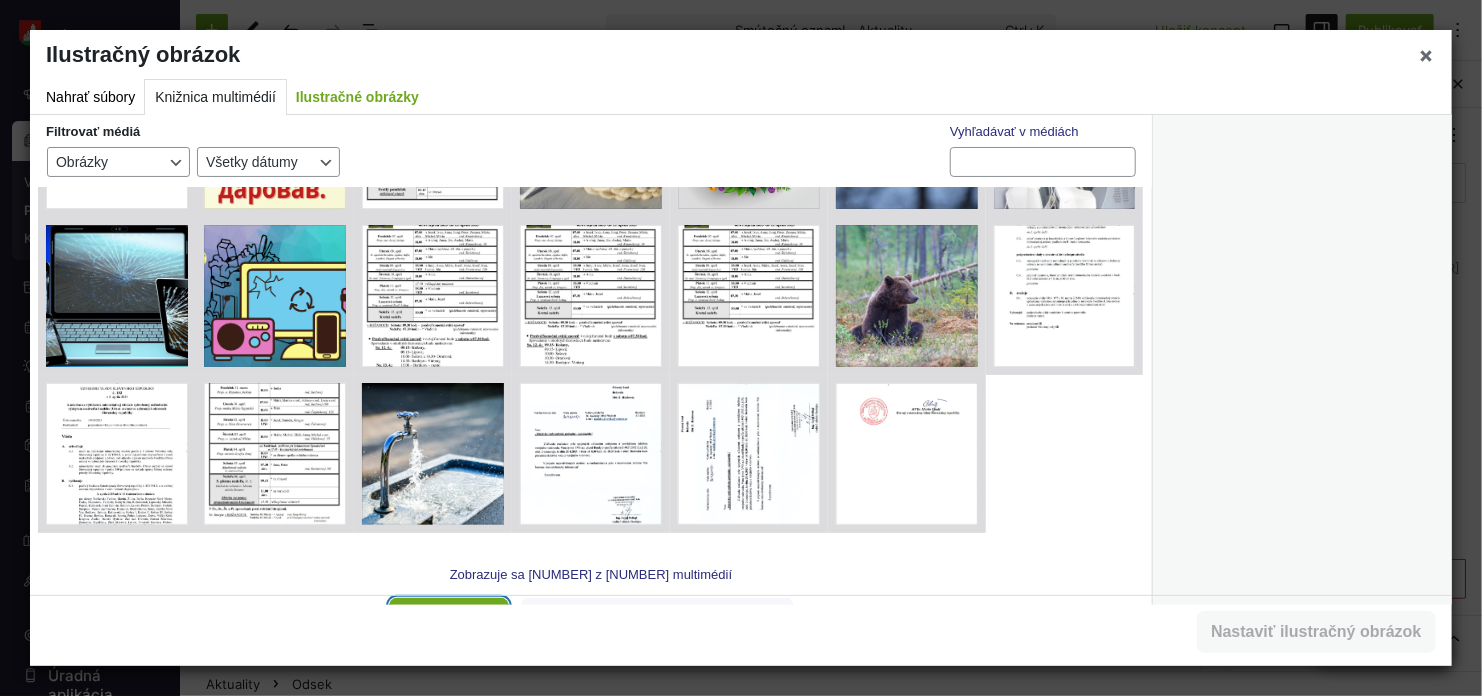 click on "Načítať viac" at bounding box center [449, 619] 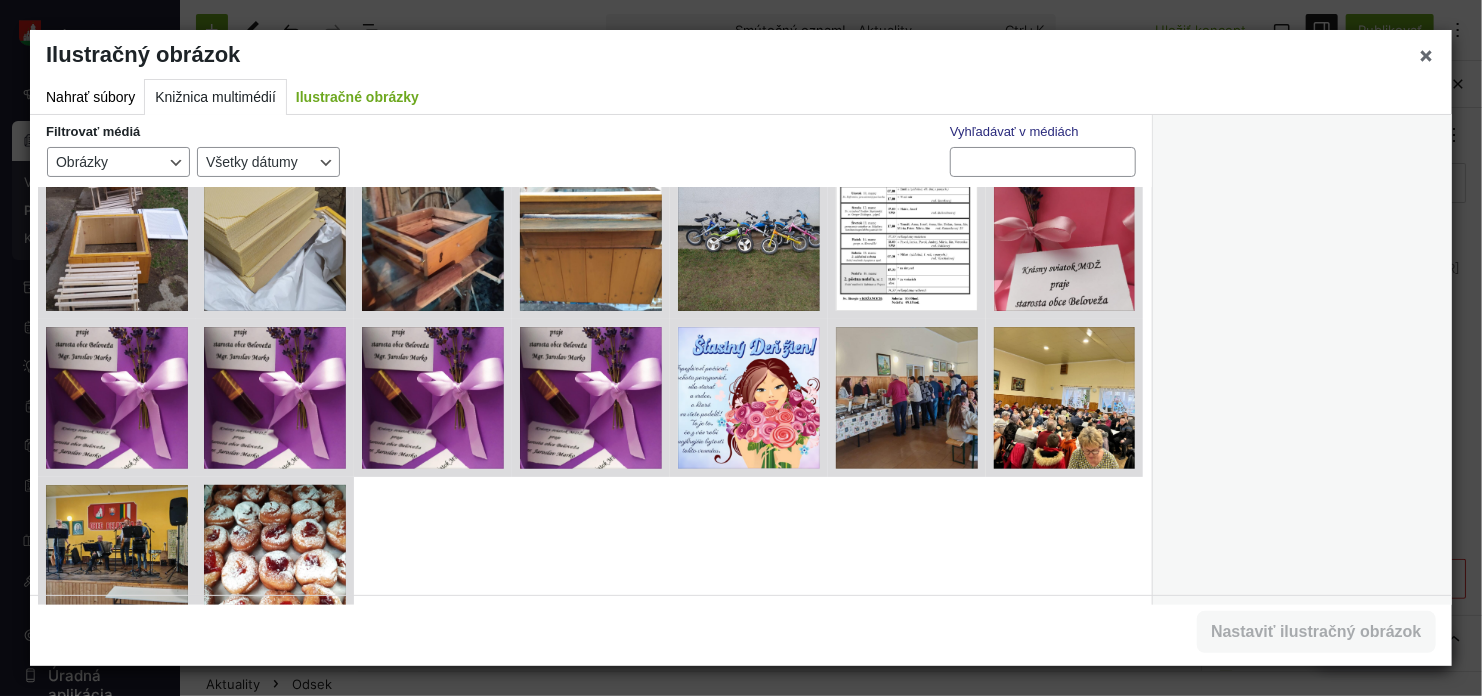 scroll, scrollTop: 5160, scrollLeft: 0, axis: vertical 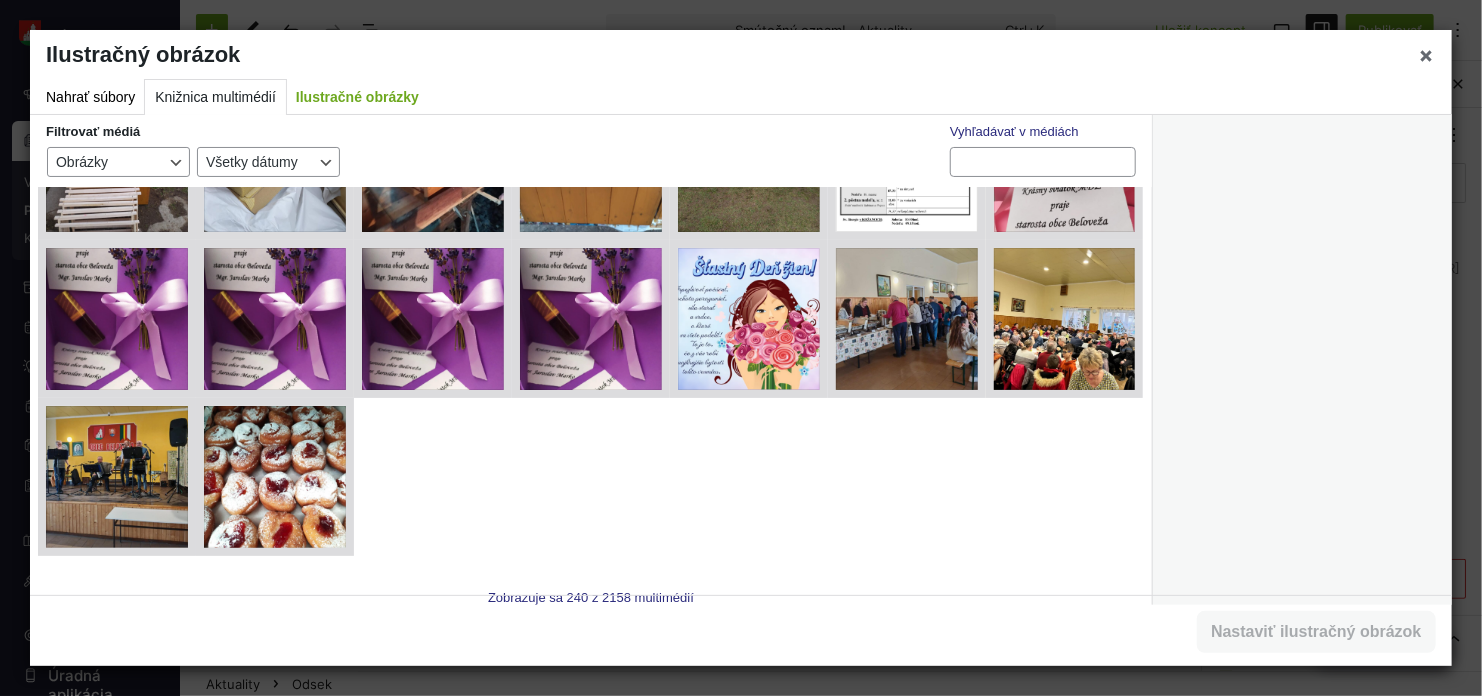 click on "Načítať viac" at bounding box center [449, 642] 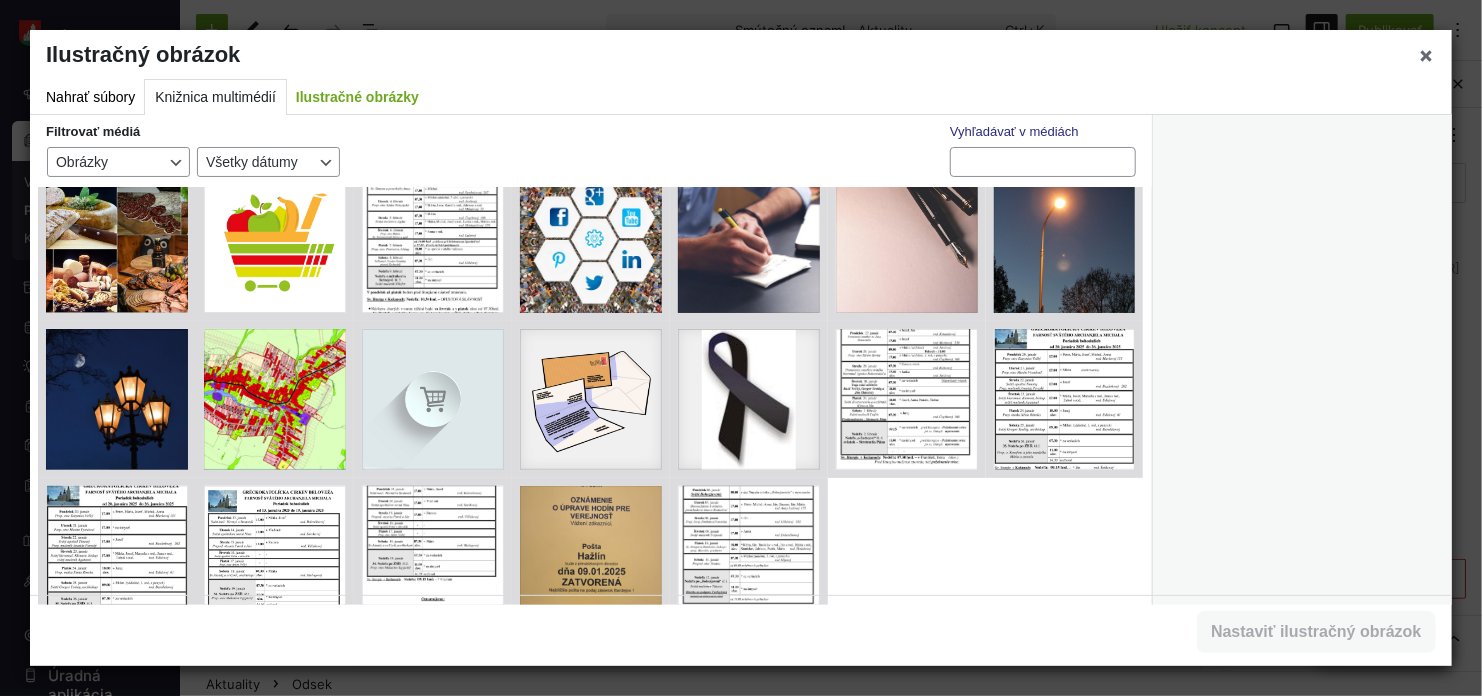 scroll, scrollTop: 6875, scrollLeft: 0, axis: vertical 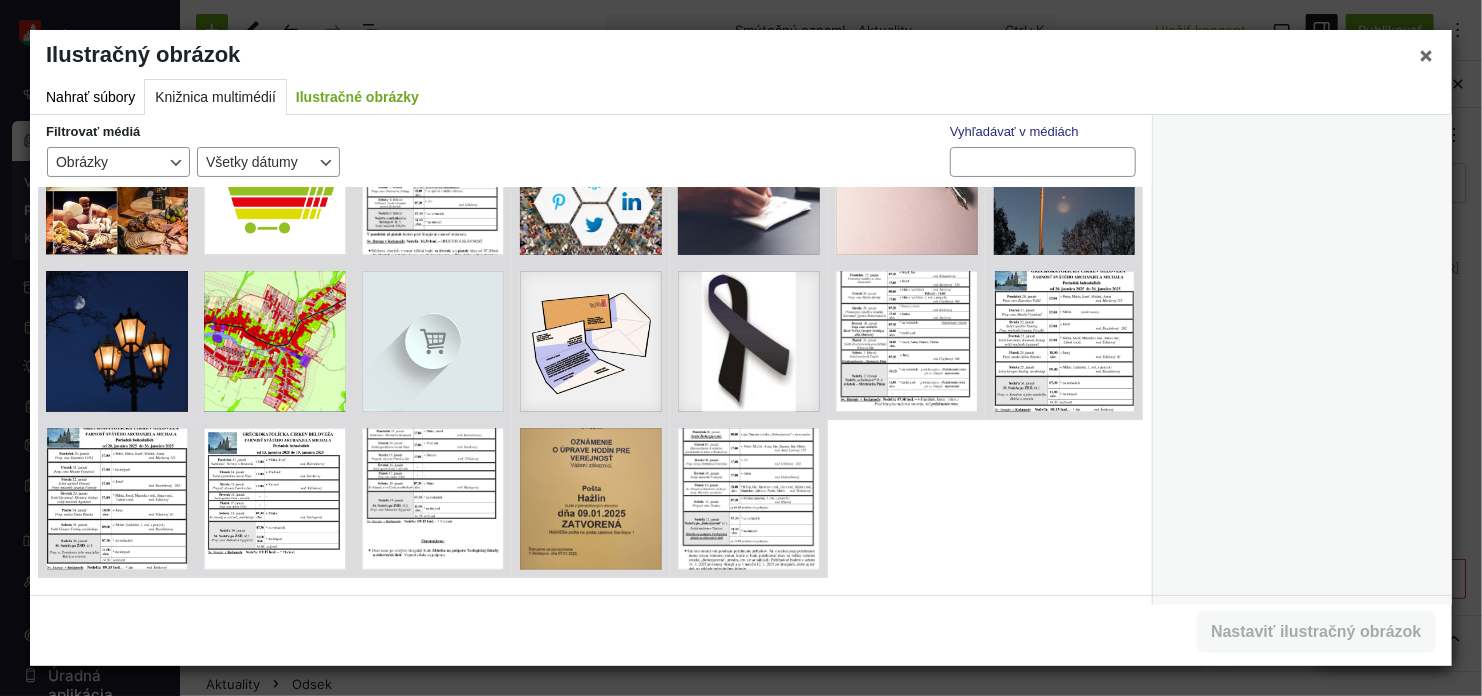 click on "Načítať viac" at bounding box center (449, 664) 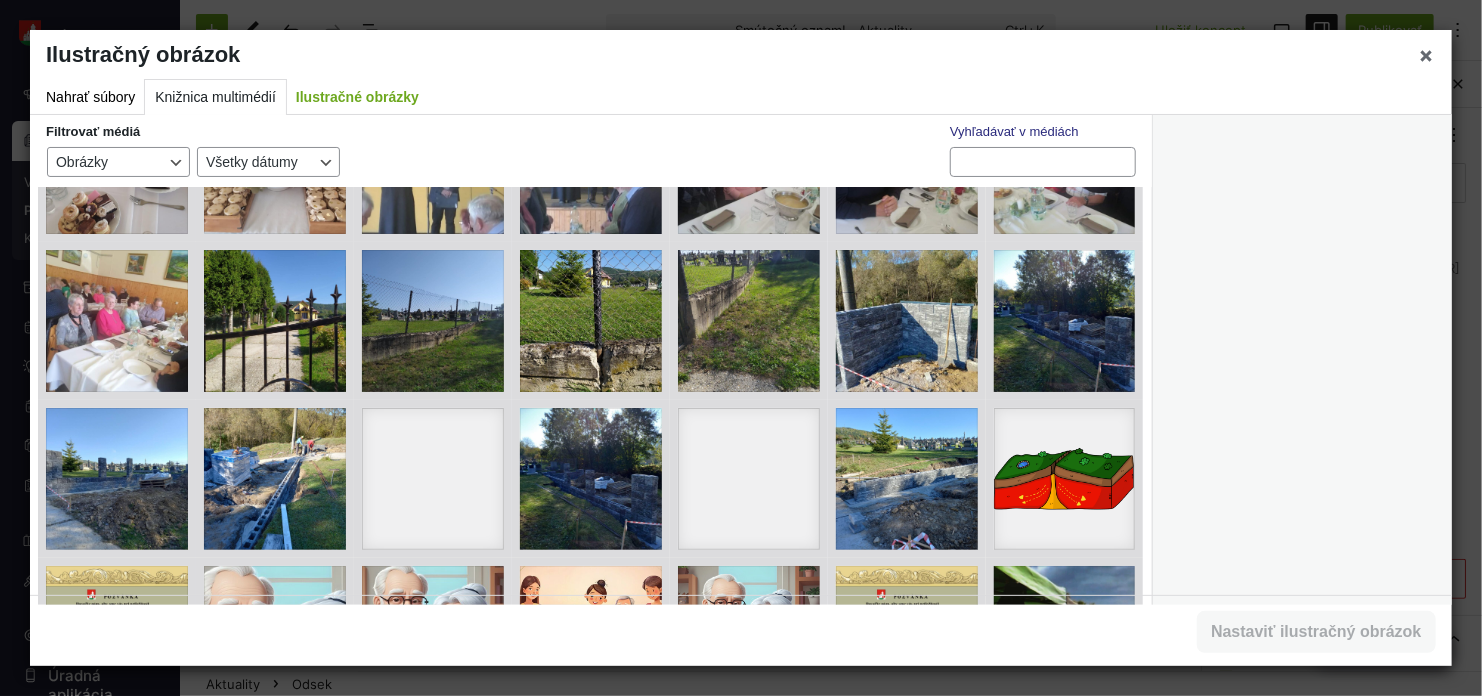 scroll, scrollTop: 8746, scrollLeft: 0, axis: vertical 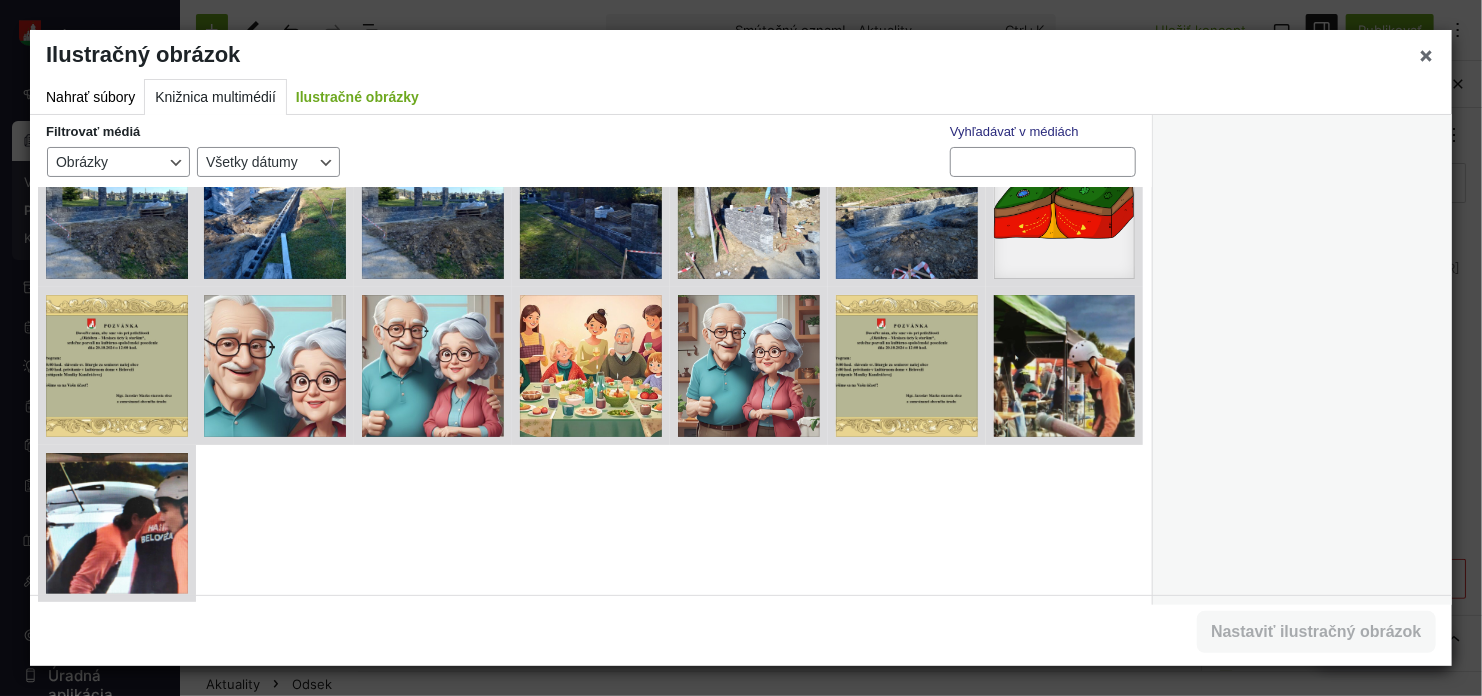 click on "Načítať viac" at bounding box center [449, 688] 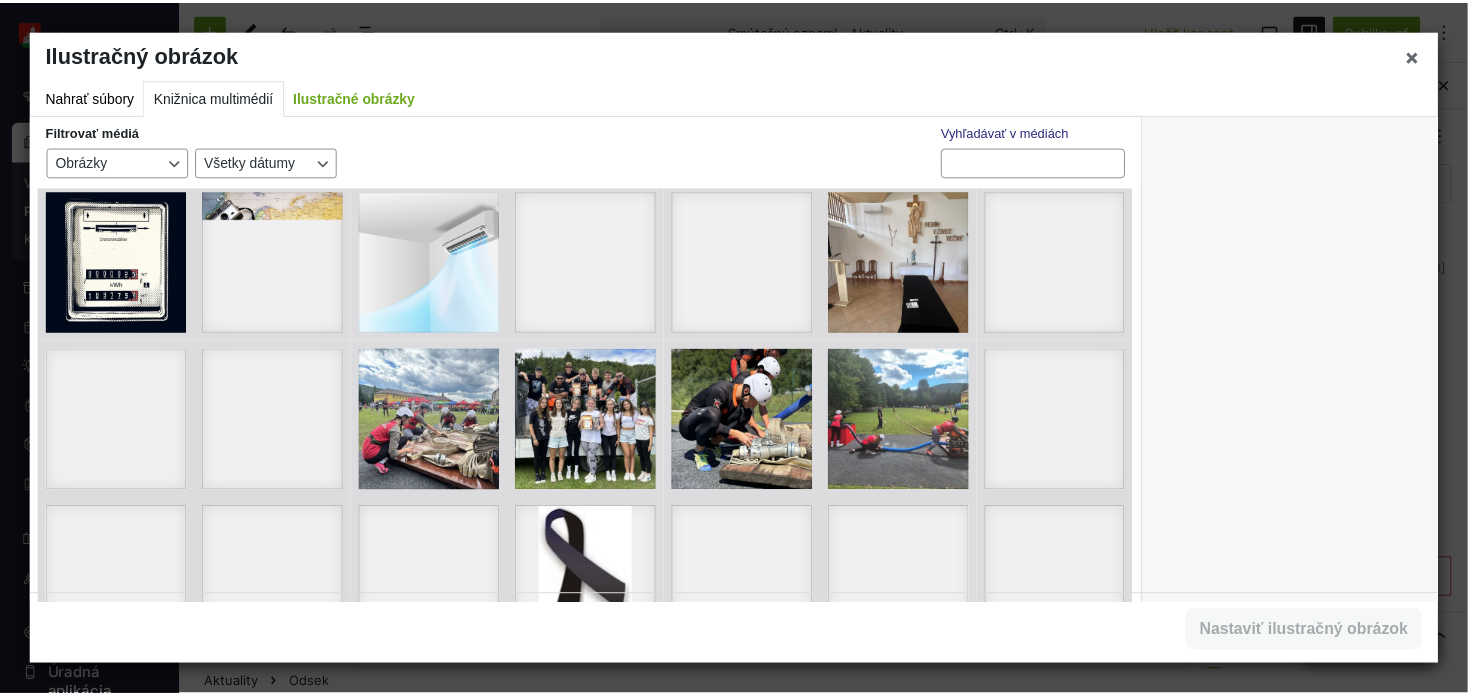 scroll, scrollTop: 9646, scrollLeft: 0, axis: vertical 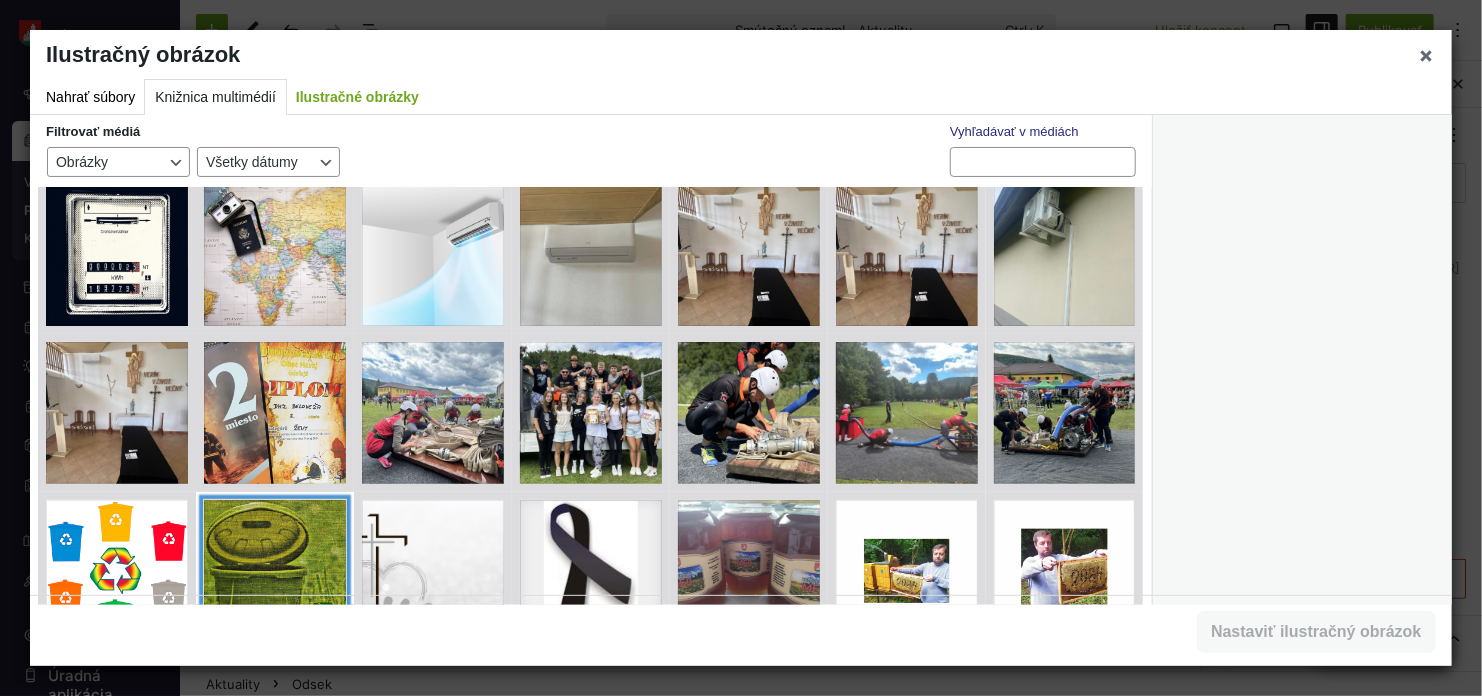 click at bounding box center [275, 571] 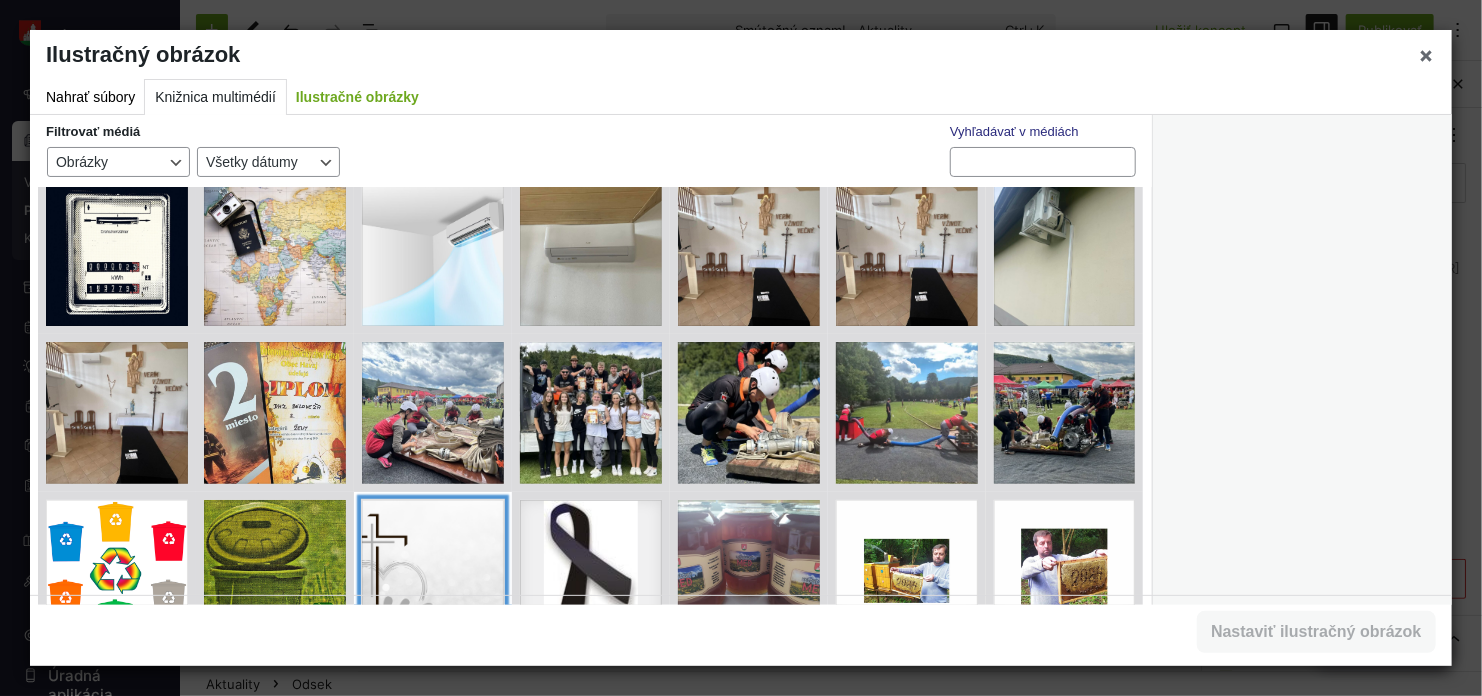 click at bounding box center (433, 571) 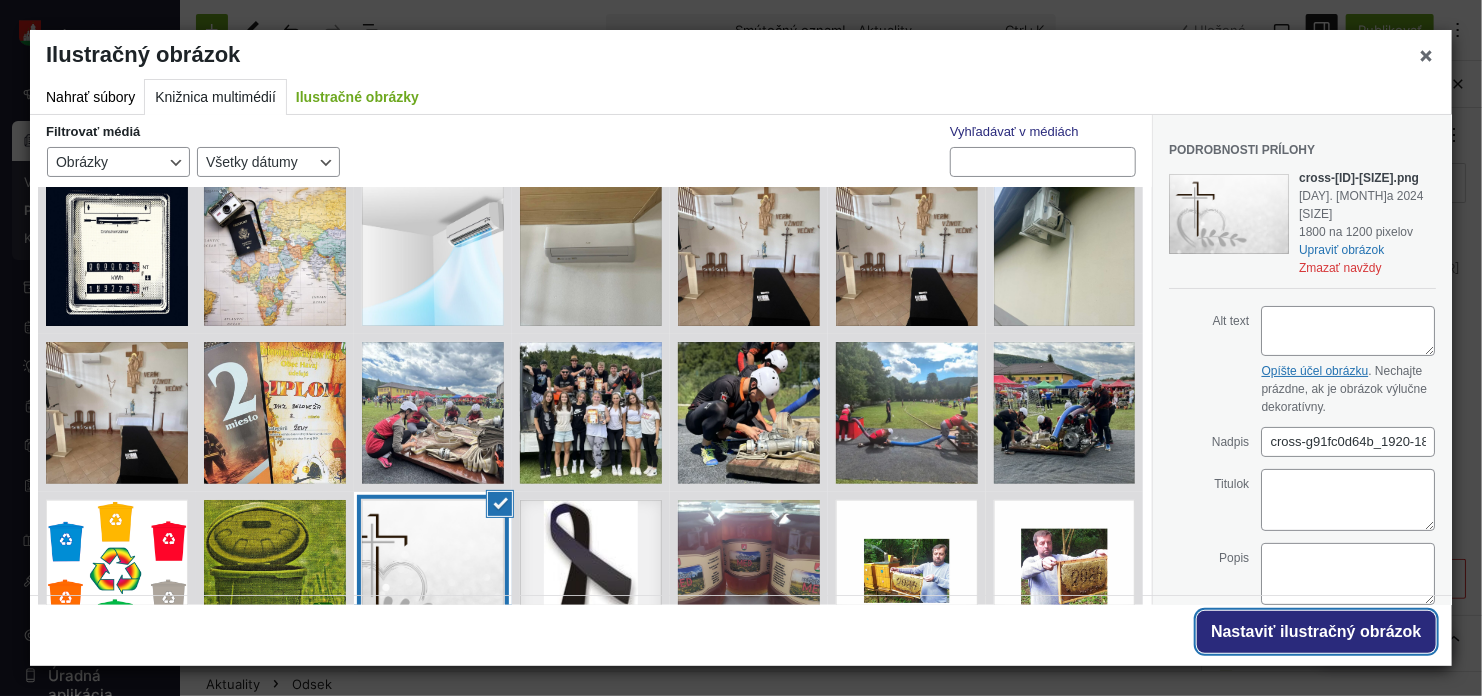 click on "Nastaviť ilustračný obrázok" at bounding box center (1316, 632) 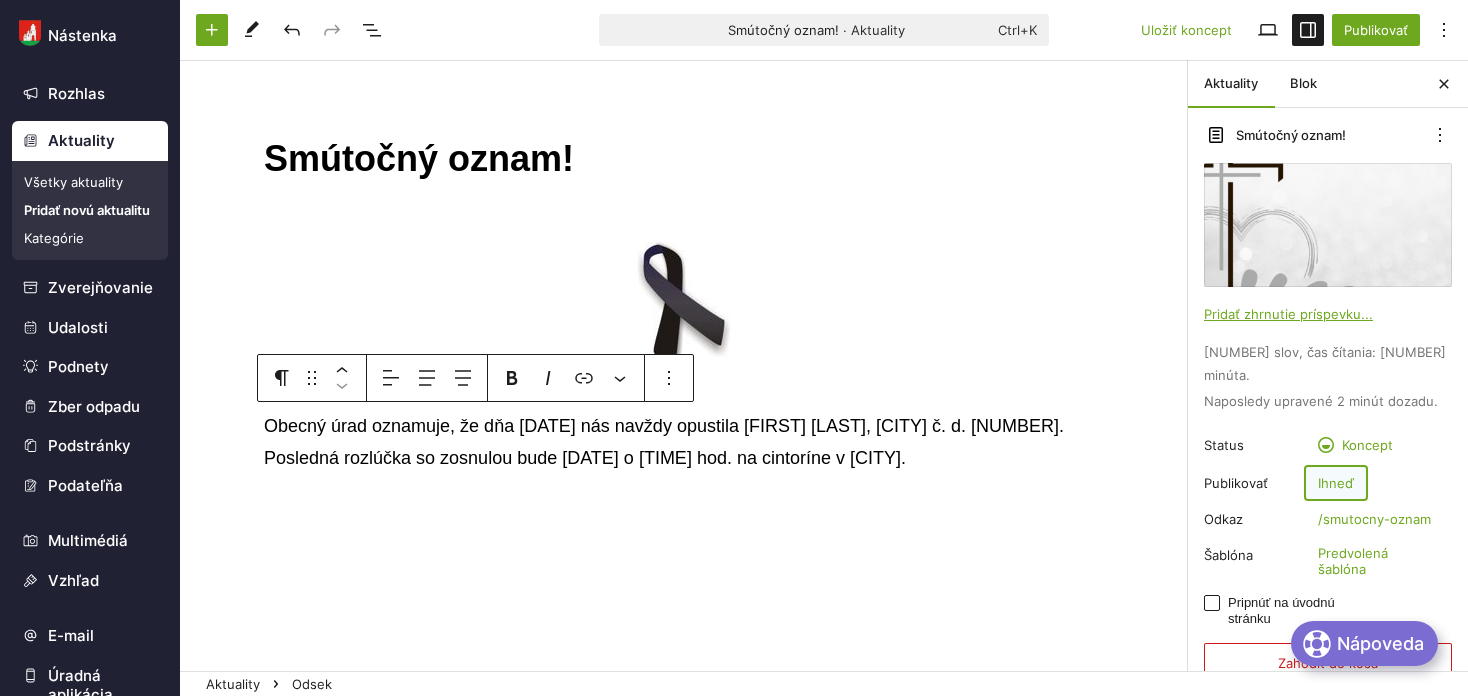 click on "Ihneď" at bounding box center [1336, 483] 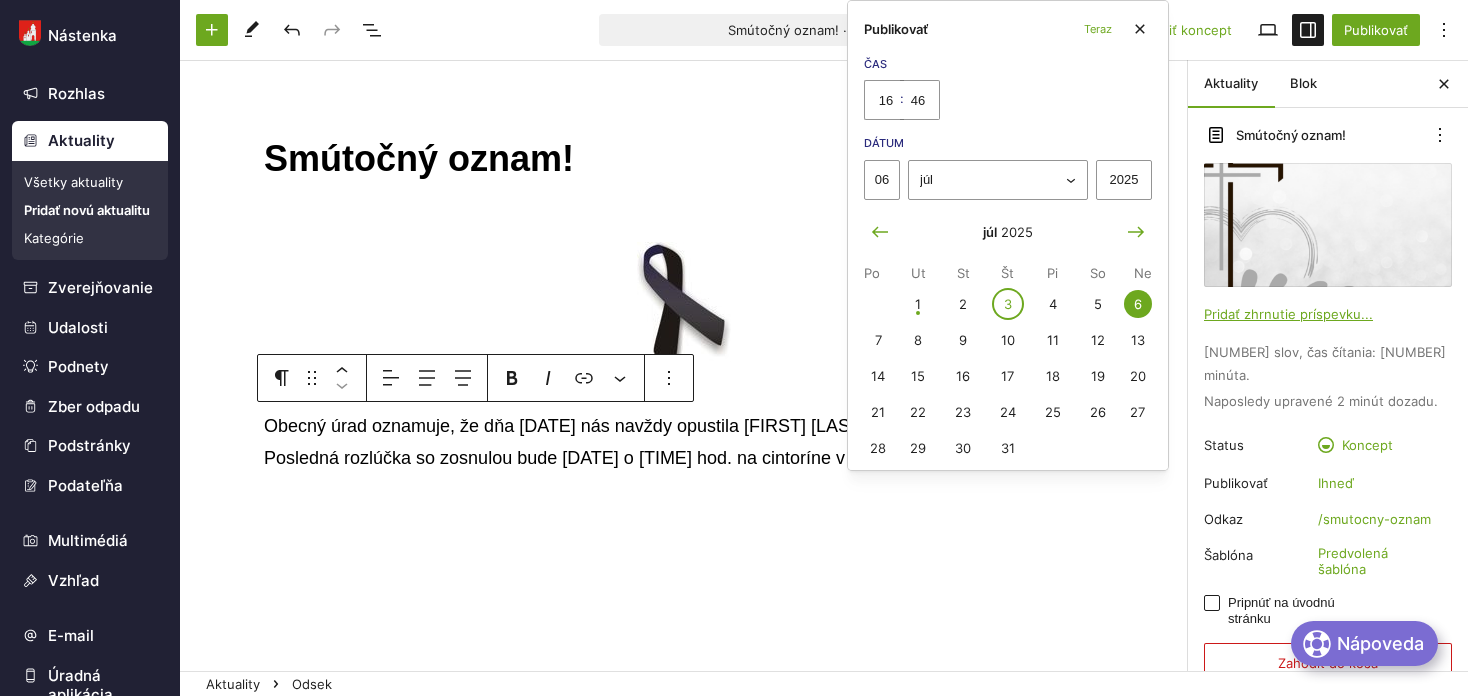 click on "3" at bounding box center [1008, 304] 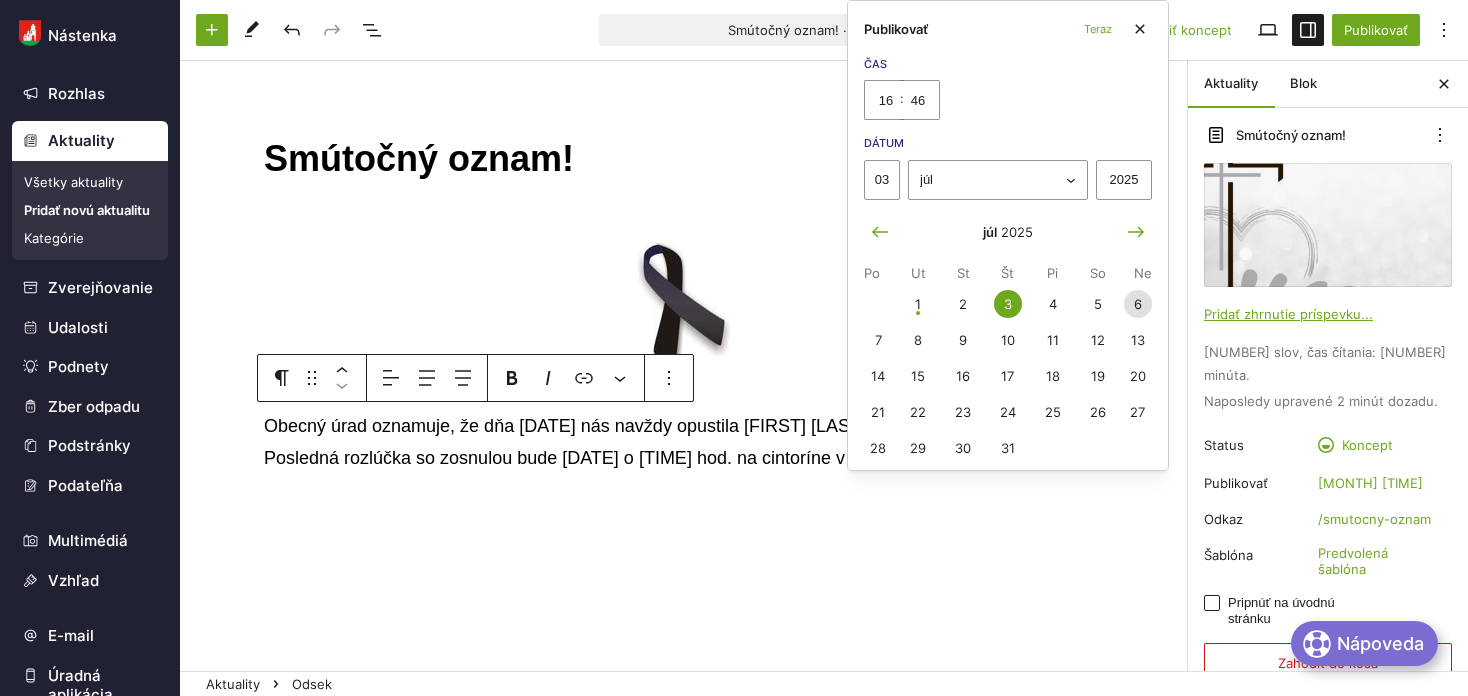 drag, startPoint x: 1068, startPoint y: 539, endPoint x: 1113, endPoint y: 549, distance: 46.09772 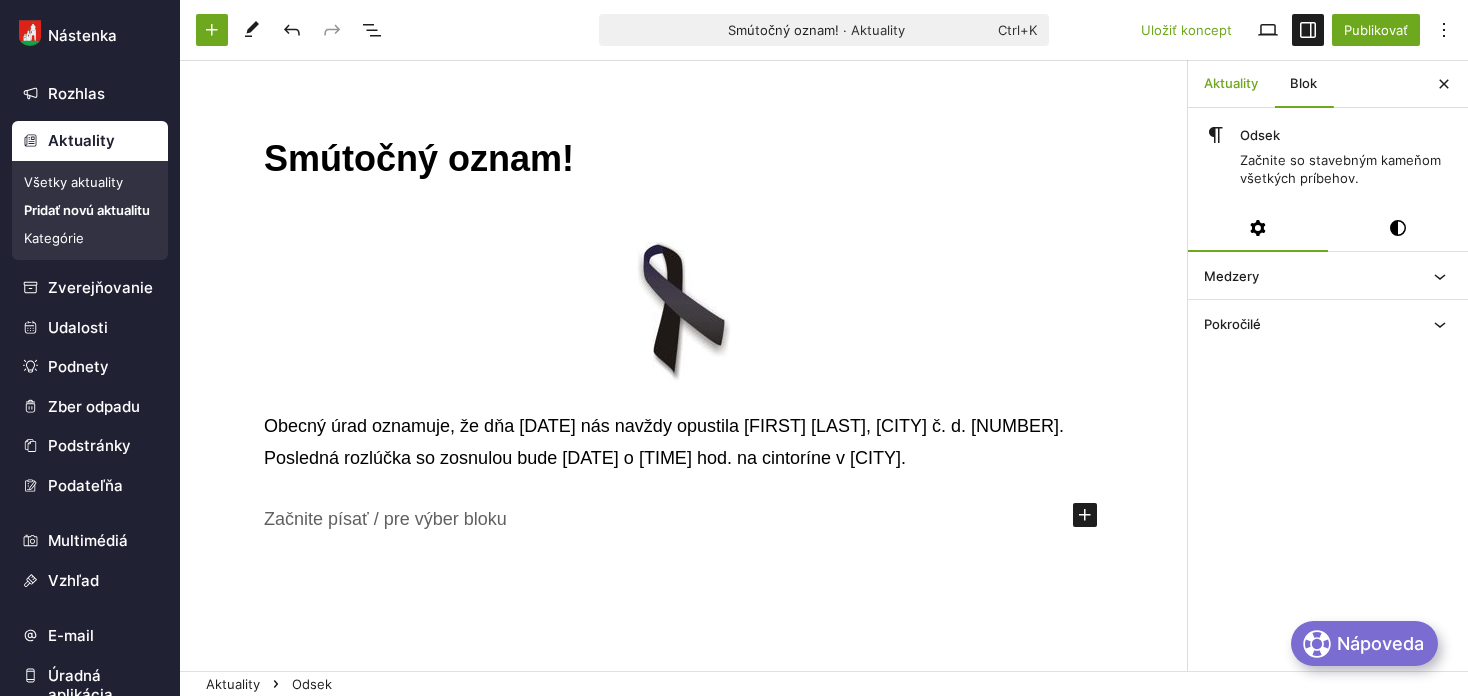 click on "Aktuality" at bounding box center [1231, 84] 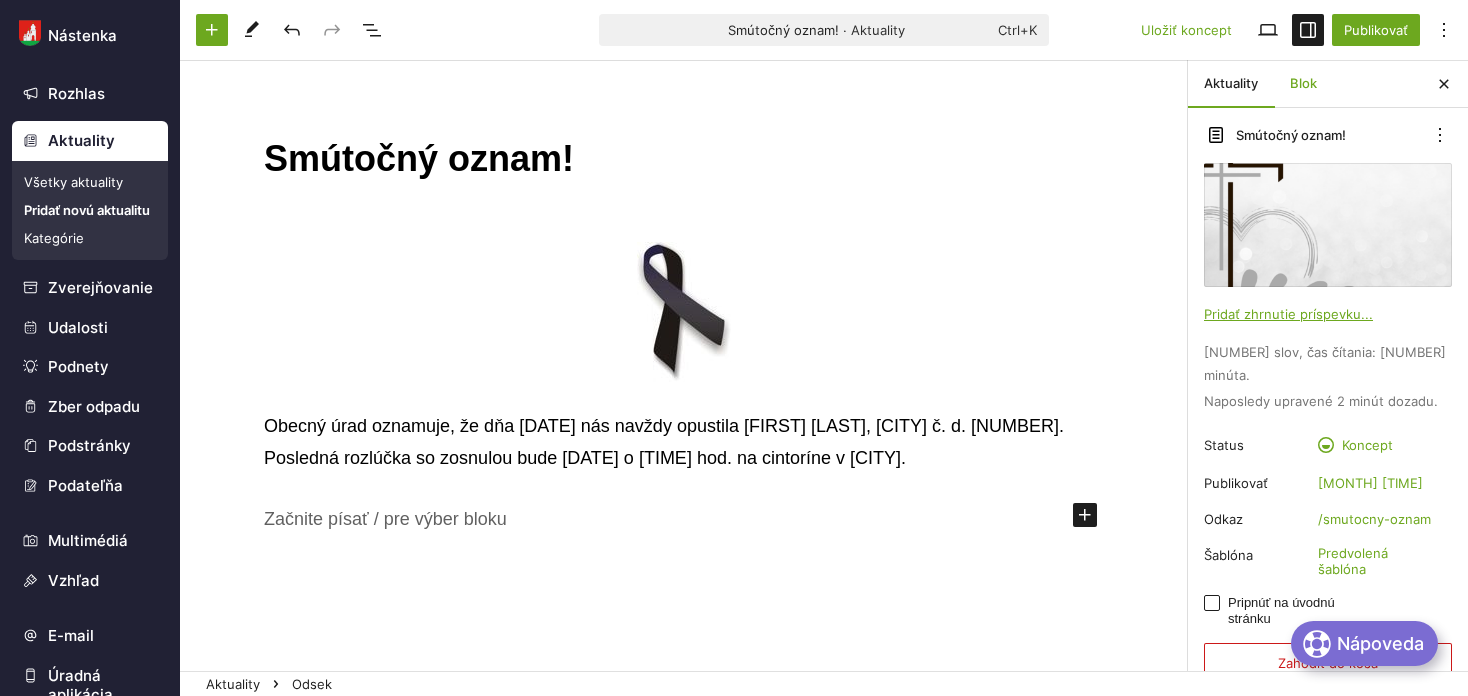 click on "Blok" at bounding box center (1303, 84) 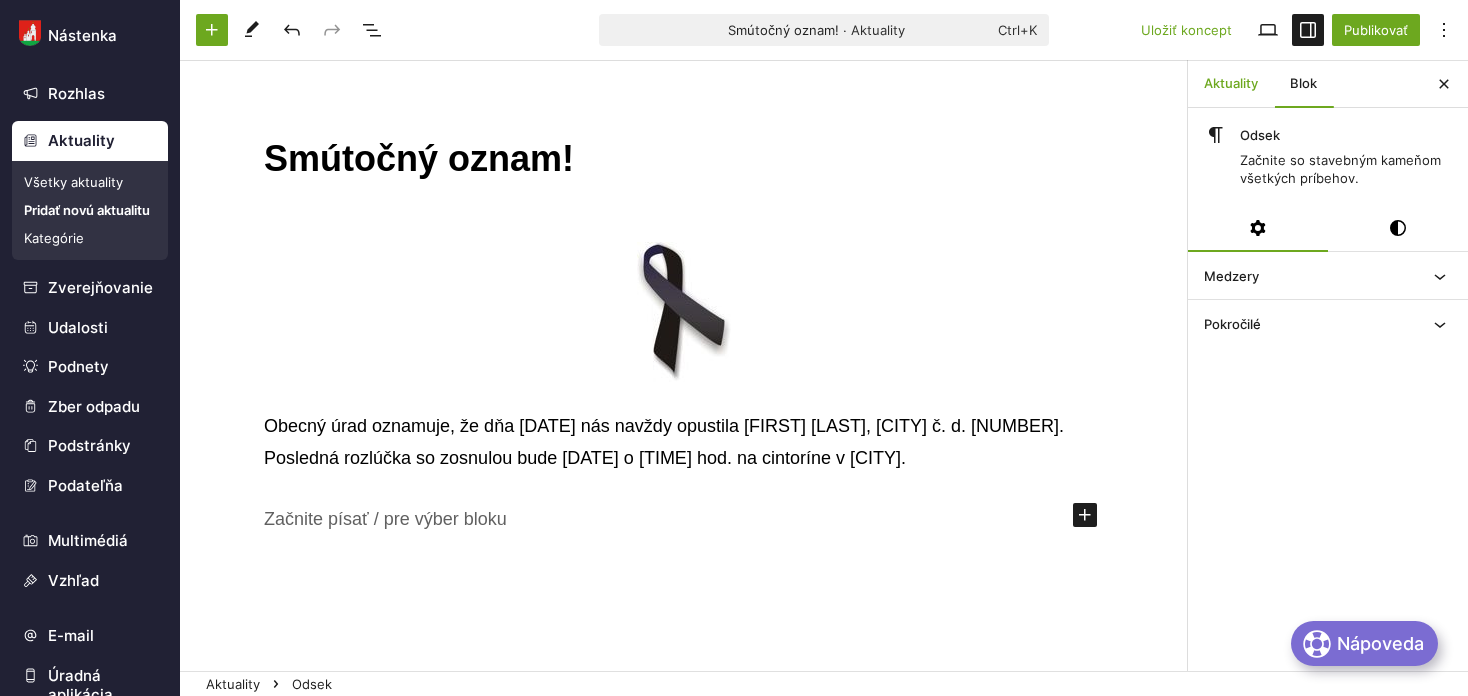 click on "Aktuality" at bounding box center [1231, 84] 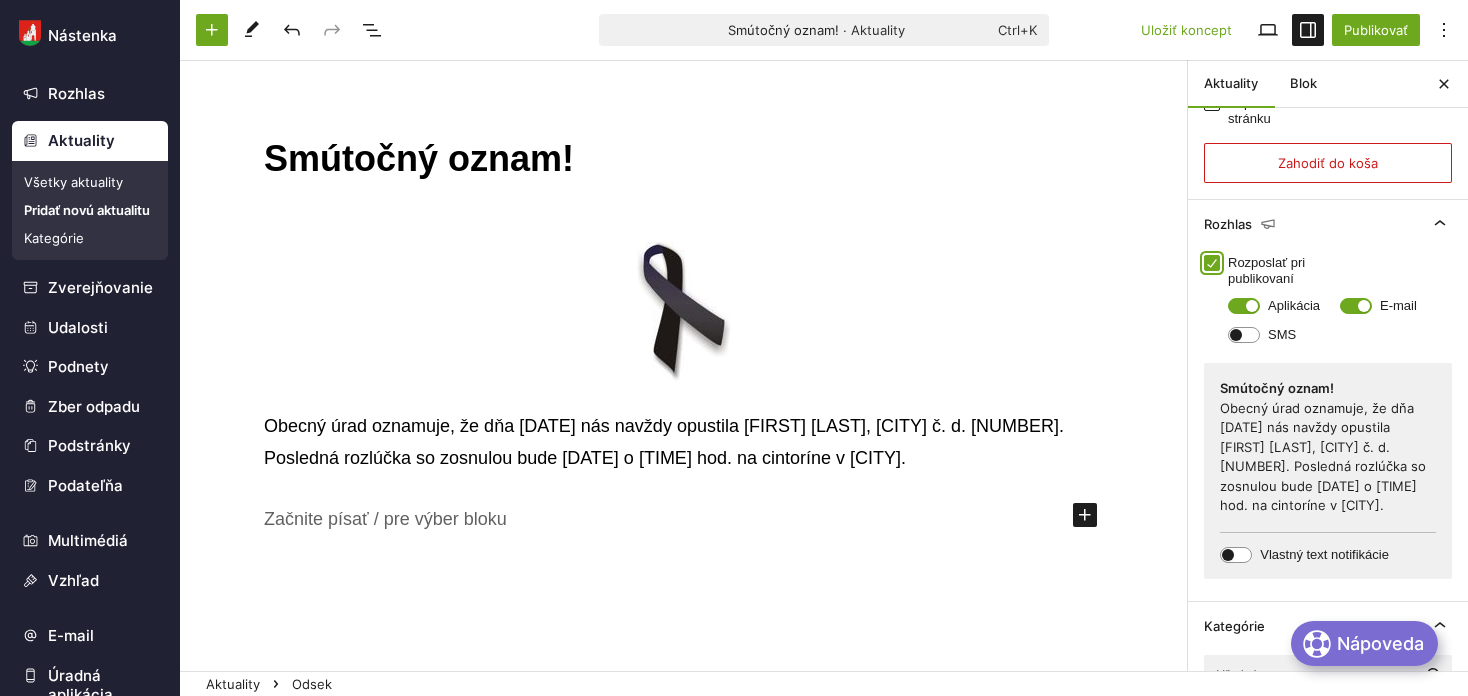 click on "Rozposlať pri publikovaní" at bounding box center (1212, 263) 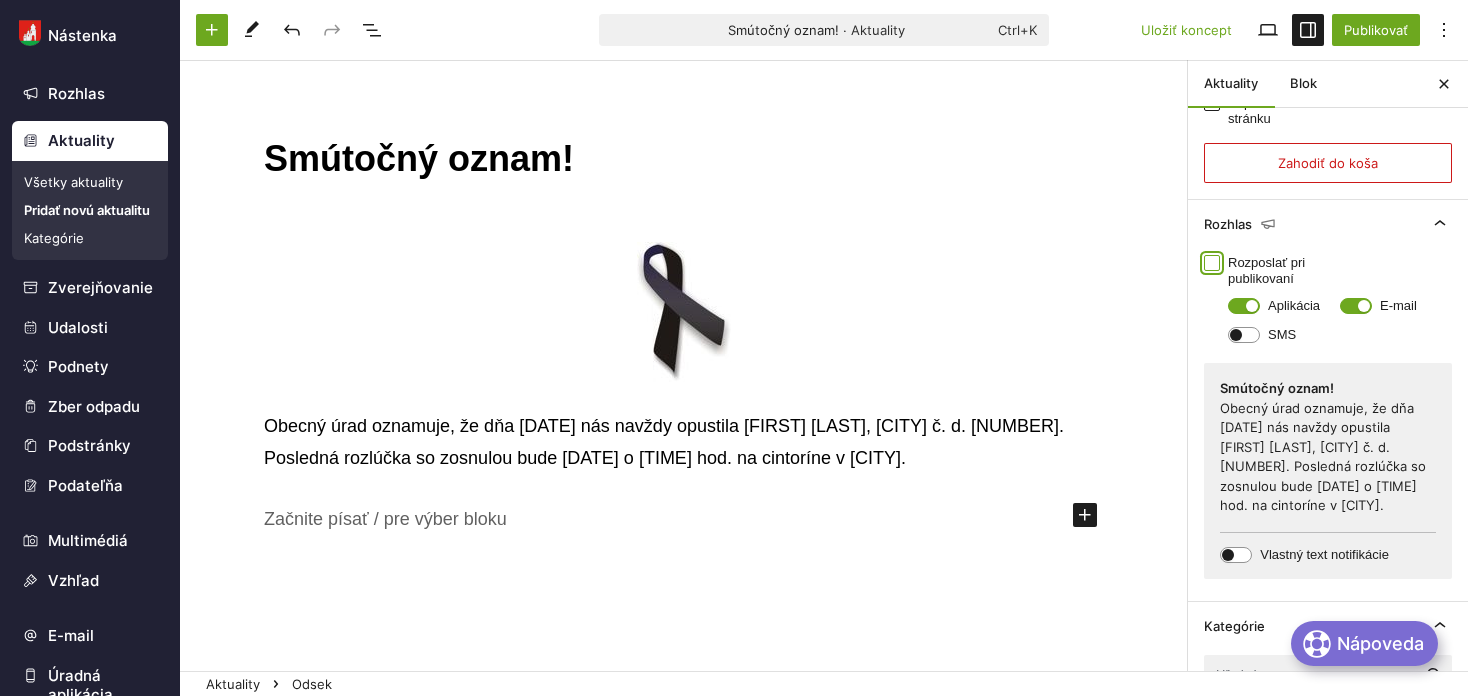 checkbox on "false" 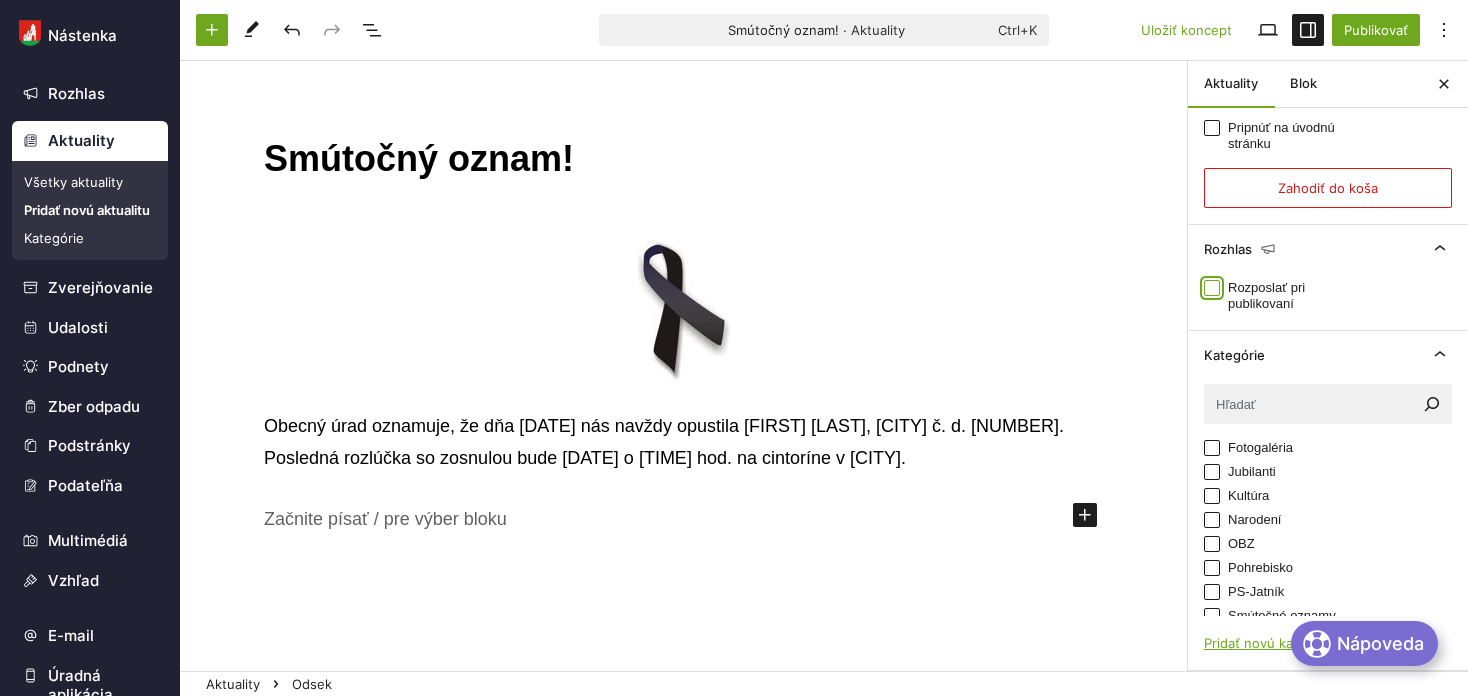 scroll, scrollTop: 444, scrollLeft: 0, axis: vertical 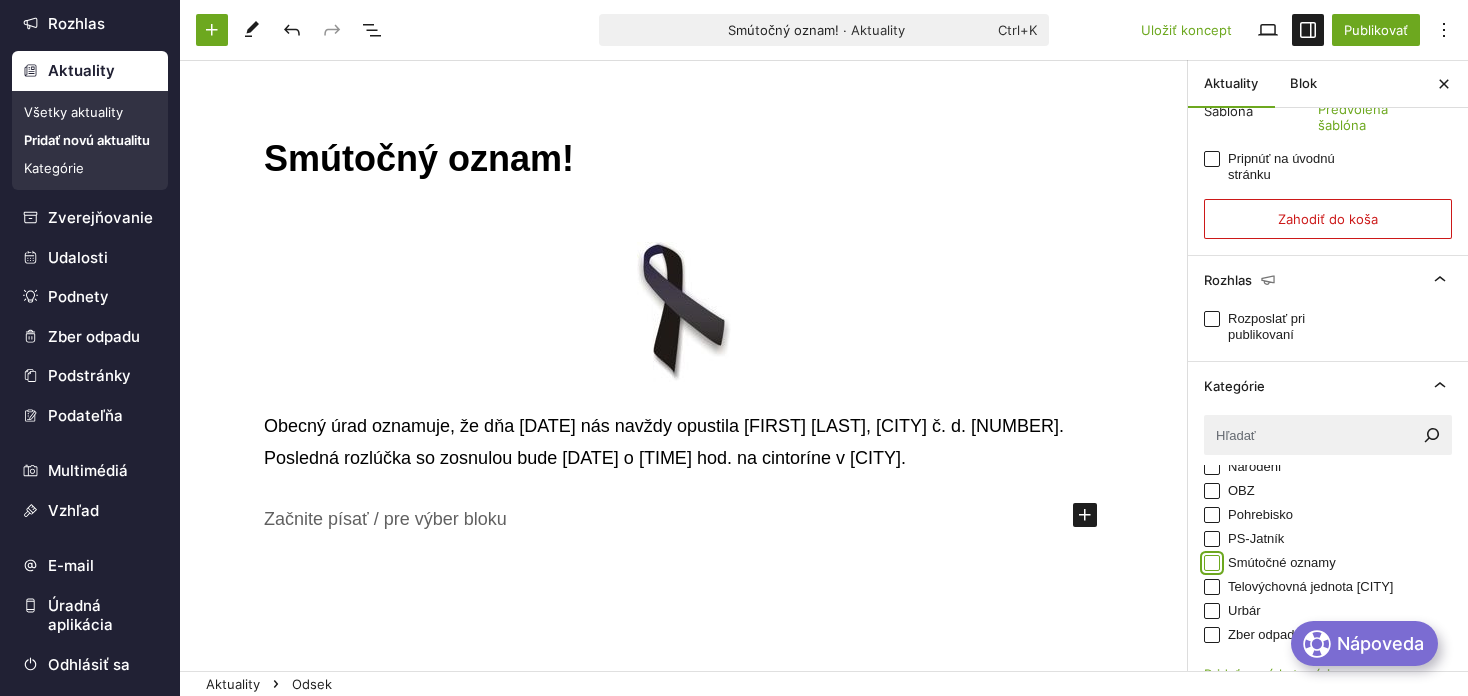 click on "Smútočné oznamy" at bounding box center (1212, 563) 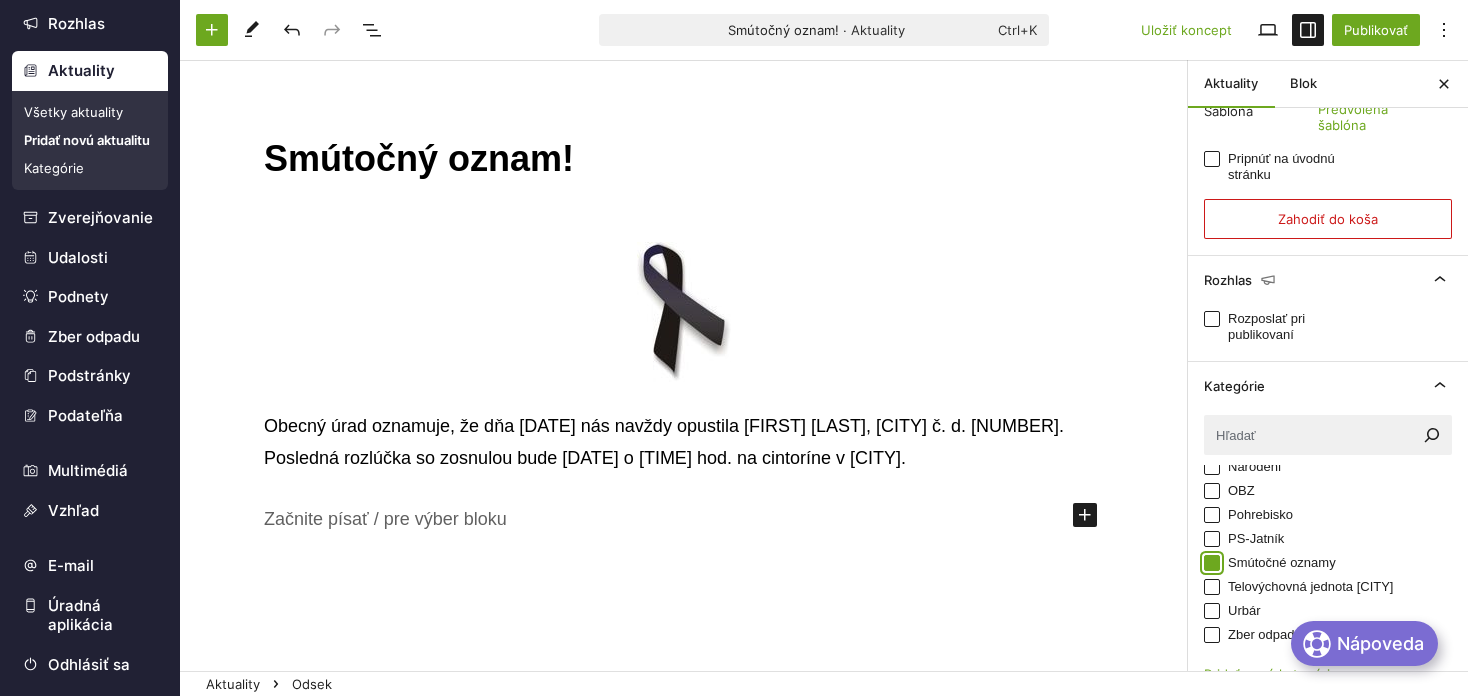 checkbox on "true" 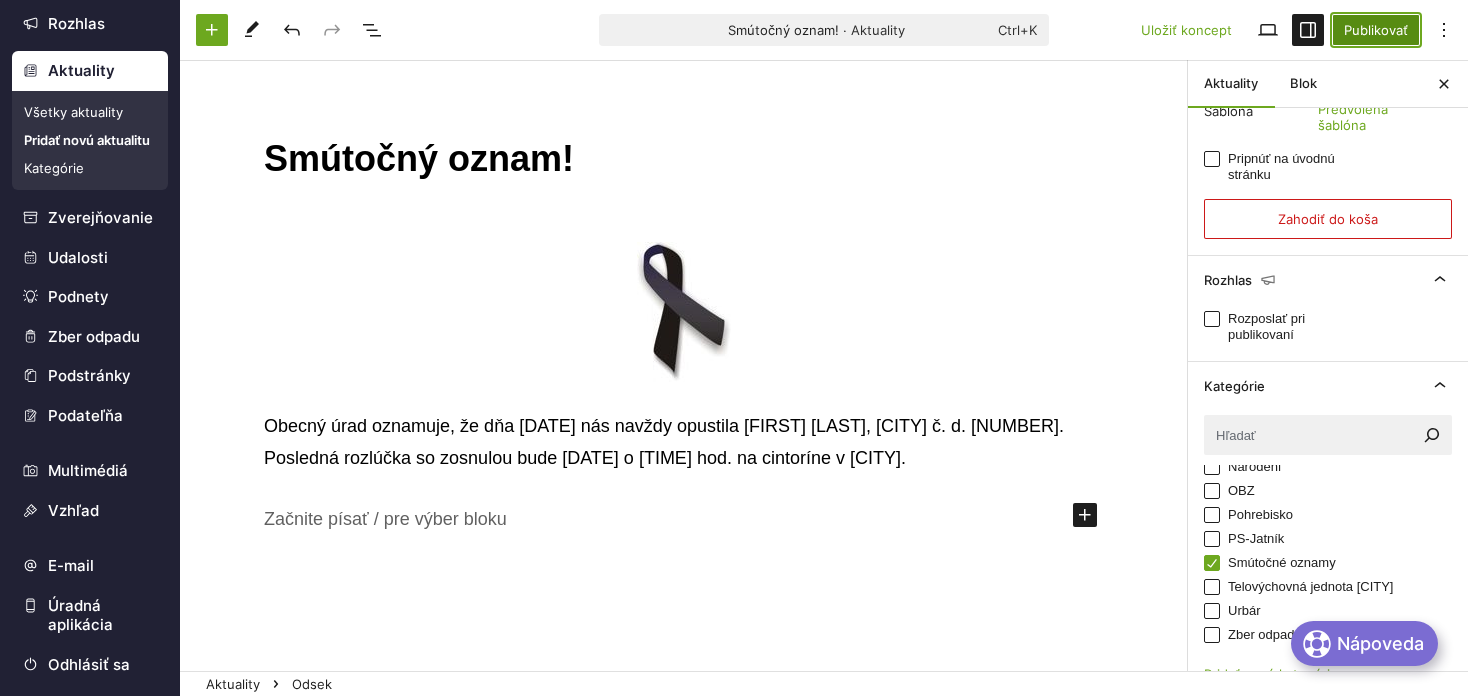 click on "Publikovať" at bounding box center (1376, 30) 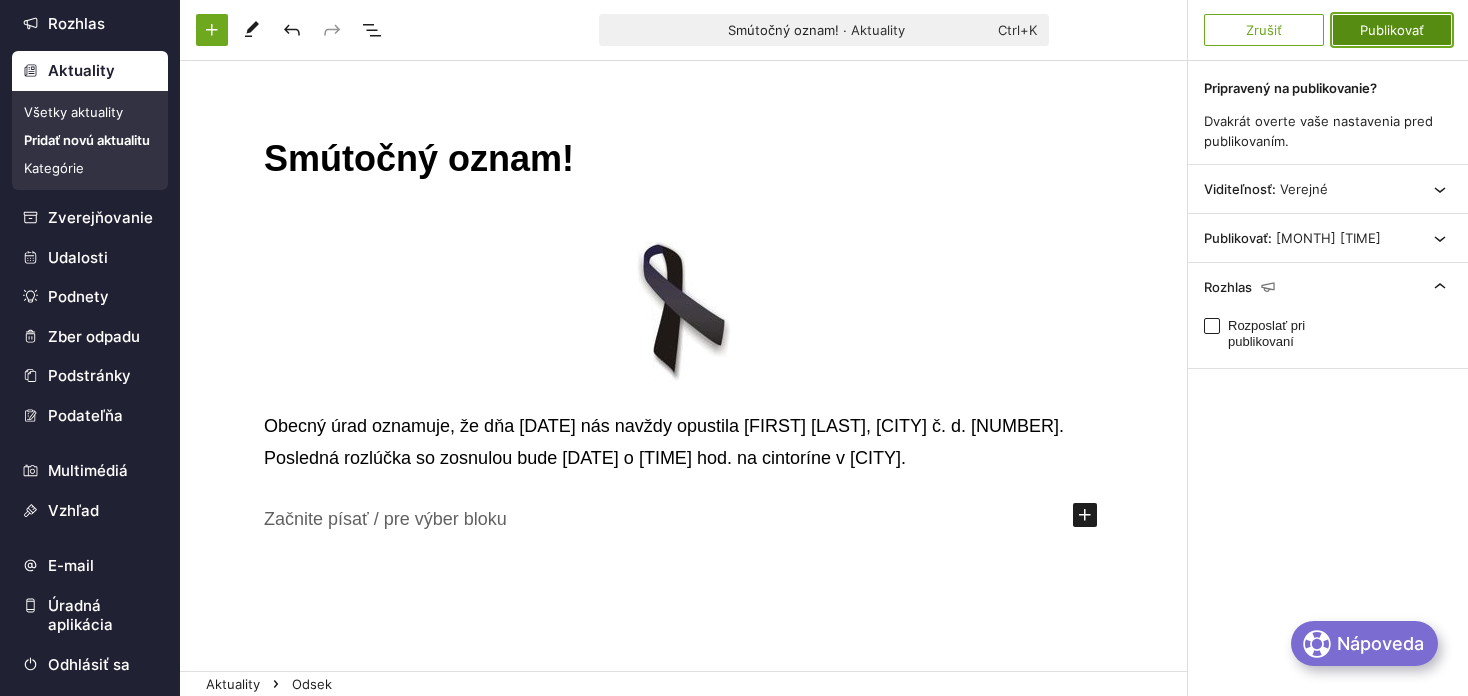 click on "Publikovať" at bounding box center (1392, 30) 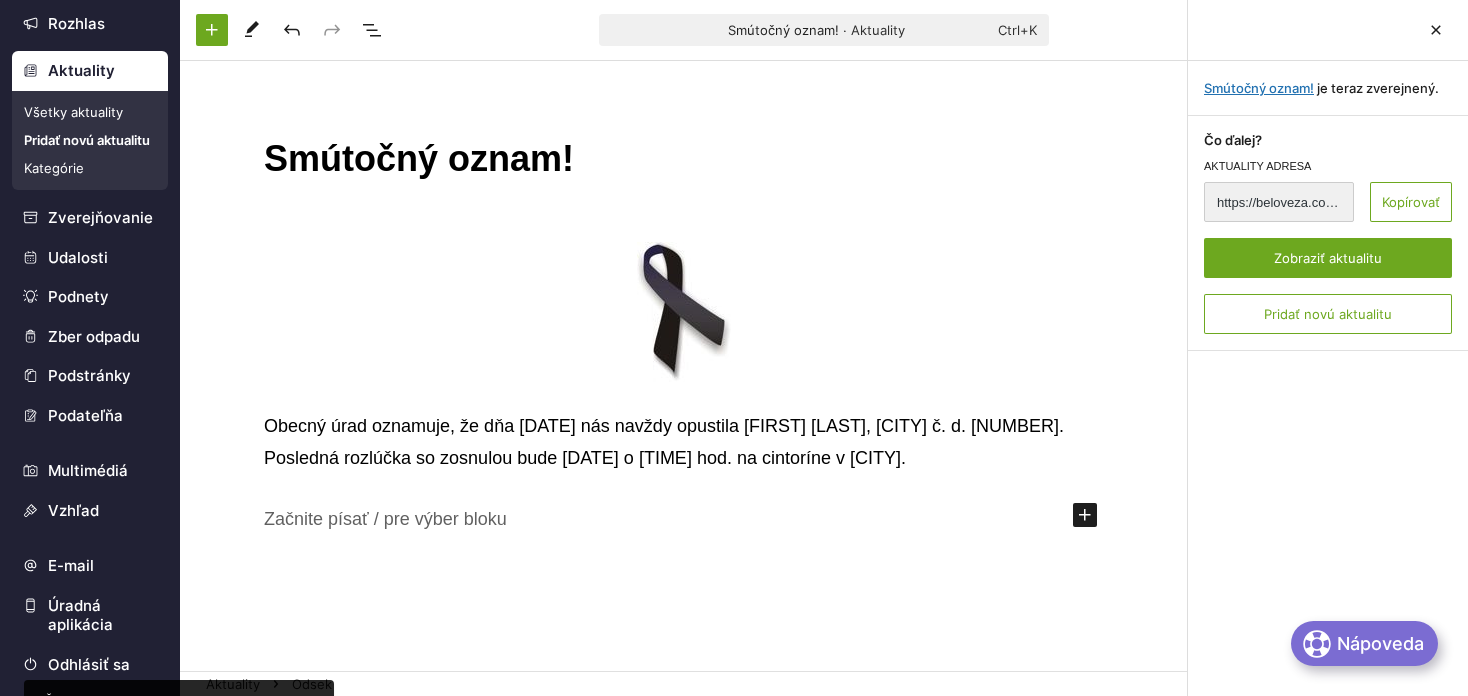 scroll, scrollTop: 467, scrollLeft: 0, axis: vertical 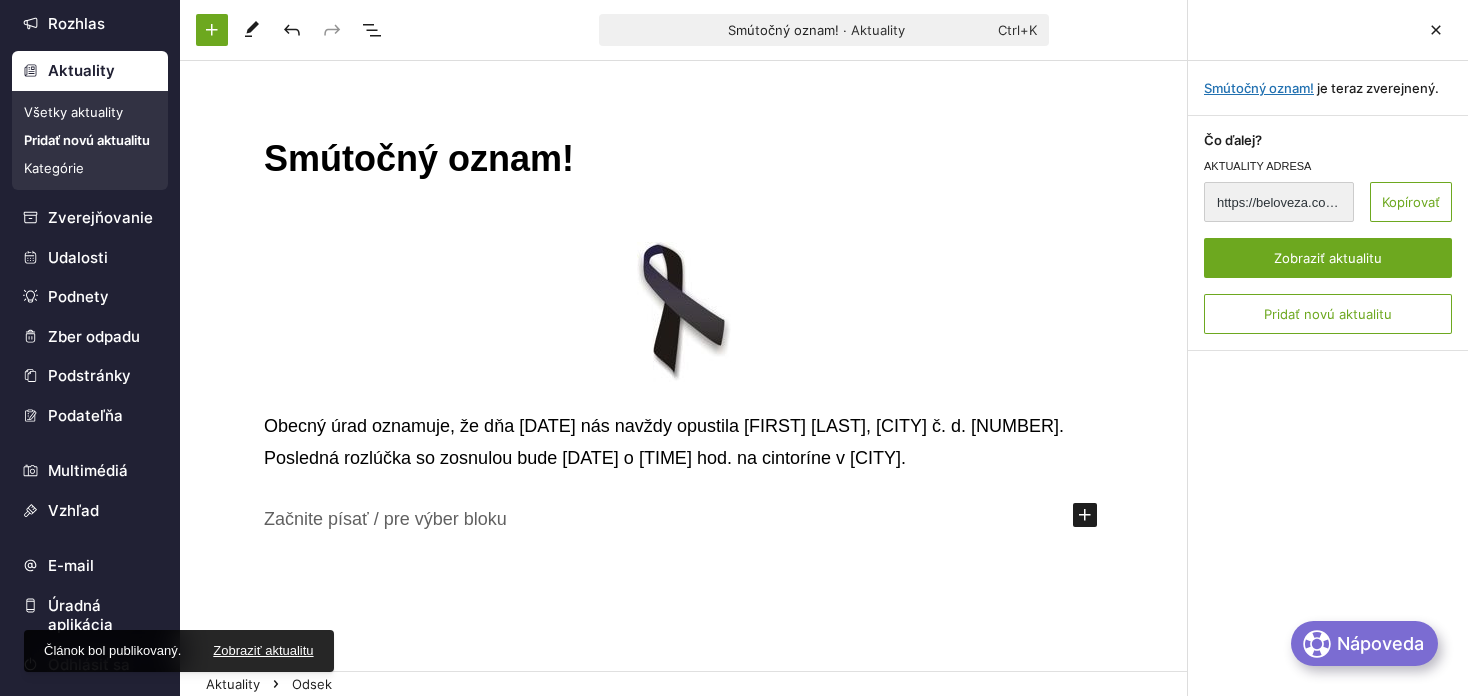 click on "Všetky aktuality" at bounding box center (90, 112) 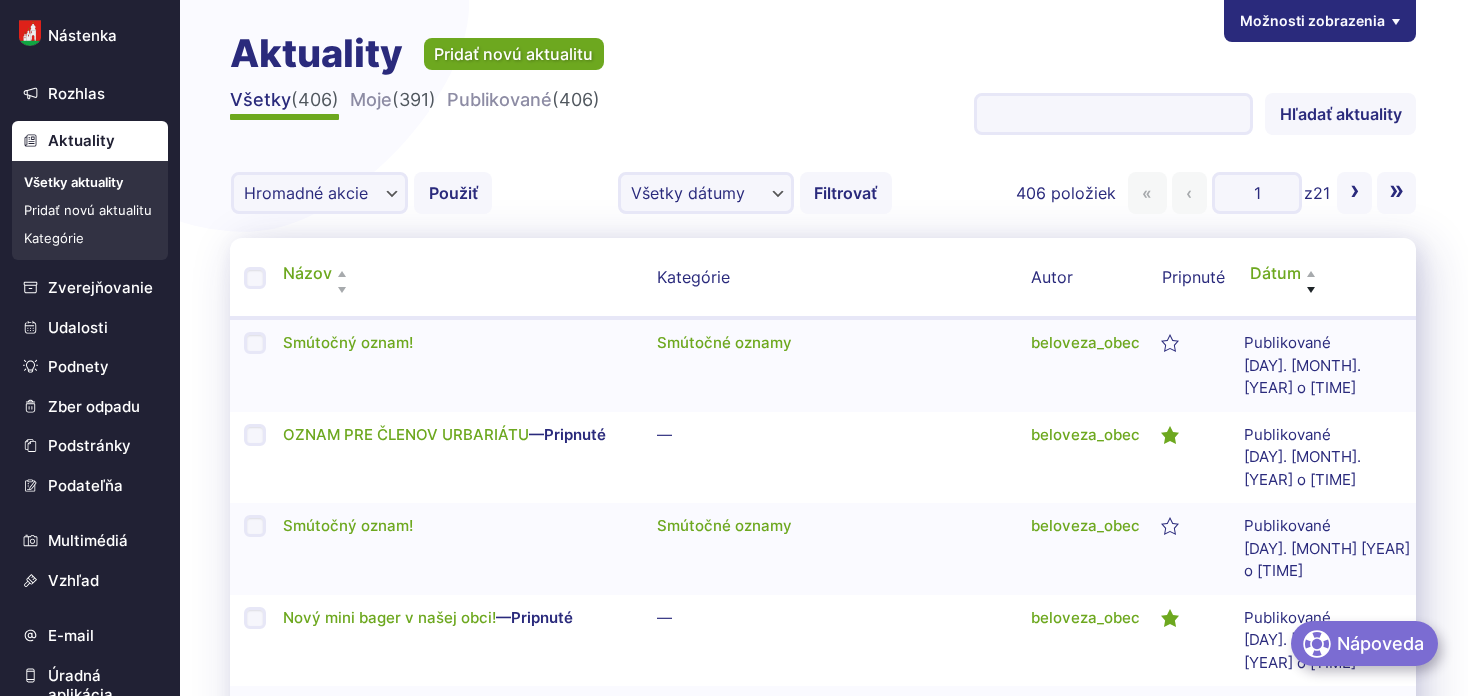 scroll, scrollTop: 0, scrollLeft: 0, axis: both 